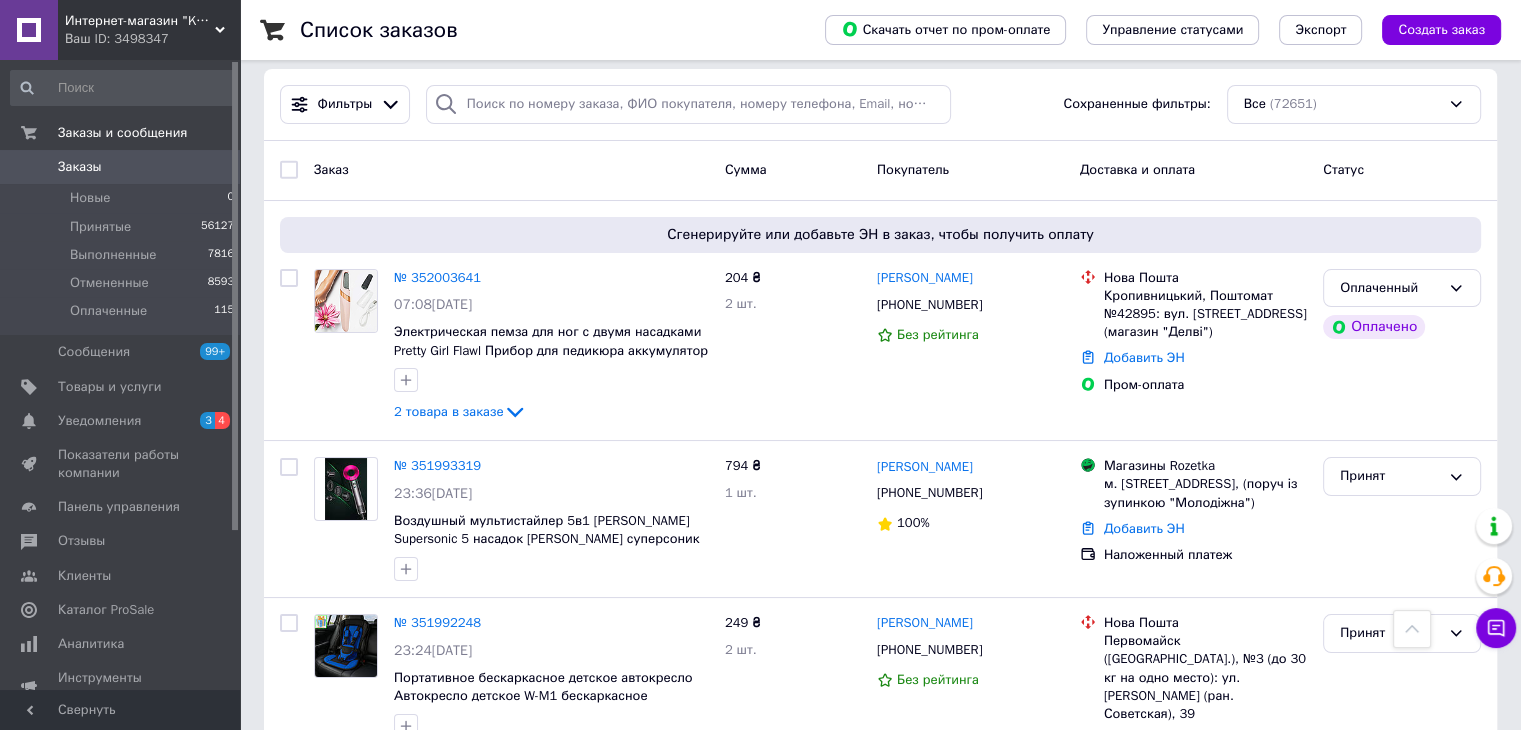 scroll, scrollTop: 0, scrollLeft: 0, axis: both 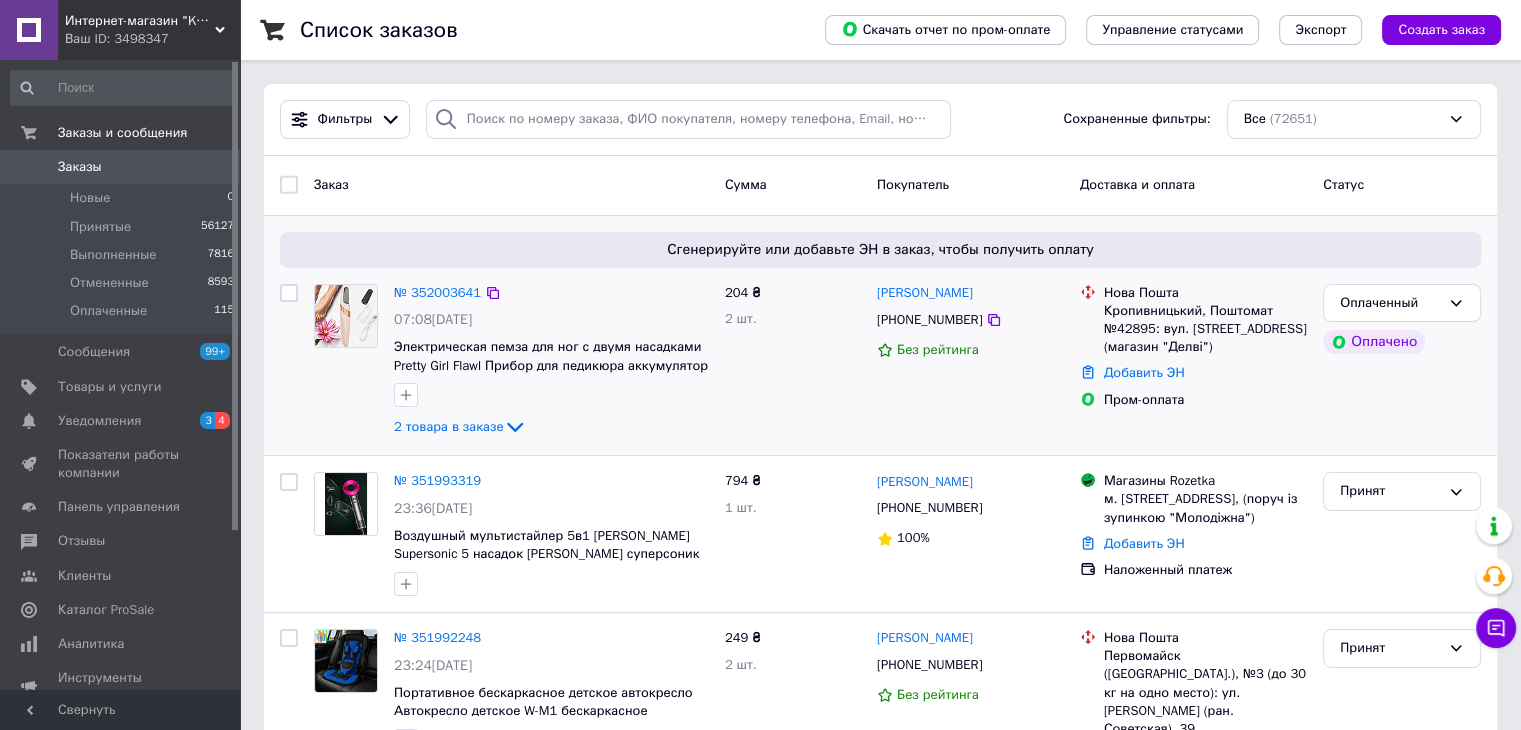 click at bounding box center (346, 316) 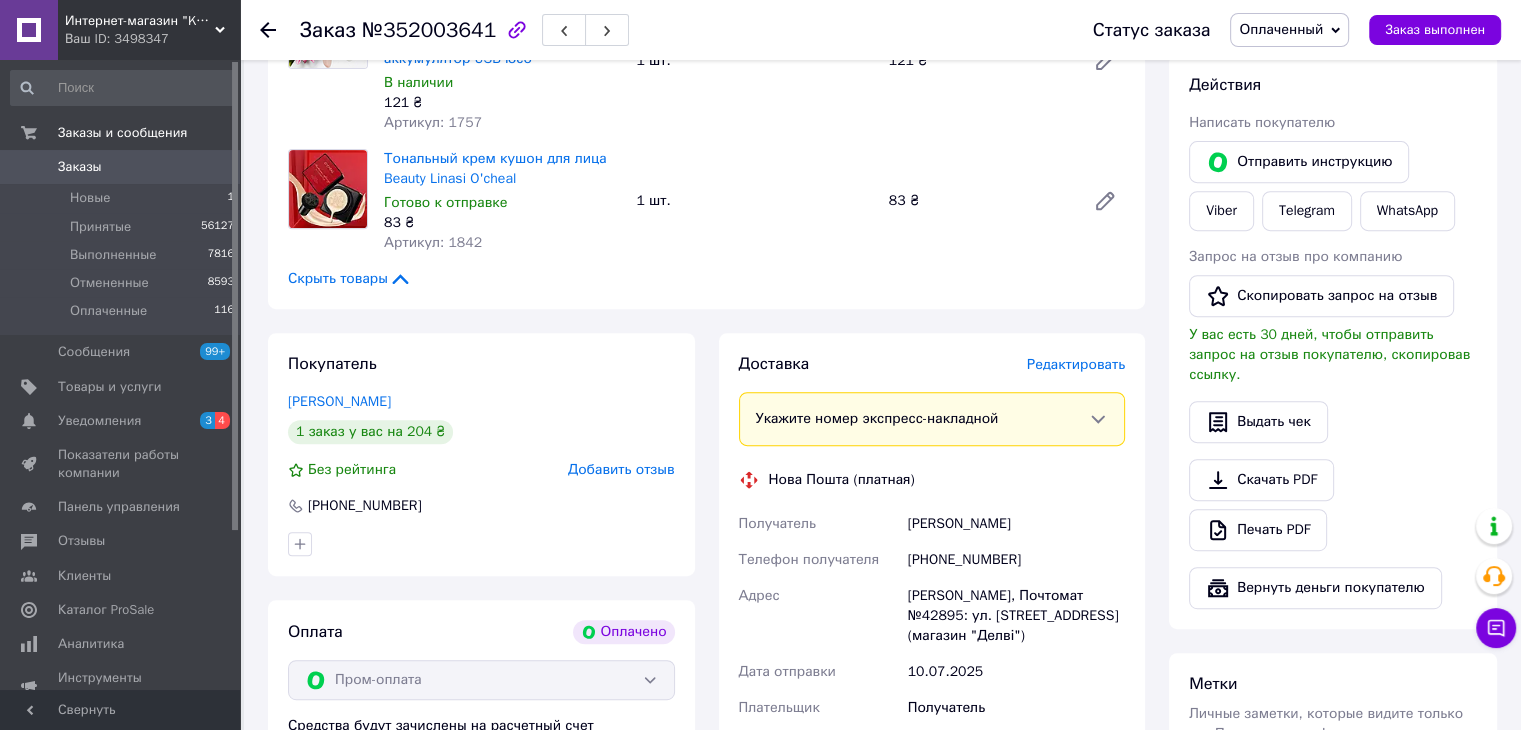 scroll, scrollTop: 600, scrollLeft: 0, axis: vertical 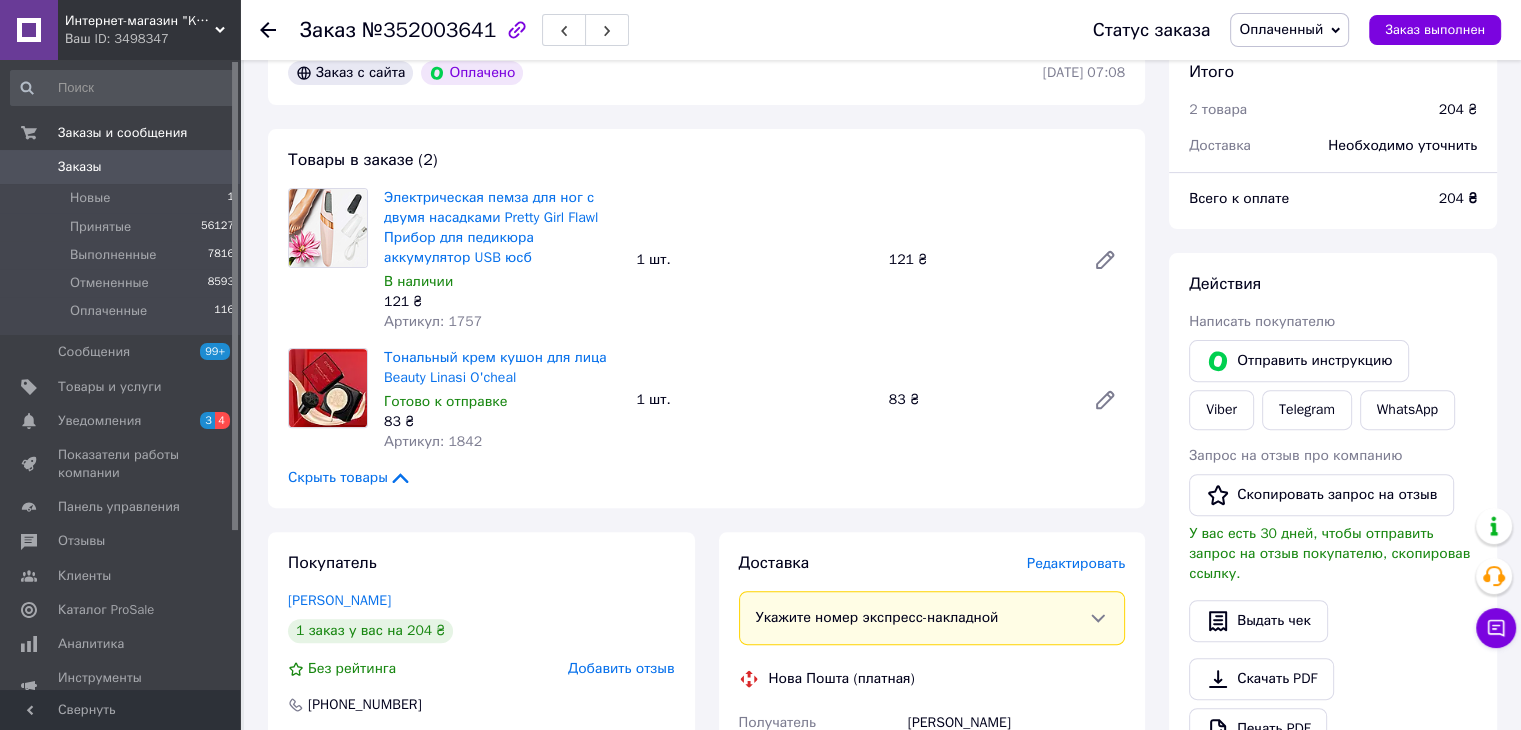 click 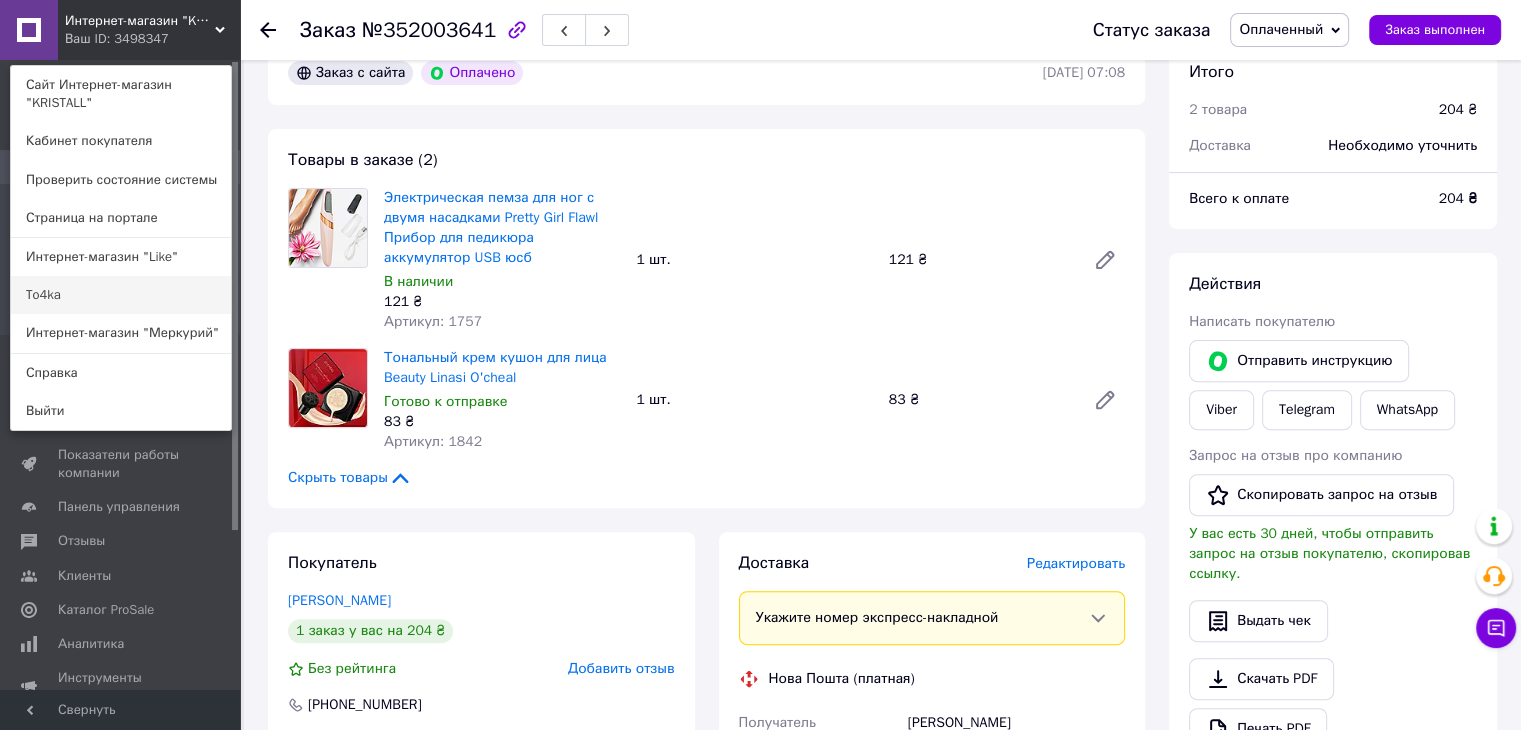 click on "To4ka" at bounding box center [121, 295] 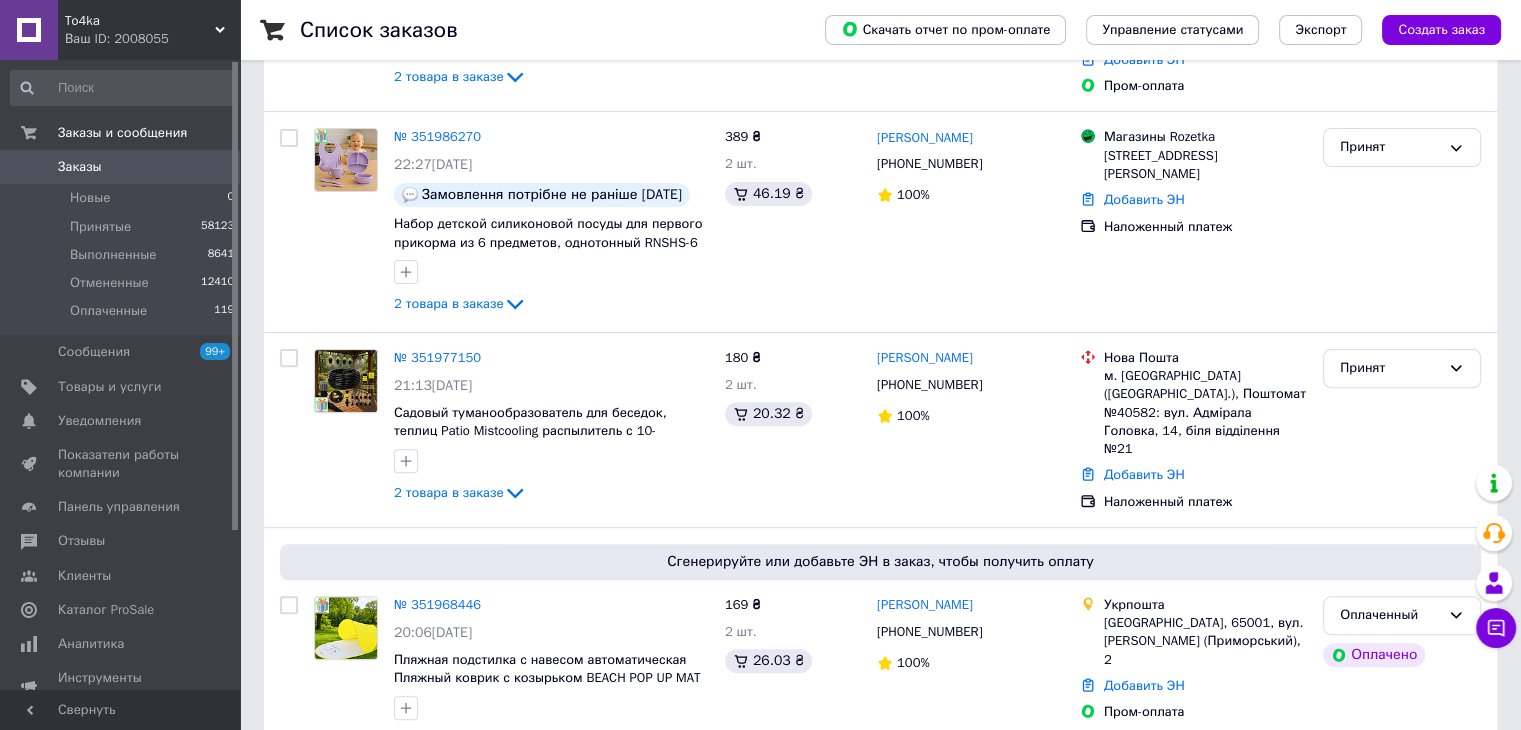 scroll, scrollTop: 600, scrollLeft: 0, axis: vertical 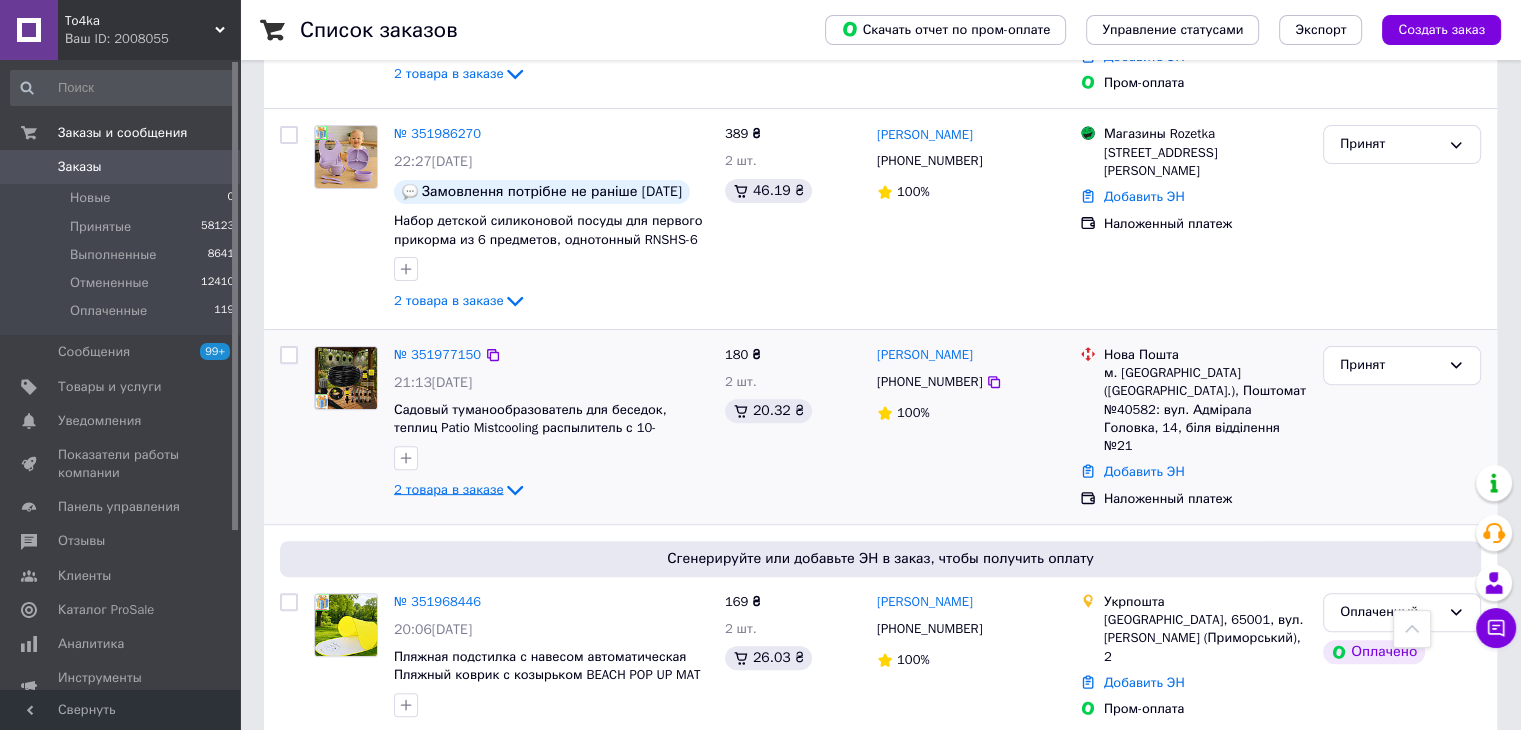 click 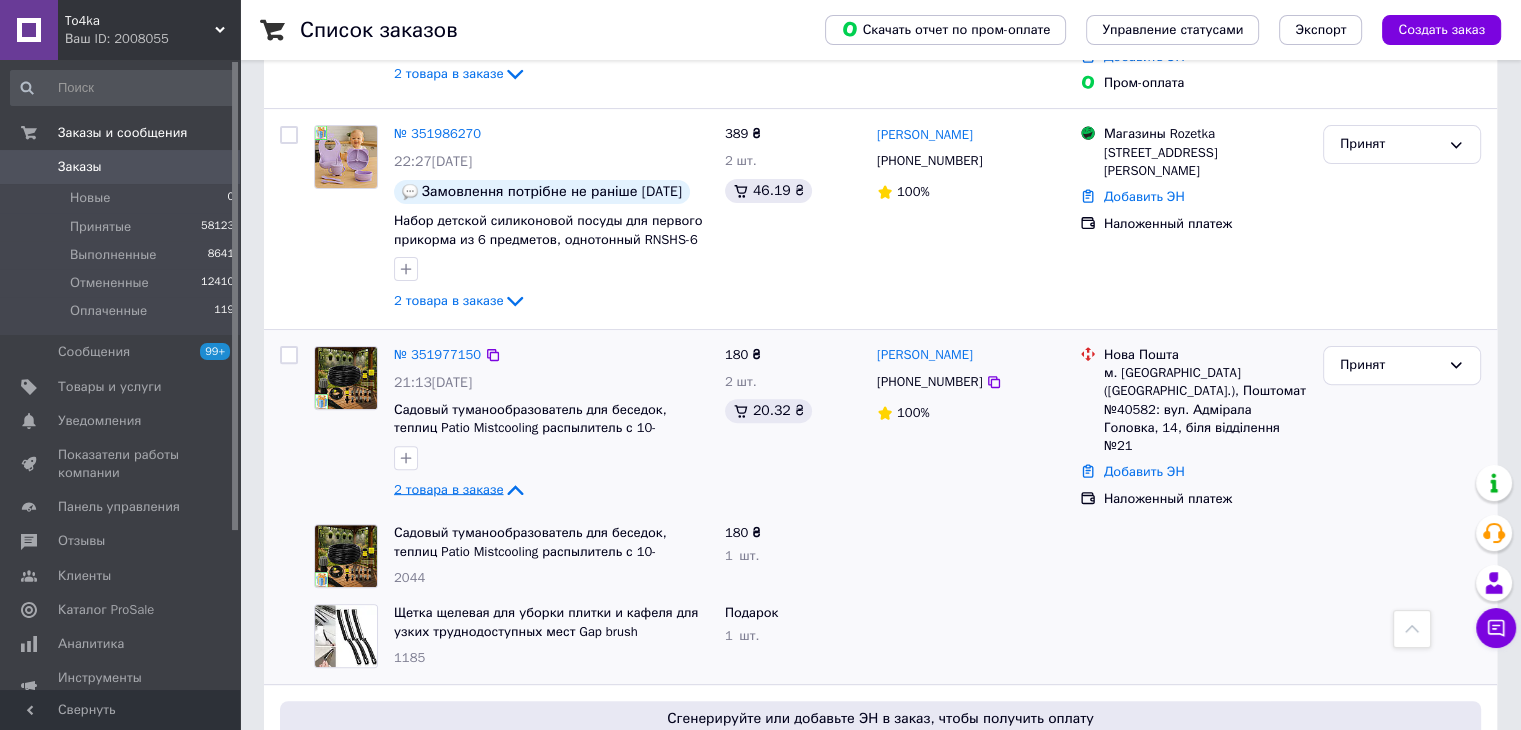 click 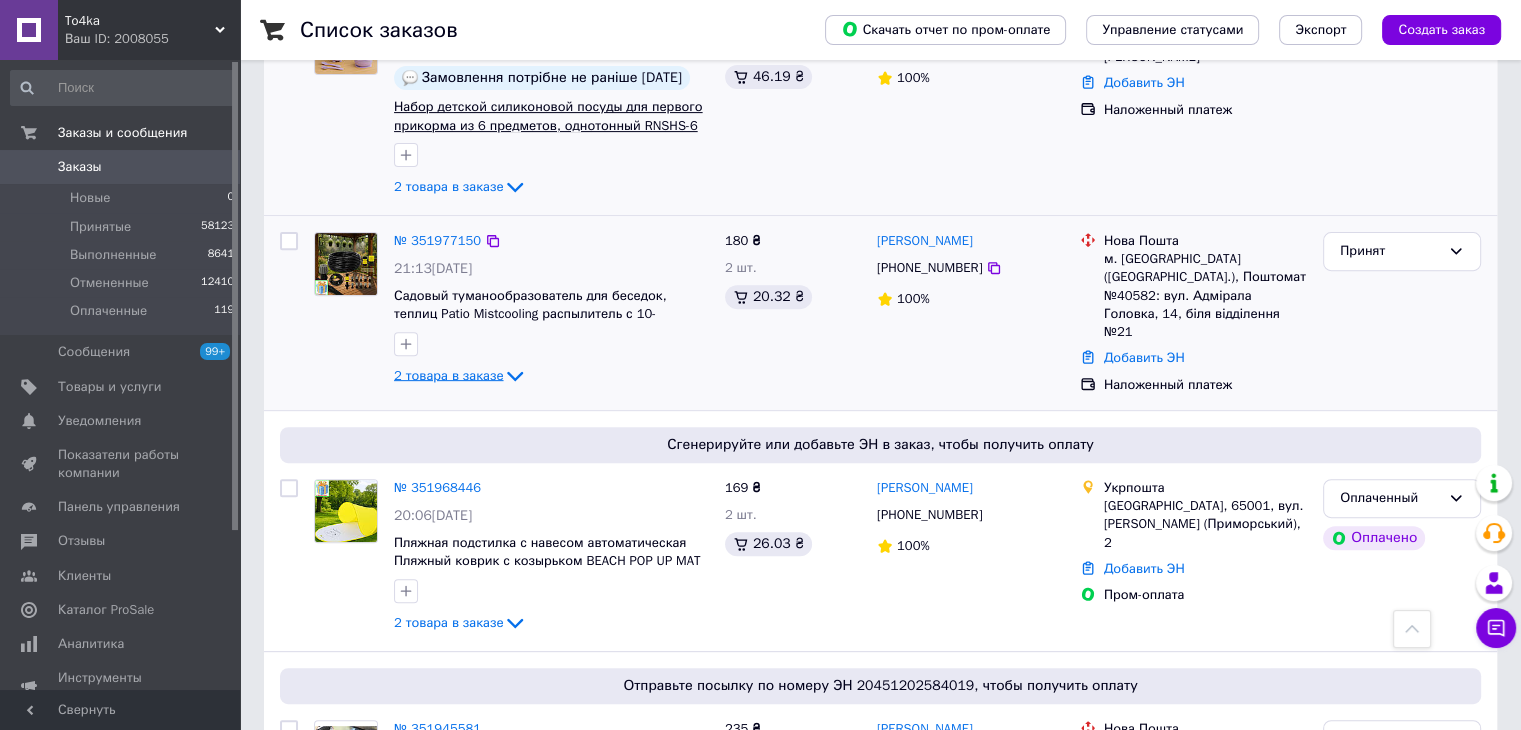 scroll, scrollTop: 700, scrollLeft: 0, axis: vertical 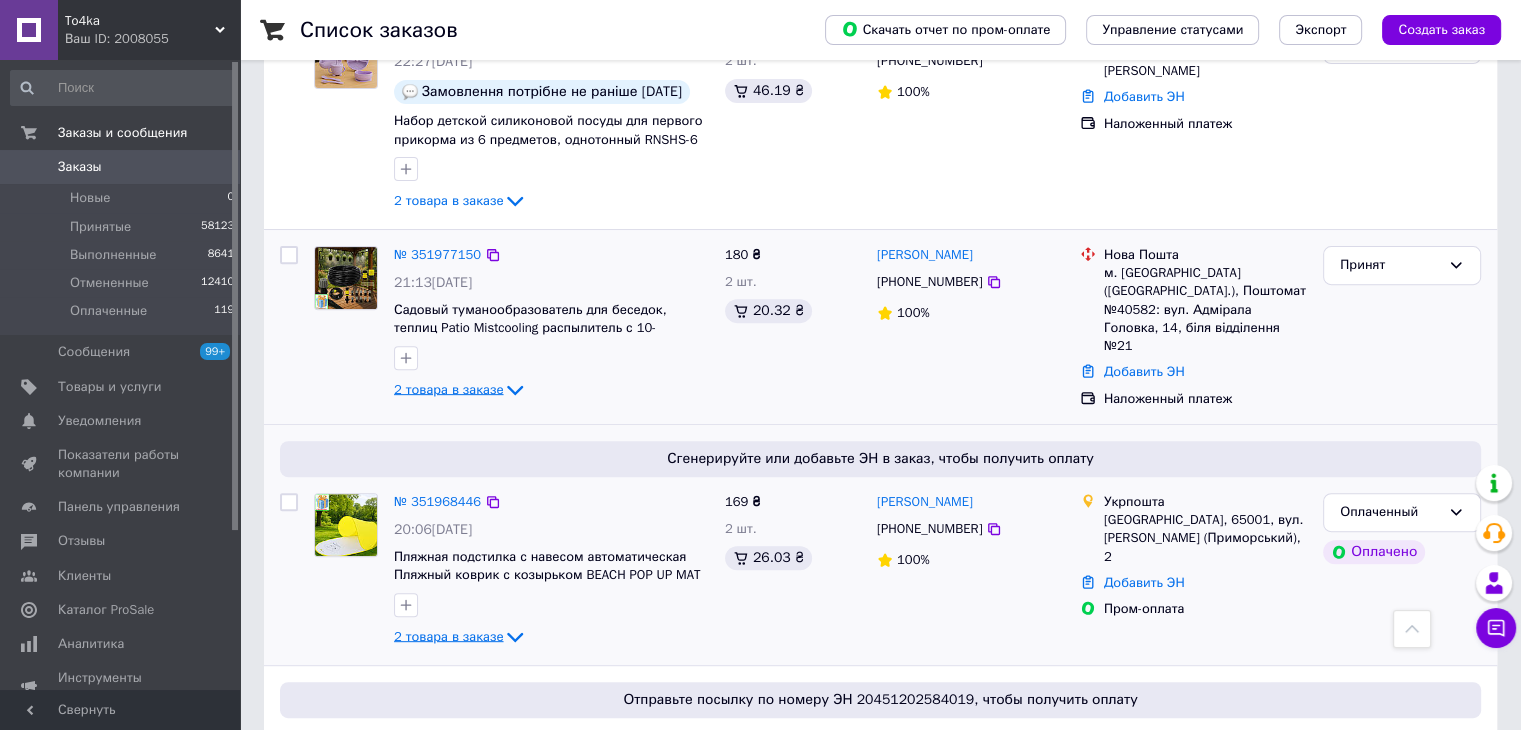 click 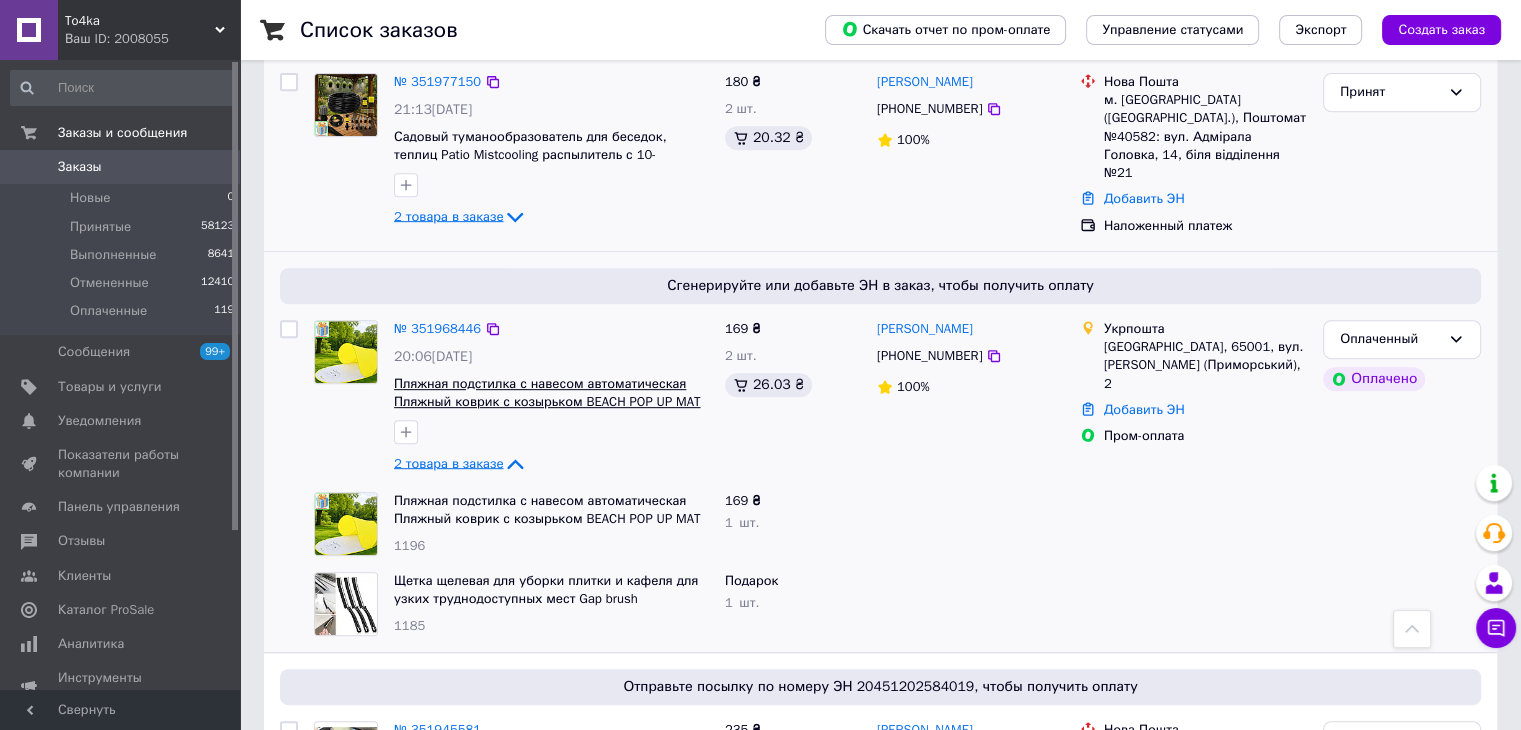 scroll, scrollTop: 900, scrollLeft: 0, axis: vertical 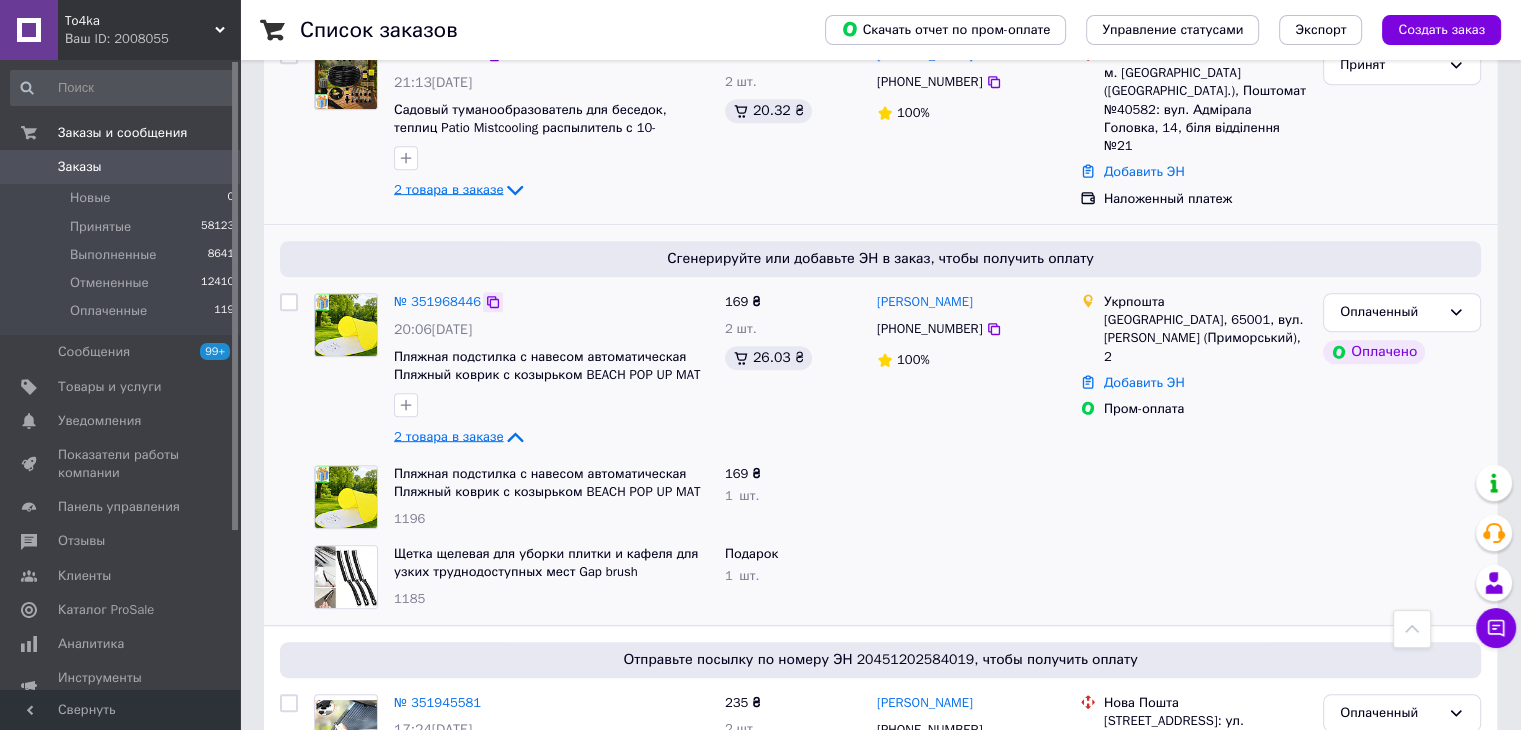 click 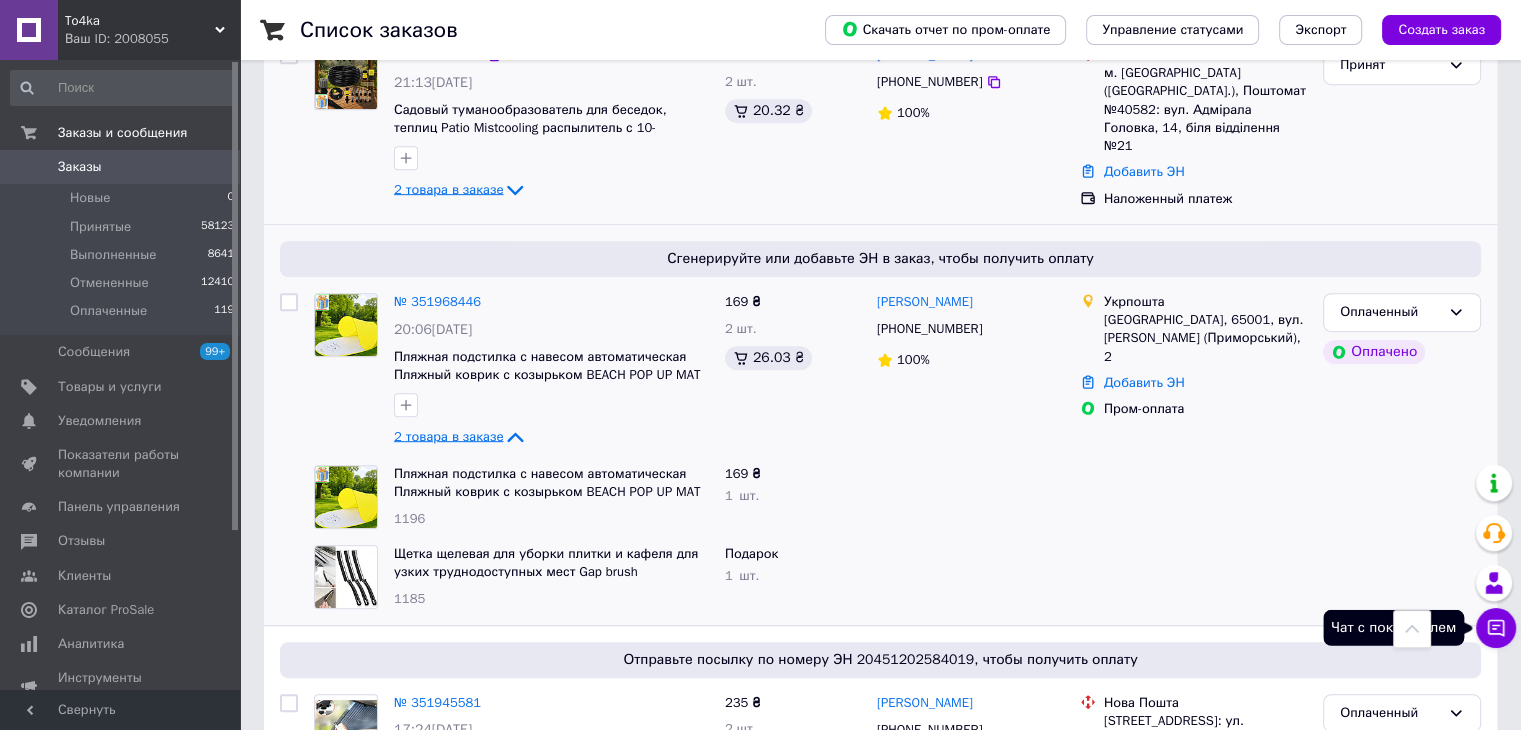 click 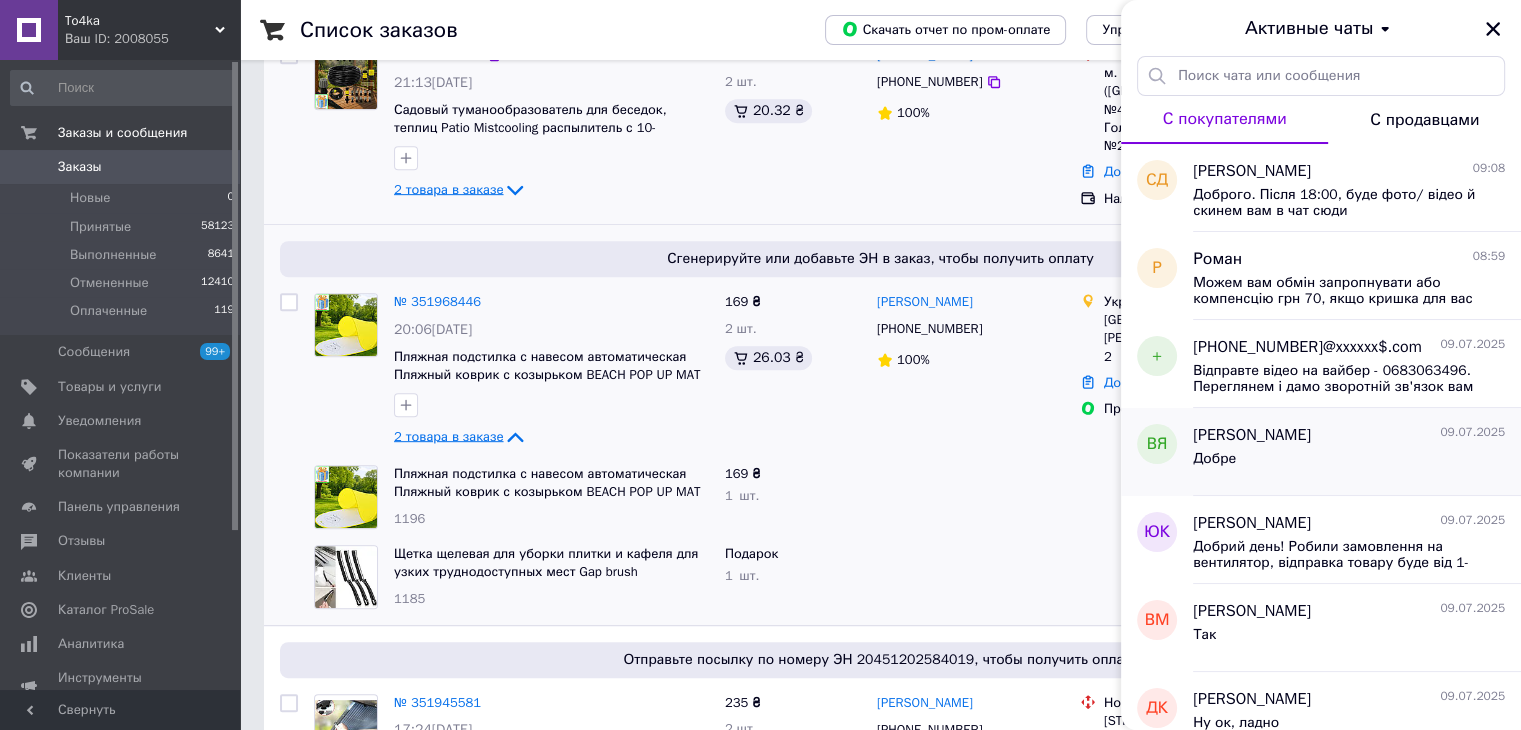 click on "Добре" at bounding box center (1349, 463) 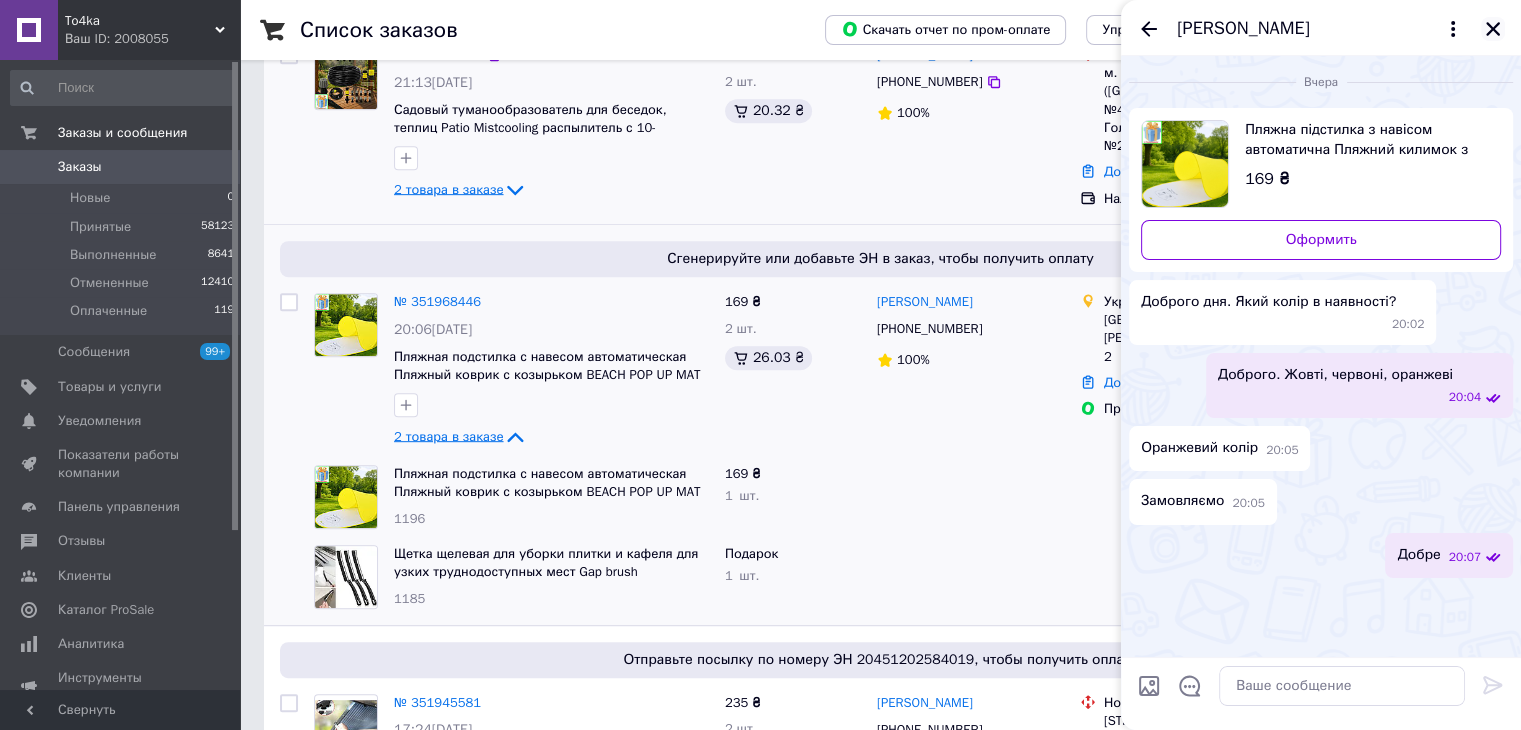 click 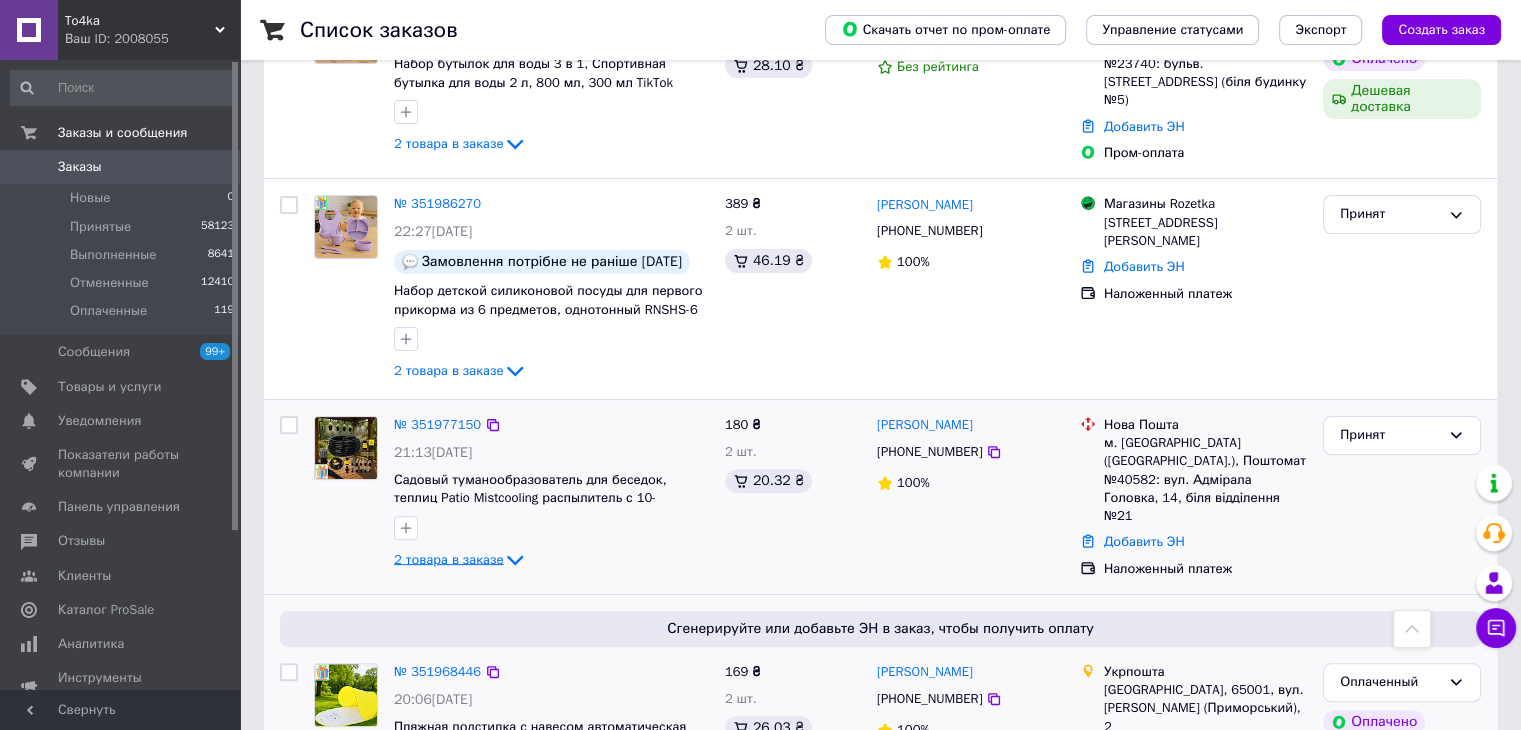 scroll, scrollTop: 500, scrollLeft: 0, axis: vertical 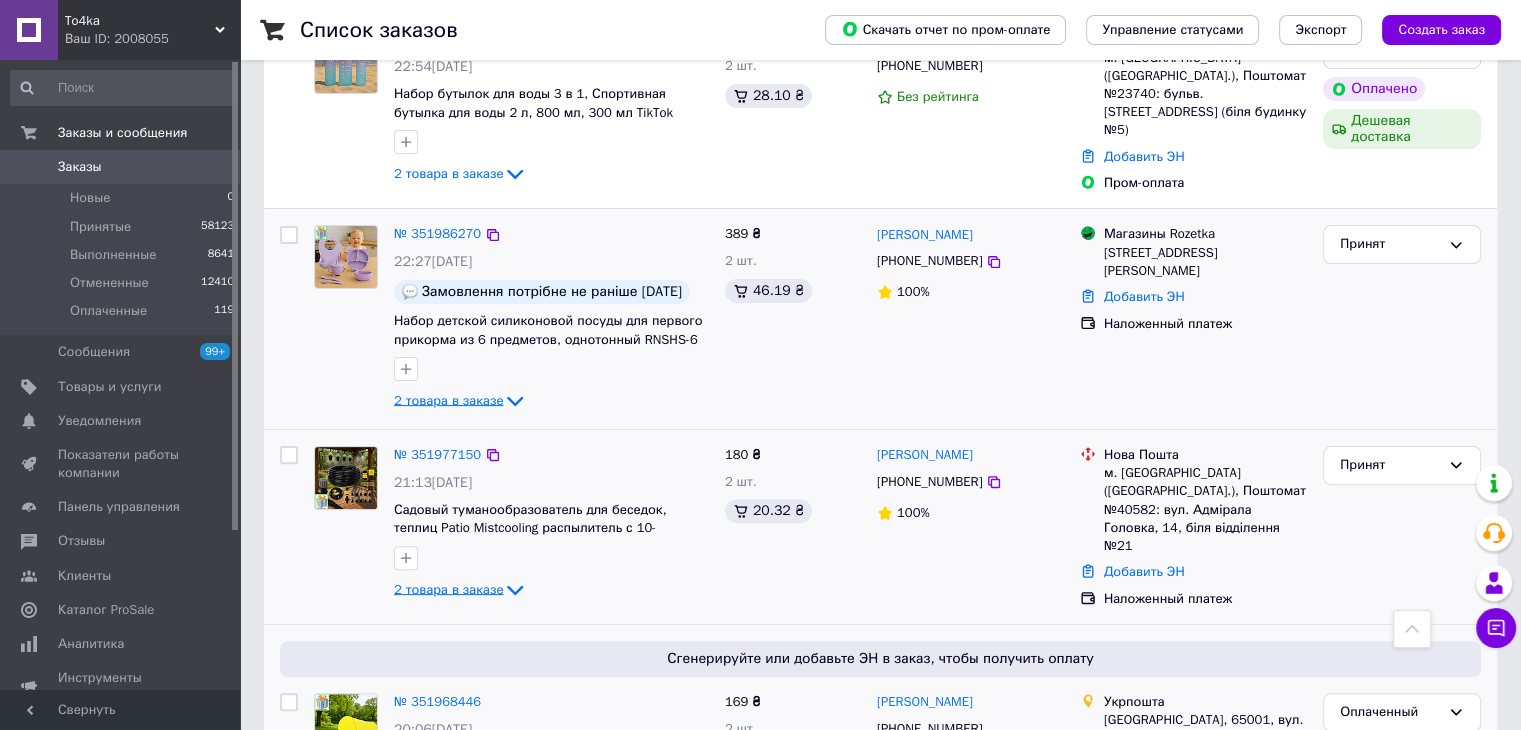 click 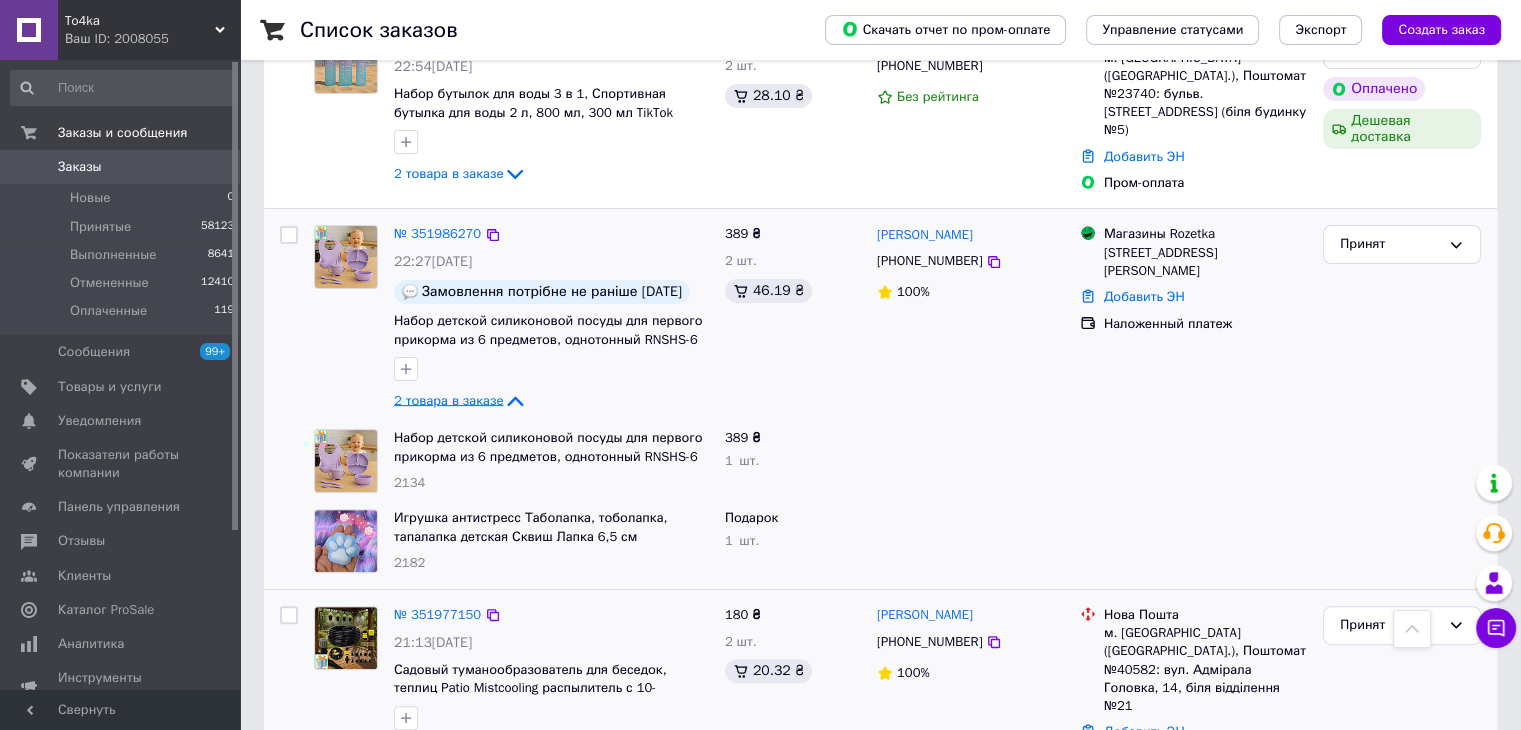 click 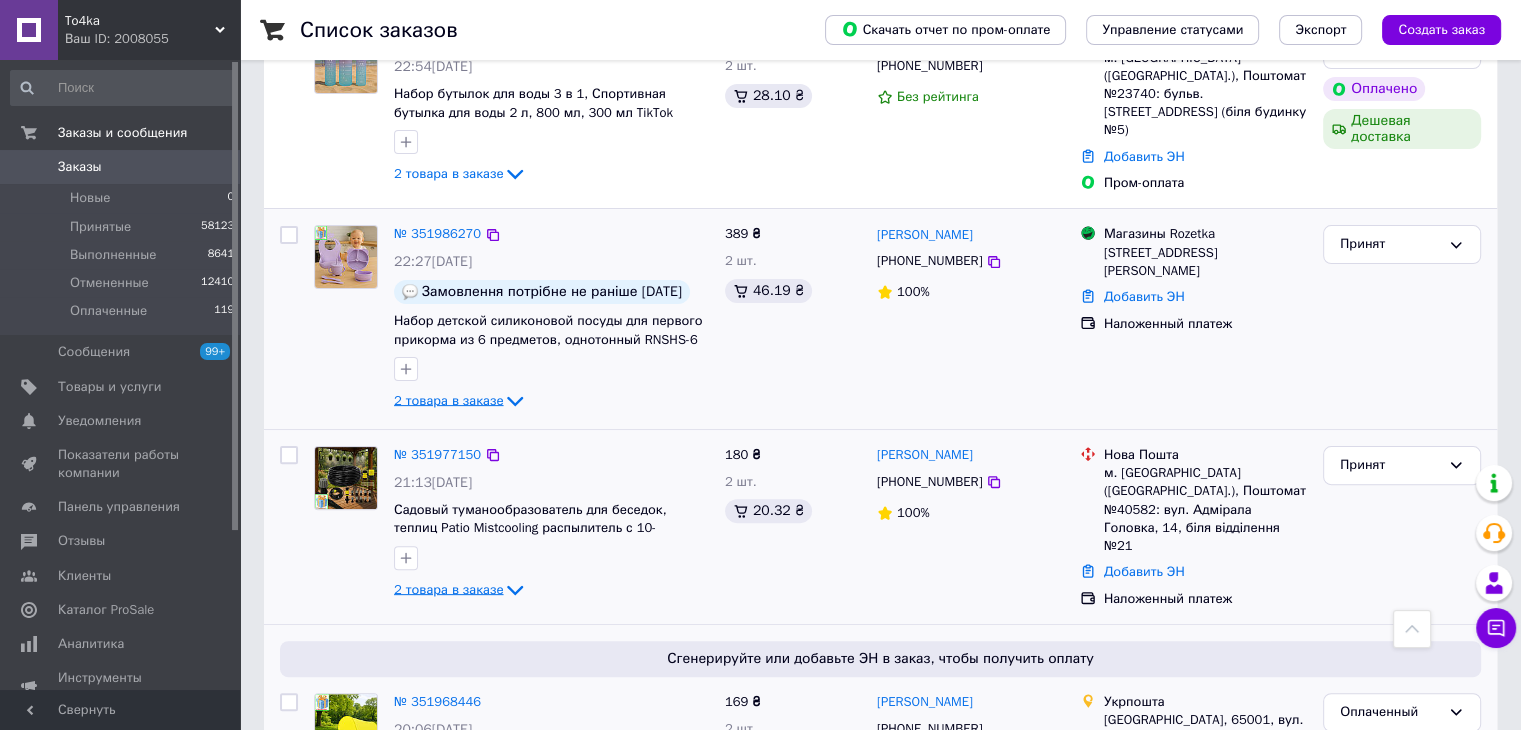 click 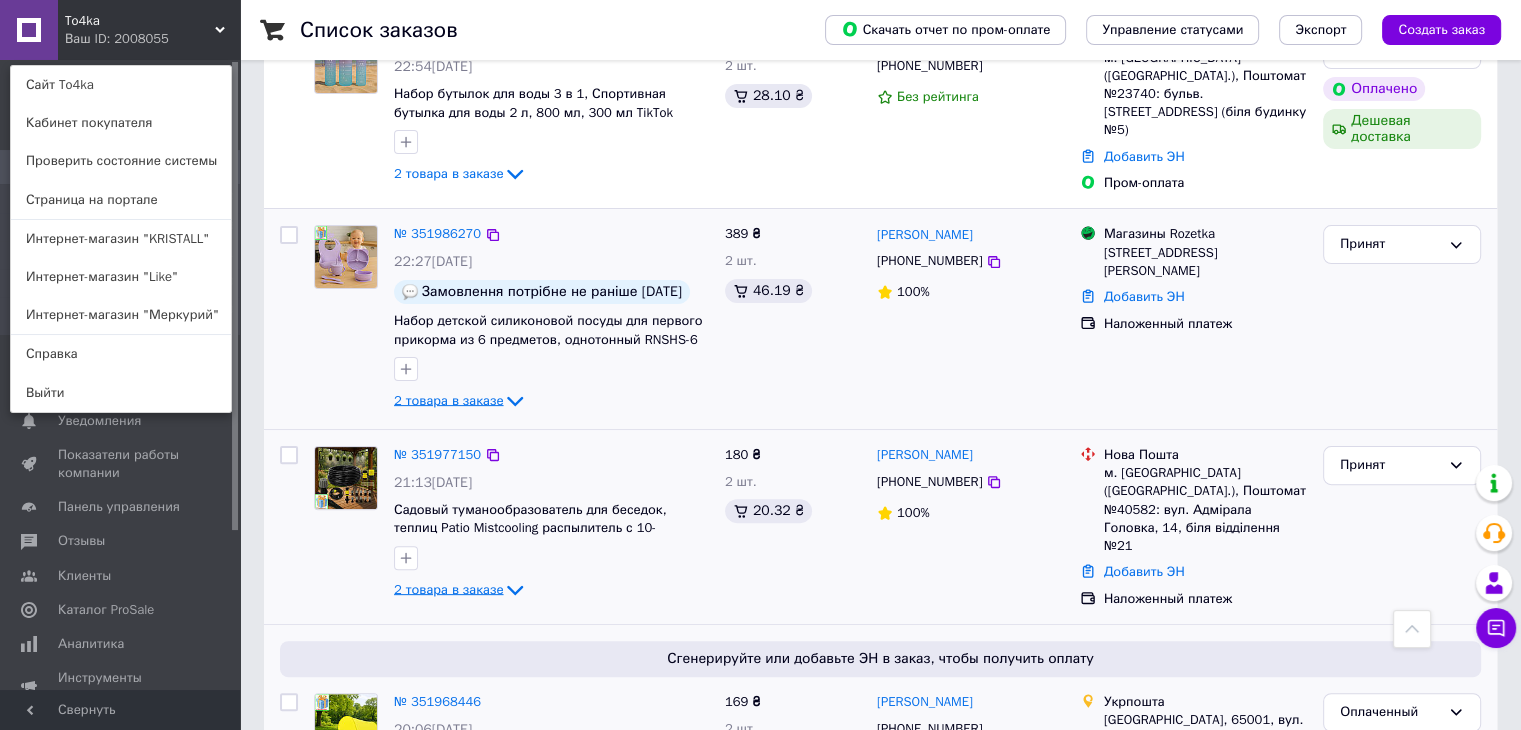 click on "Интернет-магазин "KRISTALL"" at bounding box center [121, 239] 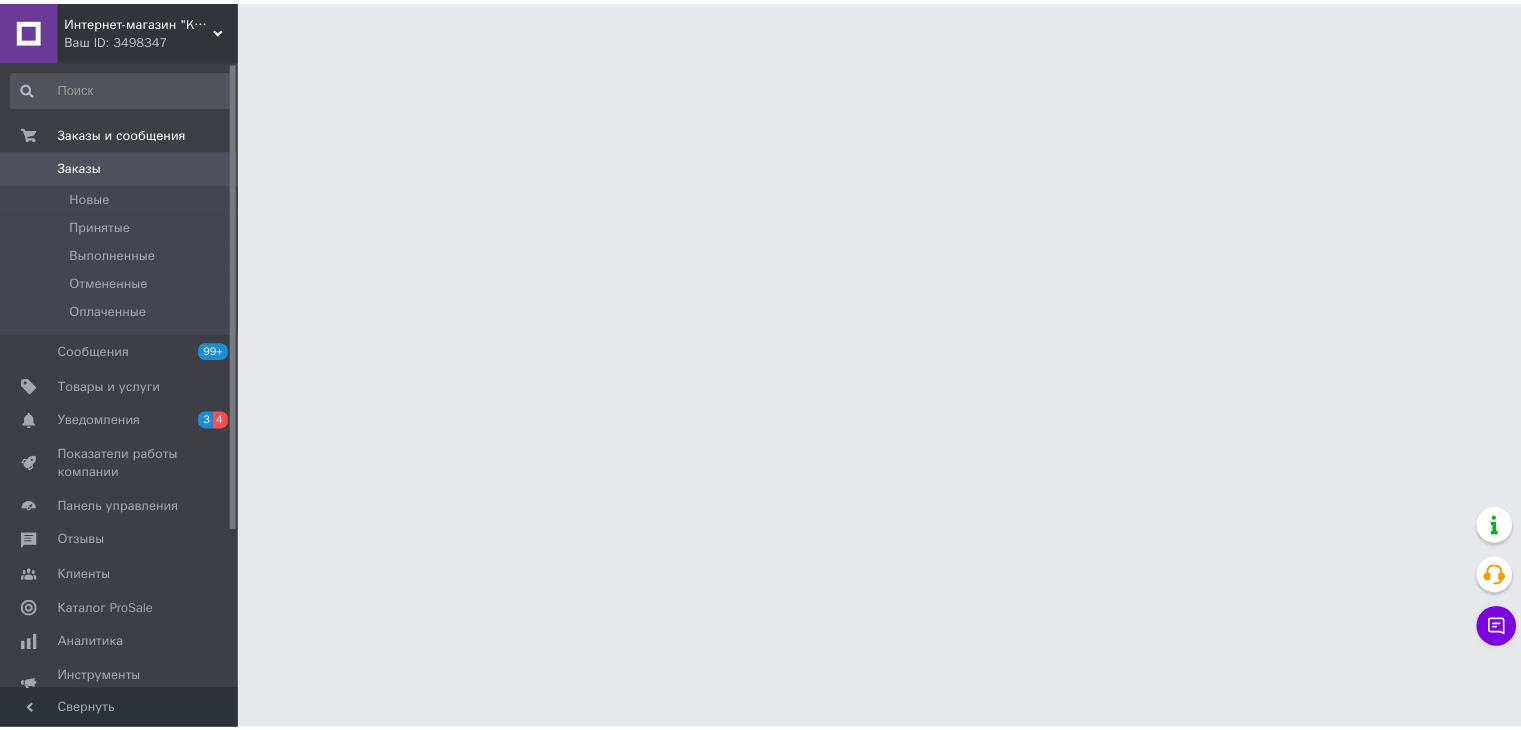 scroll, scrollTop: 0, scrollLeft: 0, axis: both 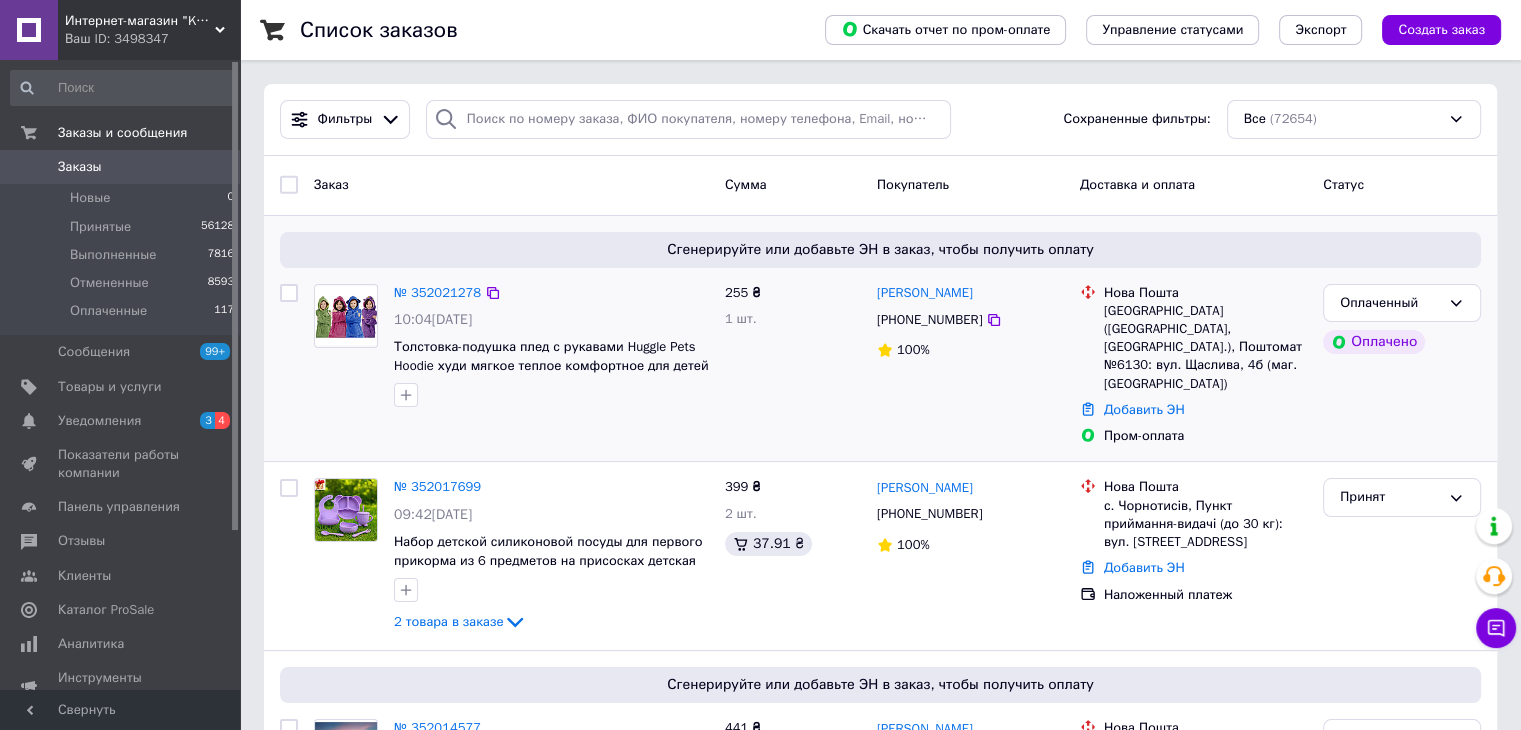 click on "Сгенерируйте или добавьте ЭН в заказ, чтобы получить оплату № 352021278 10:04, 10.07.2025 Толстовка-подушка плед с рукавами Huggle Pets Hoodie худи мягкое теплое комфортное для детей 2 в 1 255 ₴ 1 шт. Ирина Лебедь +380661703227 100% Нова Пошта Запоріжжя (Запорізька обл., Запорізький р-н.), Поштомат №6130: вул. Щаслива, 4б (маг. АТБ) Добавить ЭН Пром-оплата Оплаченный Оплачено" at bounding box center [880, 339] 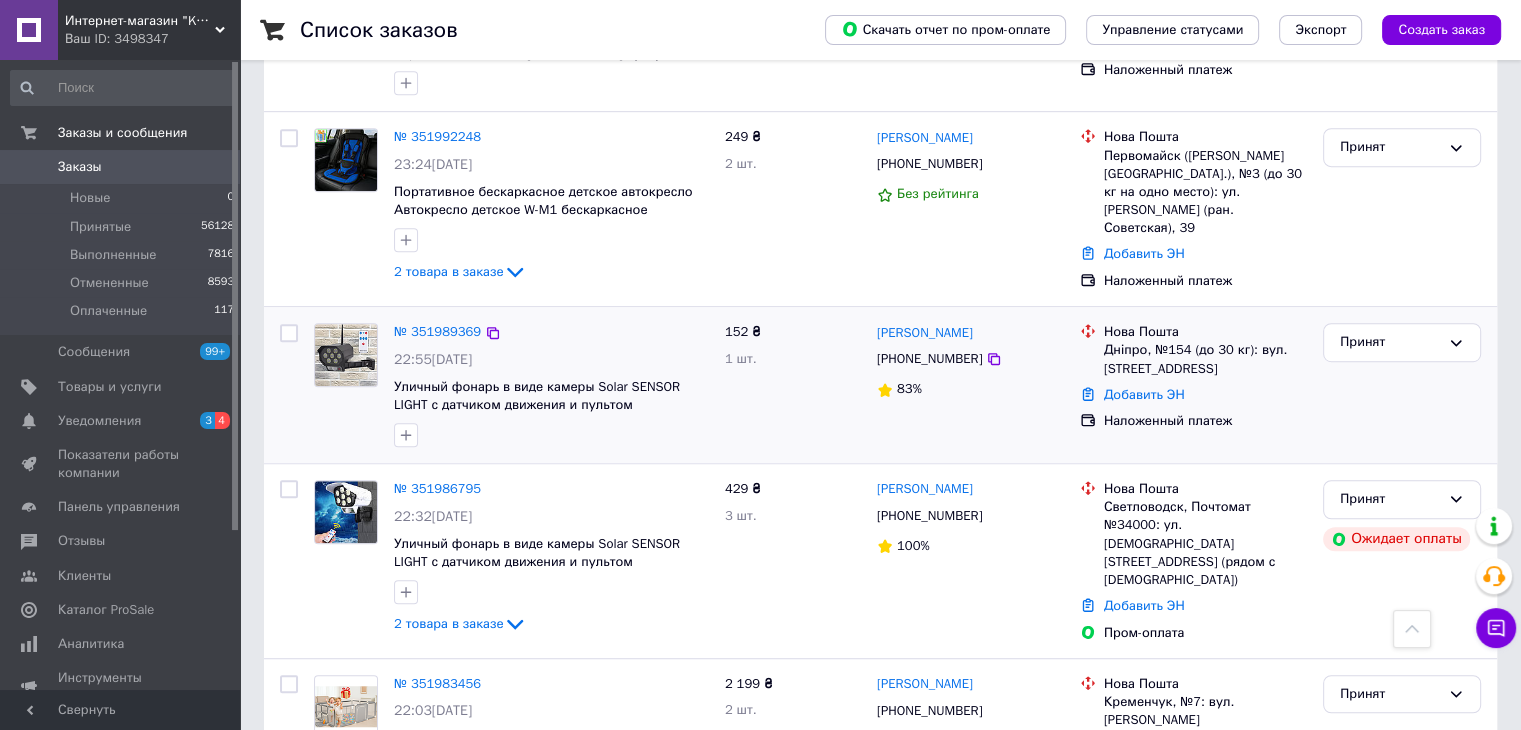 scroll, scrollTop: 1200, scrollLeft: 0, axis: vertical 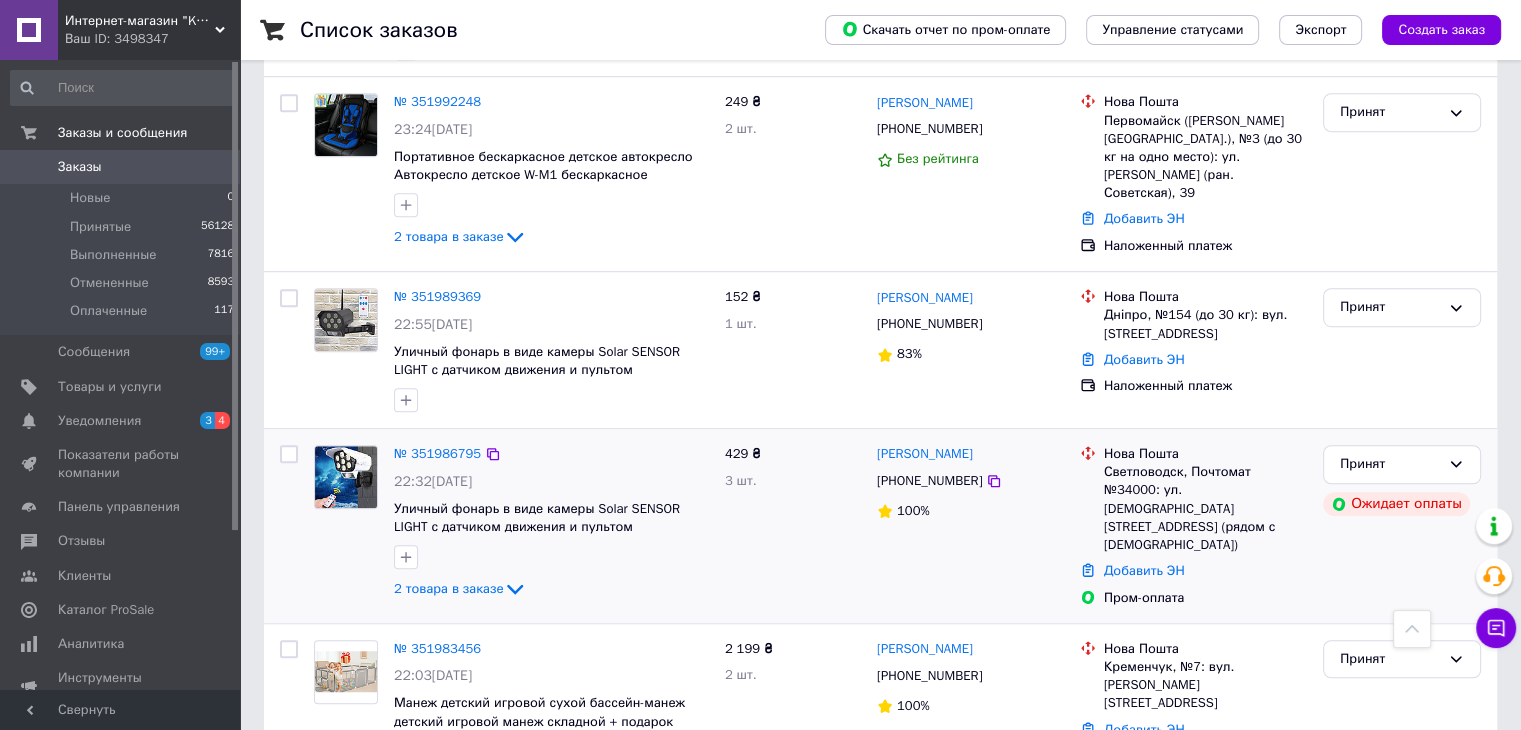 click at bounding box center [346, 477] 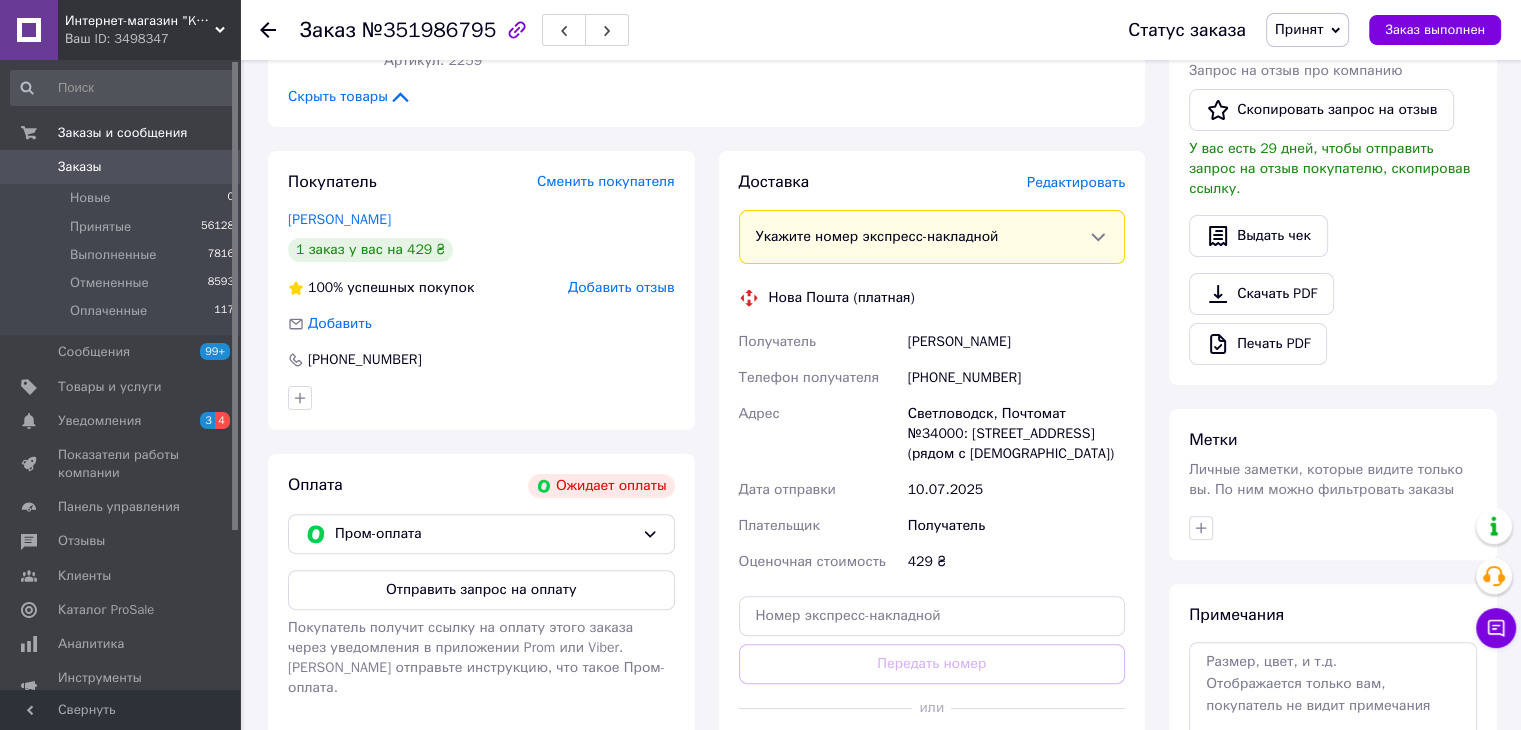 scroll, scrollTop: 400, scrollLeft: 0, axis: vertical 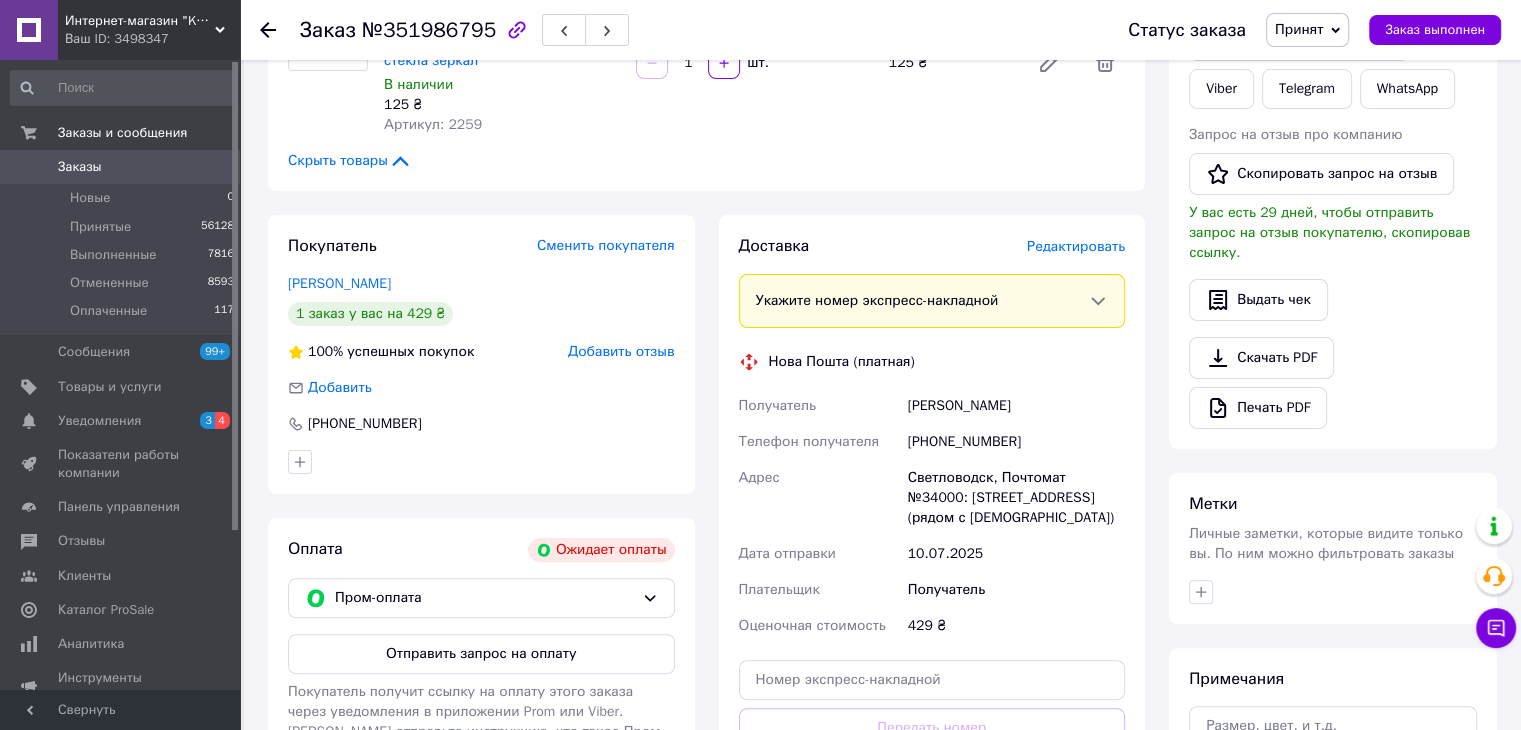 click on "Интернет-магазин "KRISTALL" Ваш ID: 3498347" at bounding box center (149, 30) 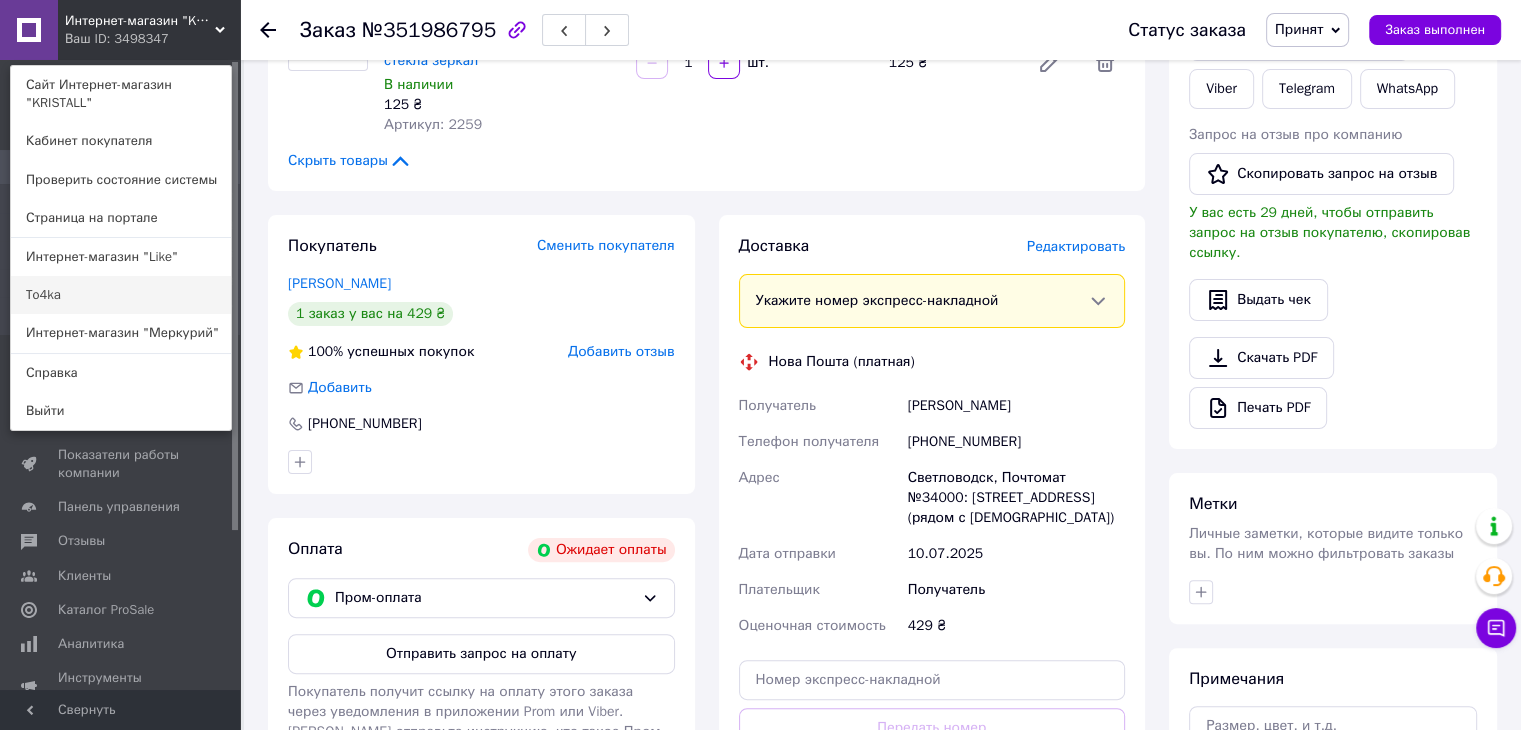 click on "To4ka" at bounding box center (121, 295) 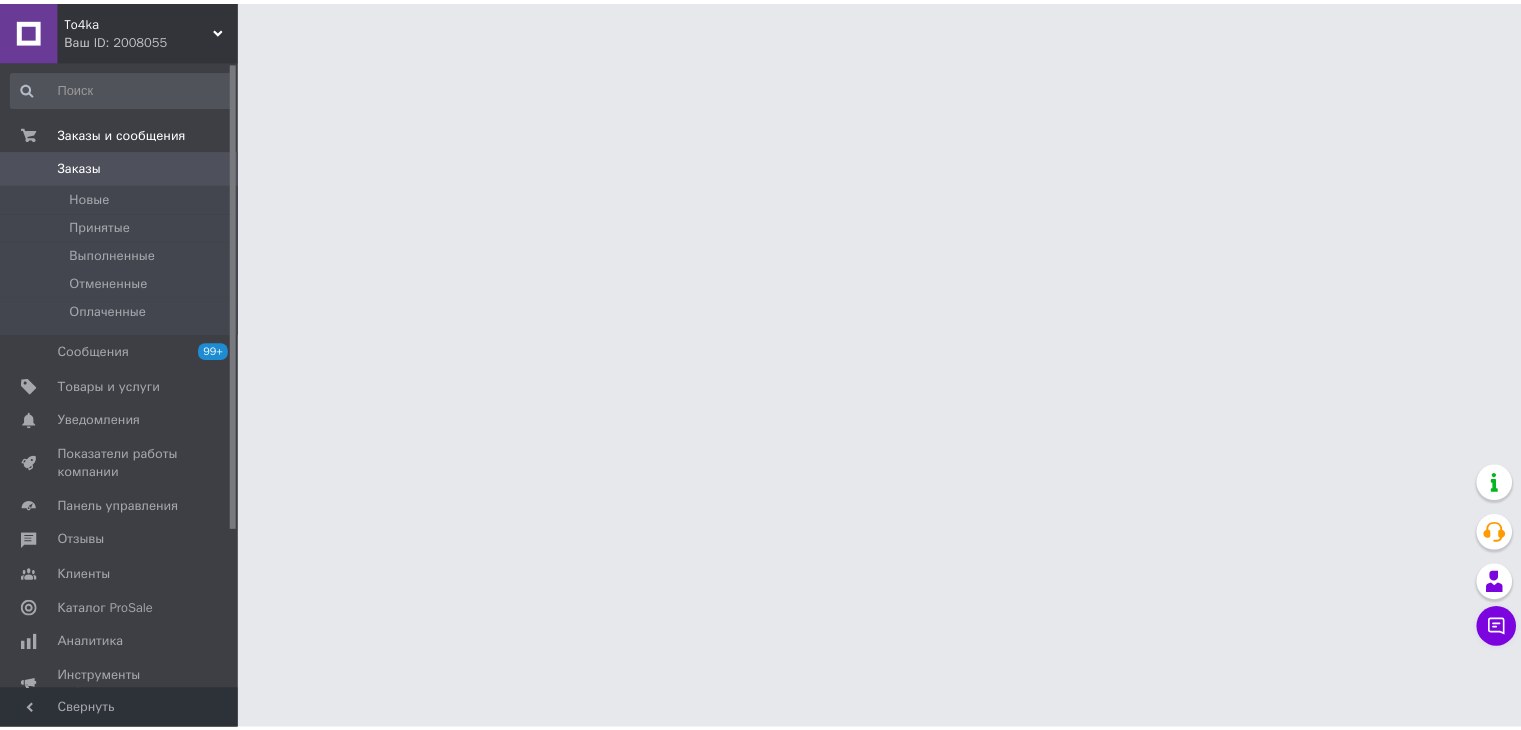 scroll, scrollTop: 0, scrollLeft: 0, axis: both 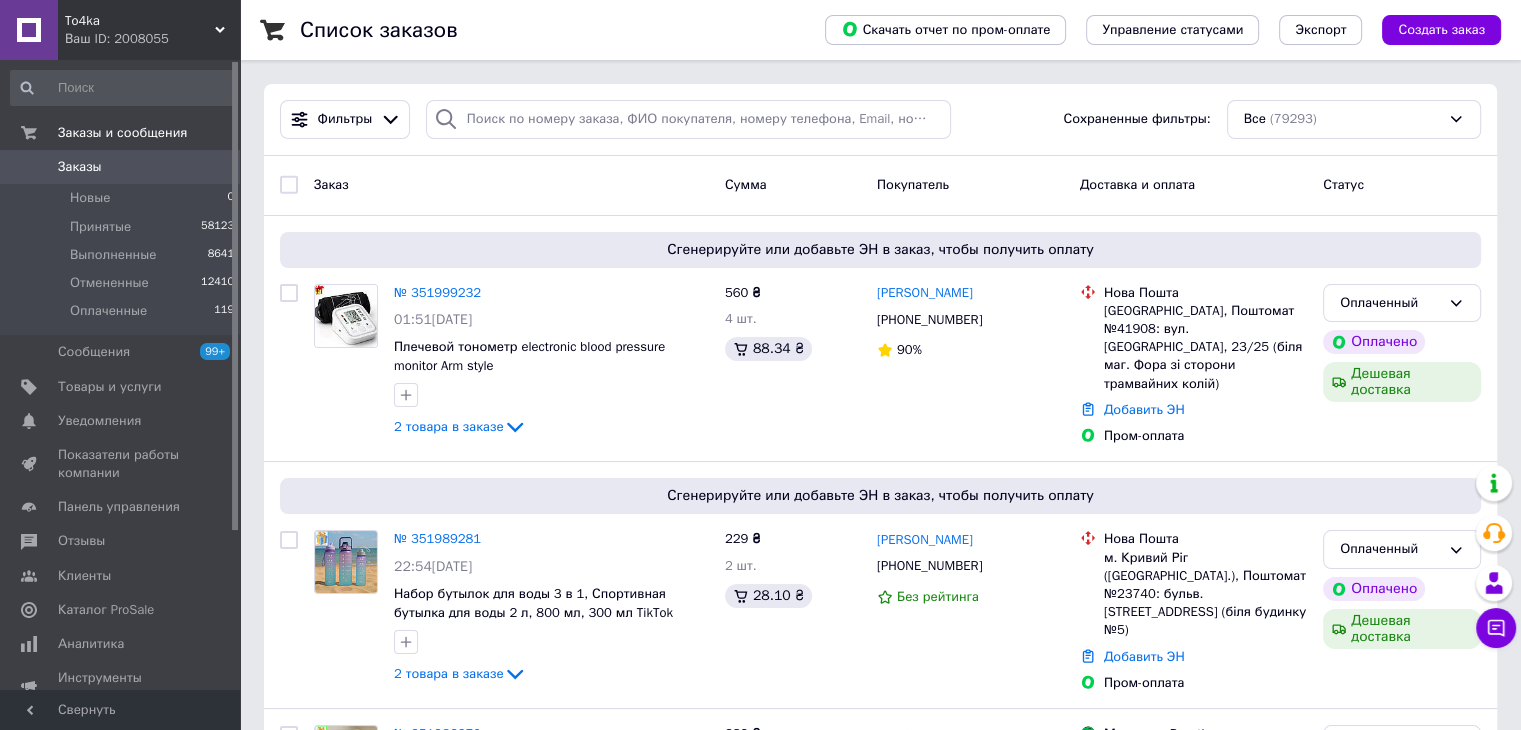 click on "To4ka" at bounding box center [140, 21] 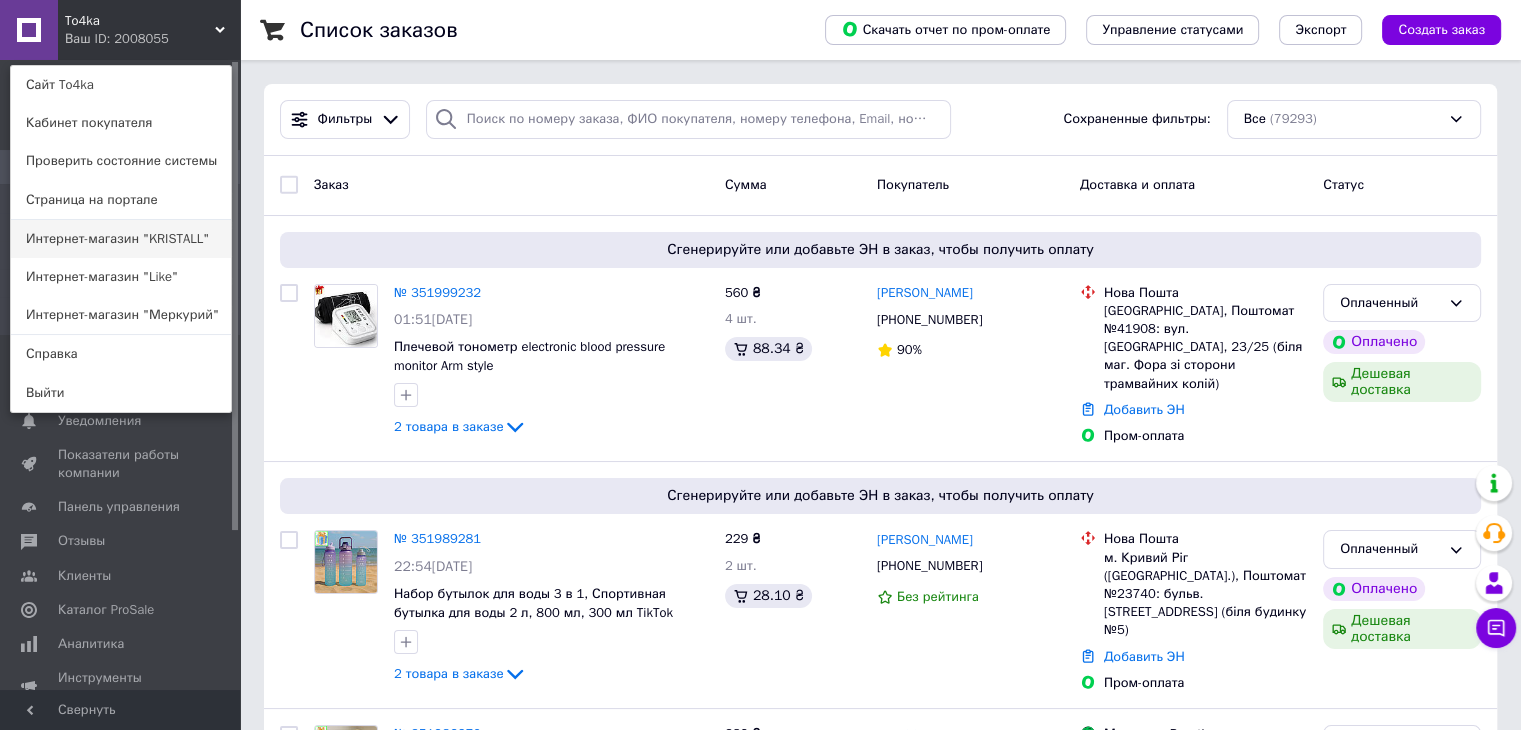 click on "Интернет-магазин "KRISTALL"" at bounding box center [121, 239] 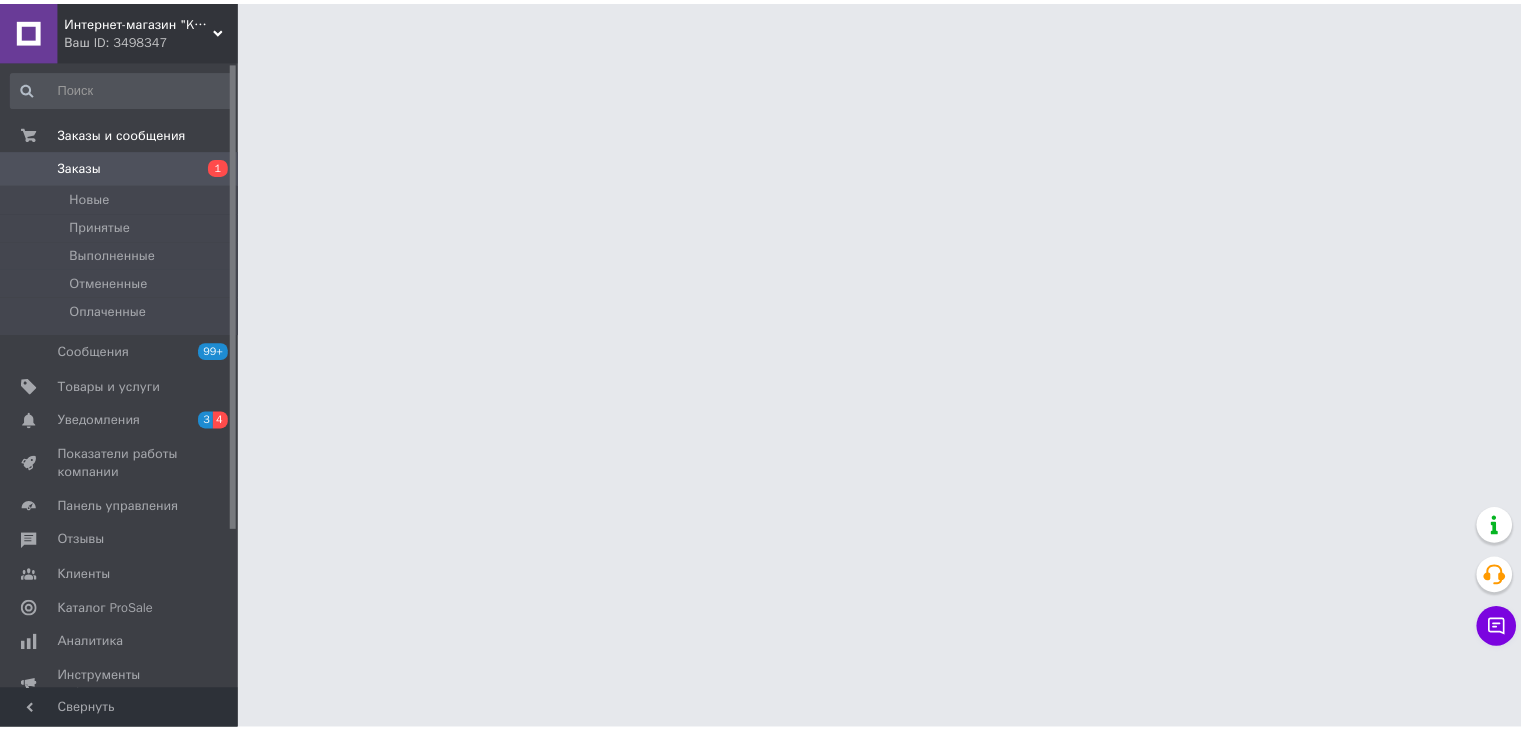 scroll, scrollTop: 0, scrollLeft: 0, axis: both 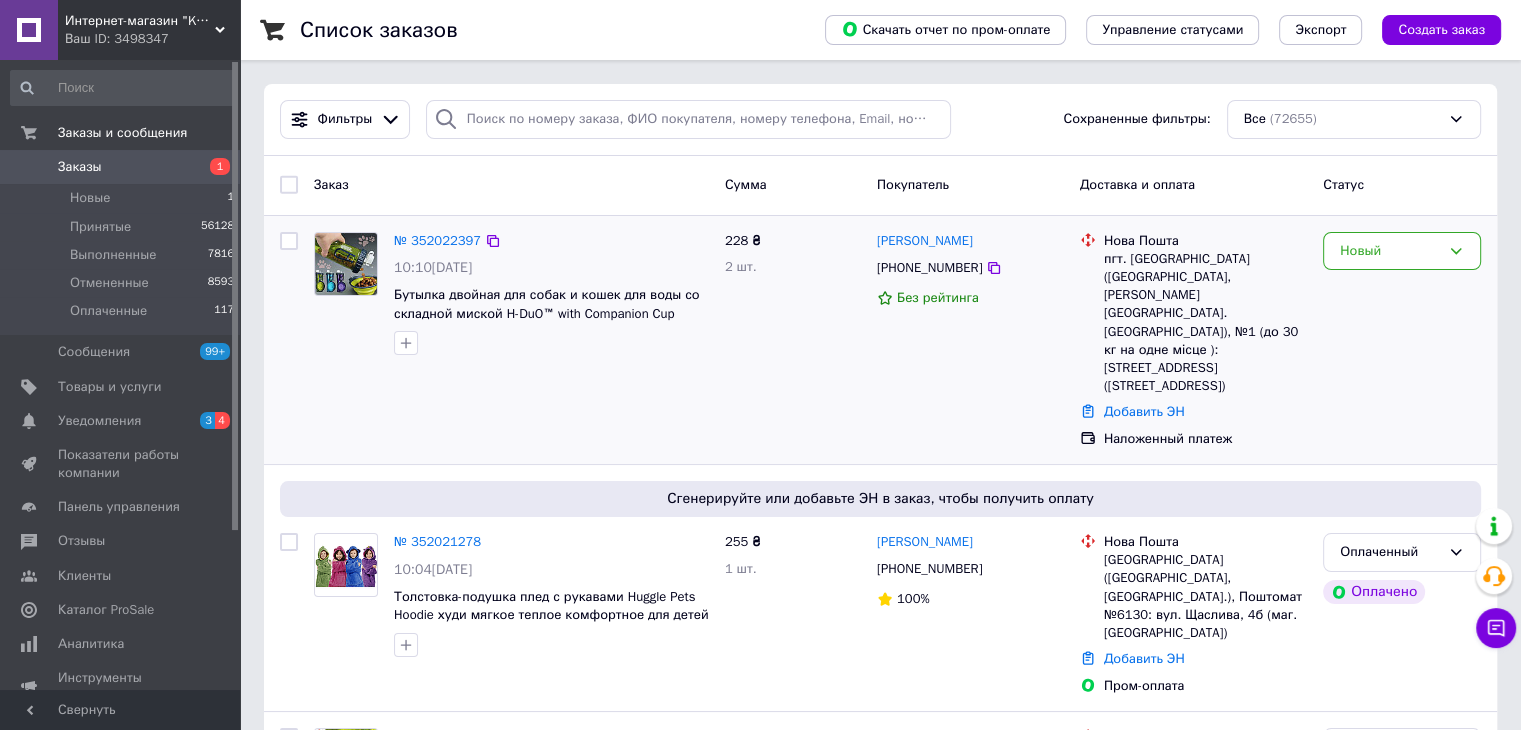 click at bounding box center [346, 264] 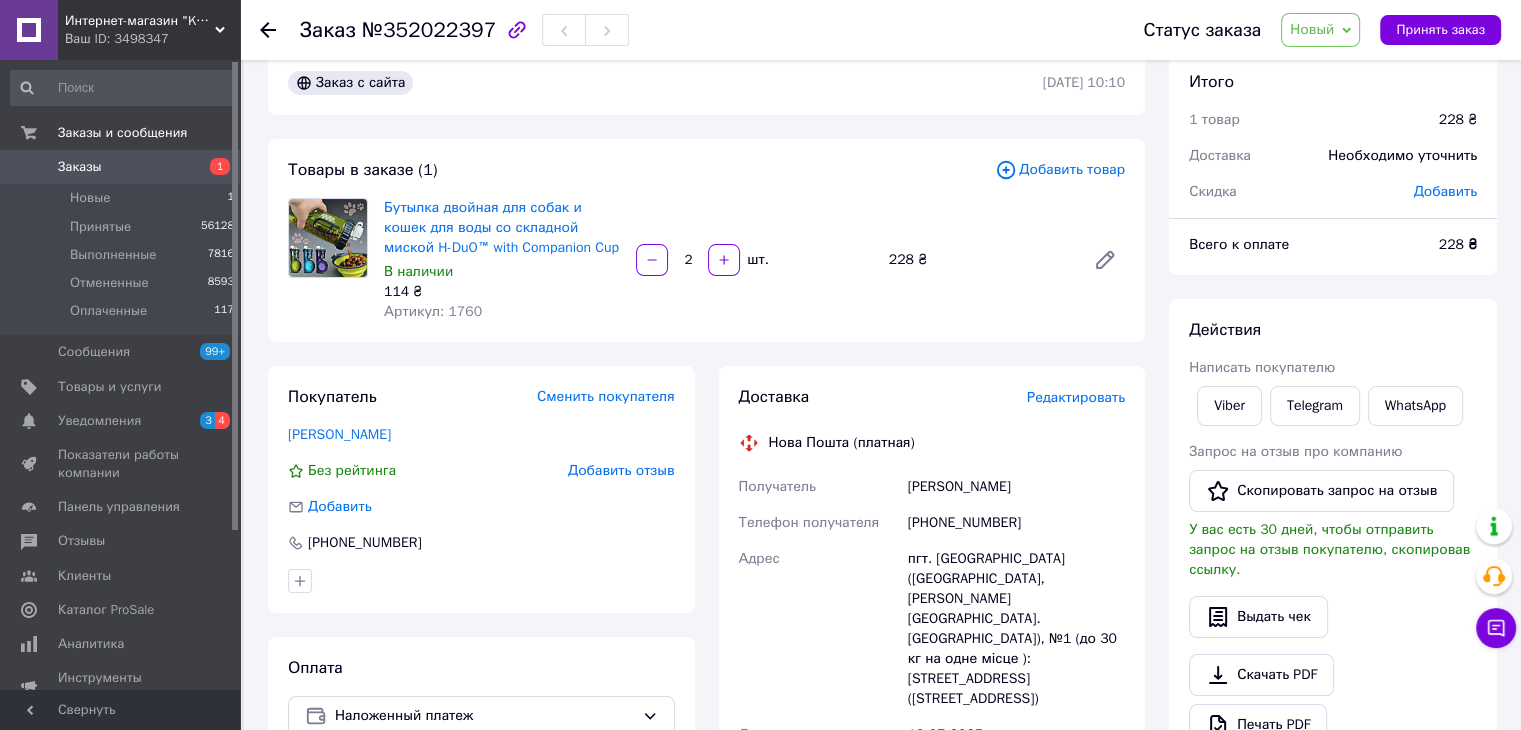 scroll, scrollTop: 0, scrollLeft: 0, axis: both 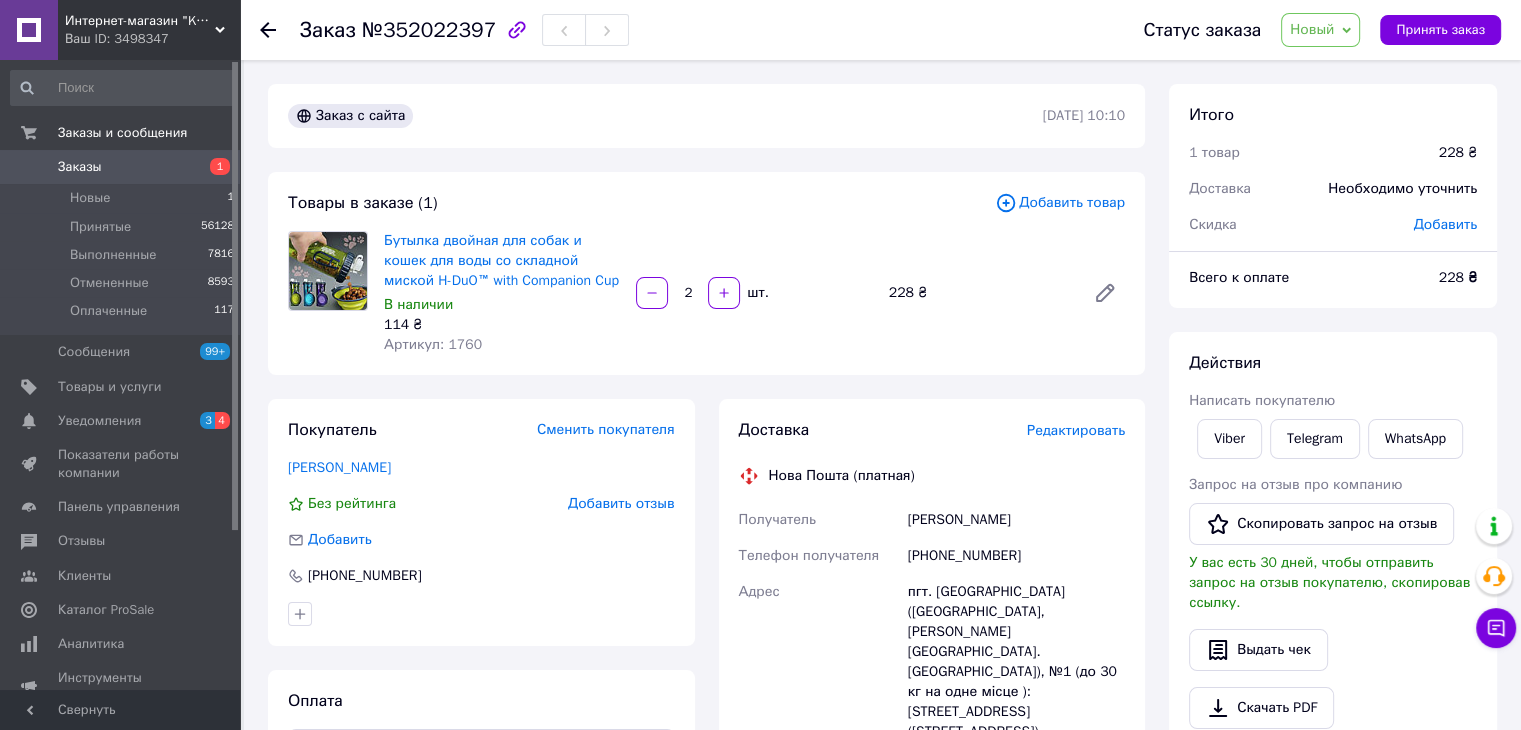 click 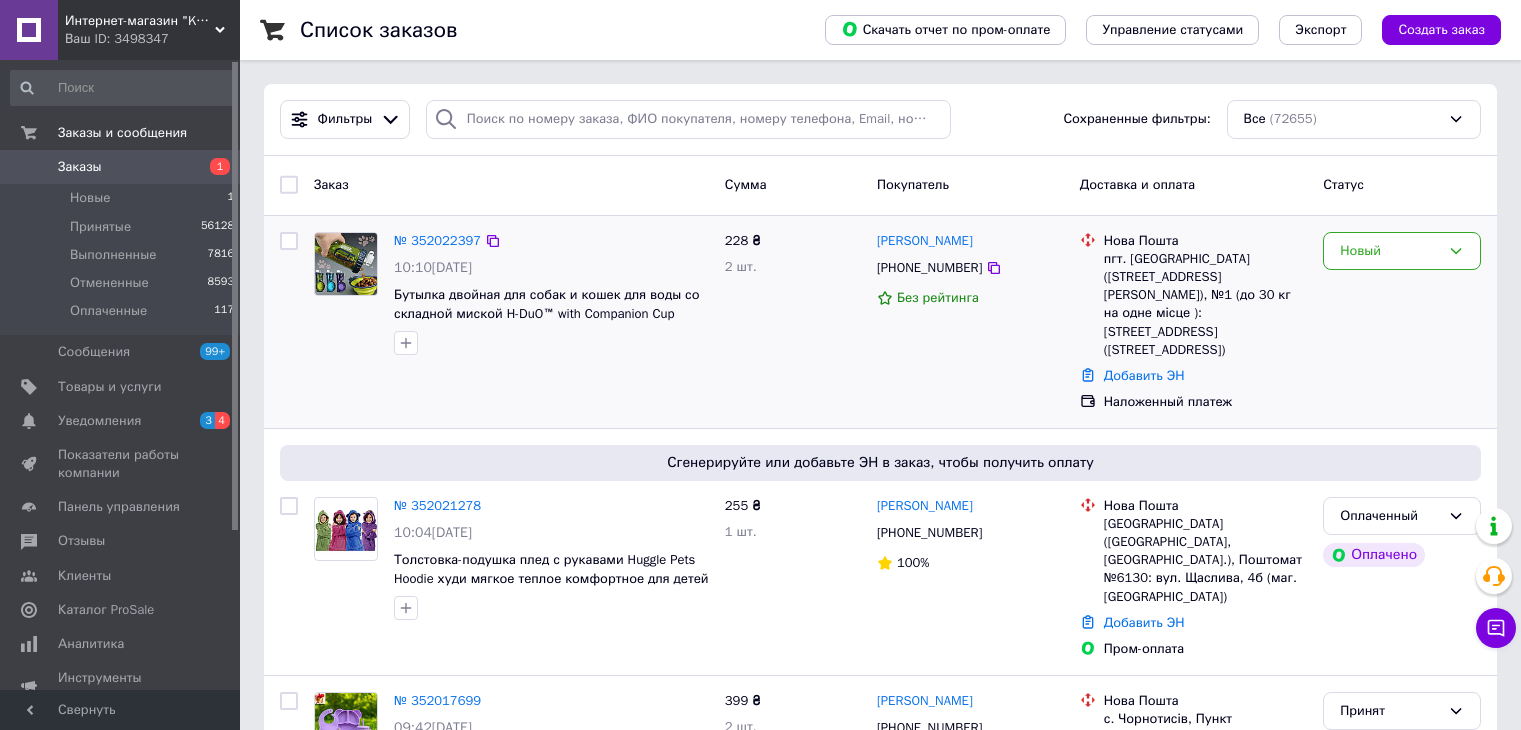scroll, scrollTop: 0, scrollLeft: 0, axis: both 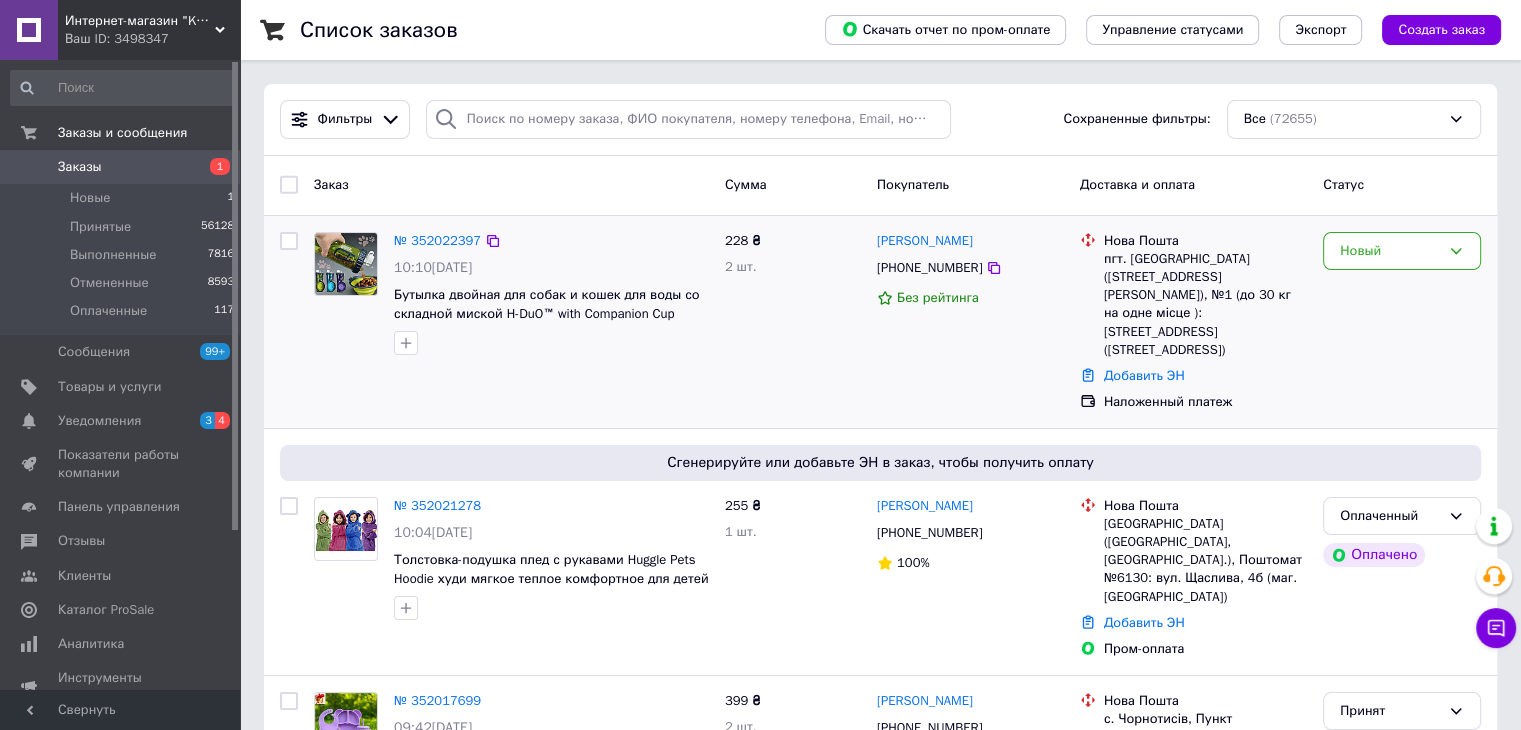 click on "228 ₴ 2 шт." at bounding box center [793, 322] 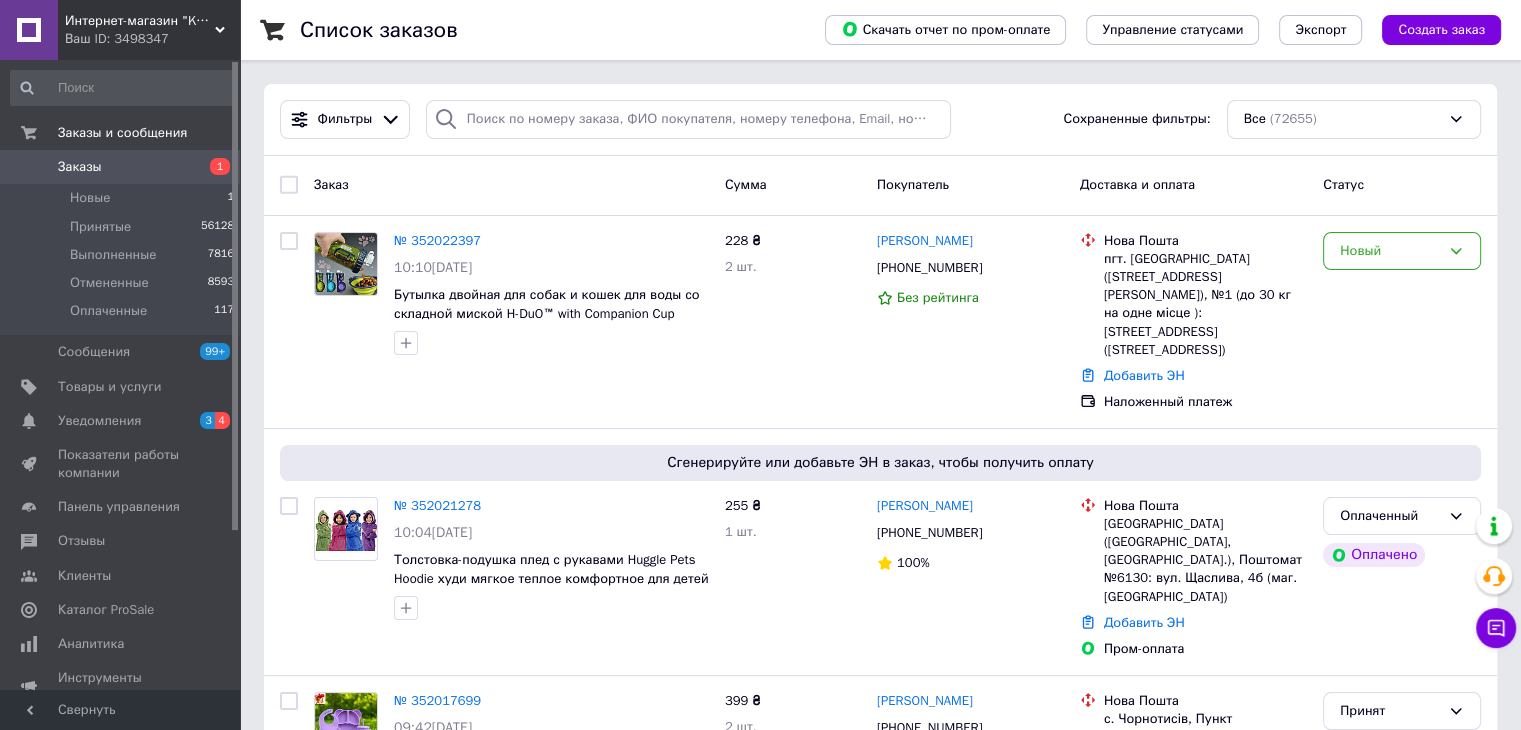 click on "Интернет-магазин "KRISTALL" Ваш ID: 3498347" at bounding box center (149, 30) 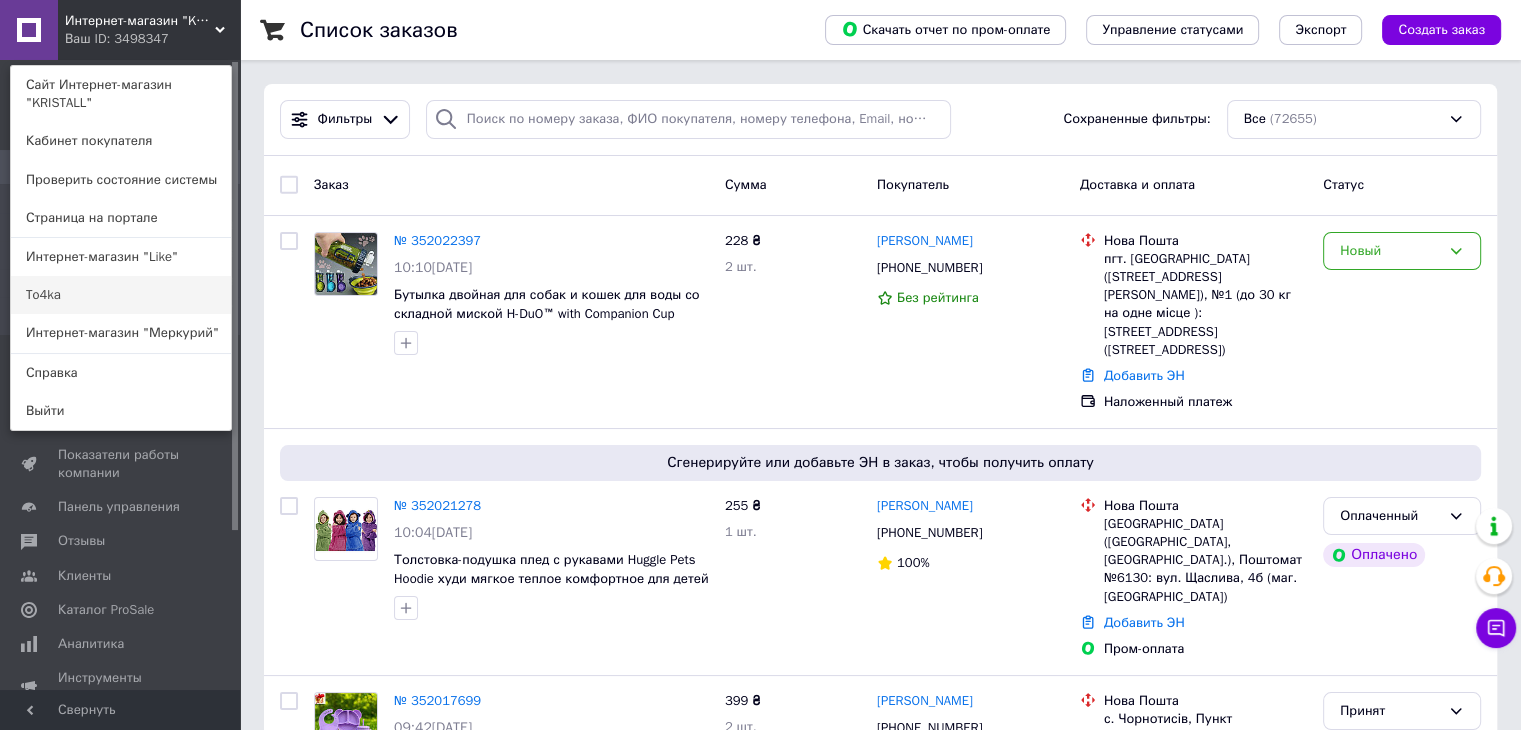 click on "To4ka" at bounding box center [121, 295] 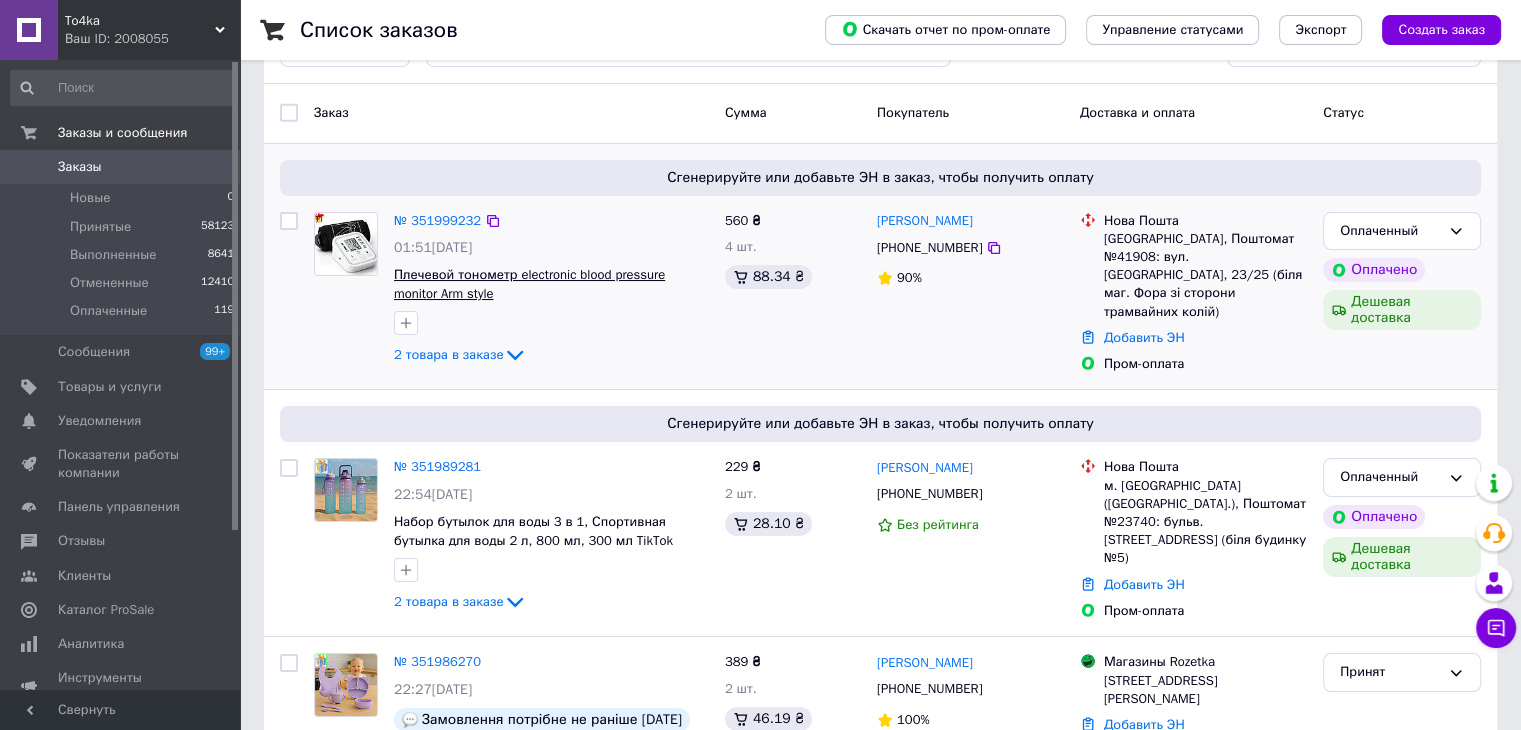 scroll, scrollTop: 200, scrollLeft: 0, axis: vertical 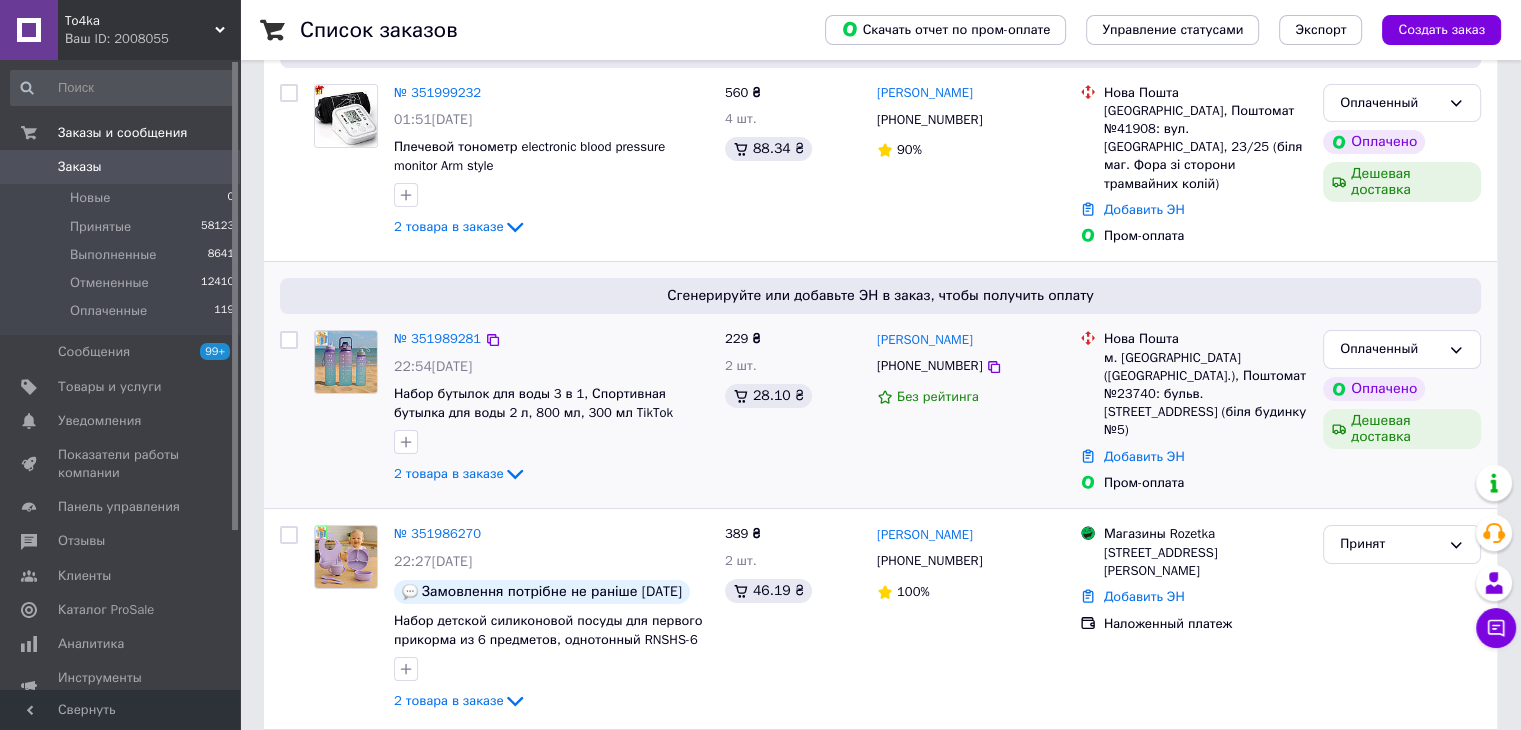 click at bounding box center [346, 362] 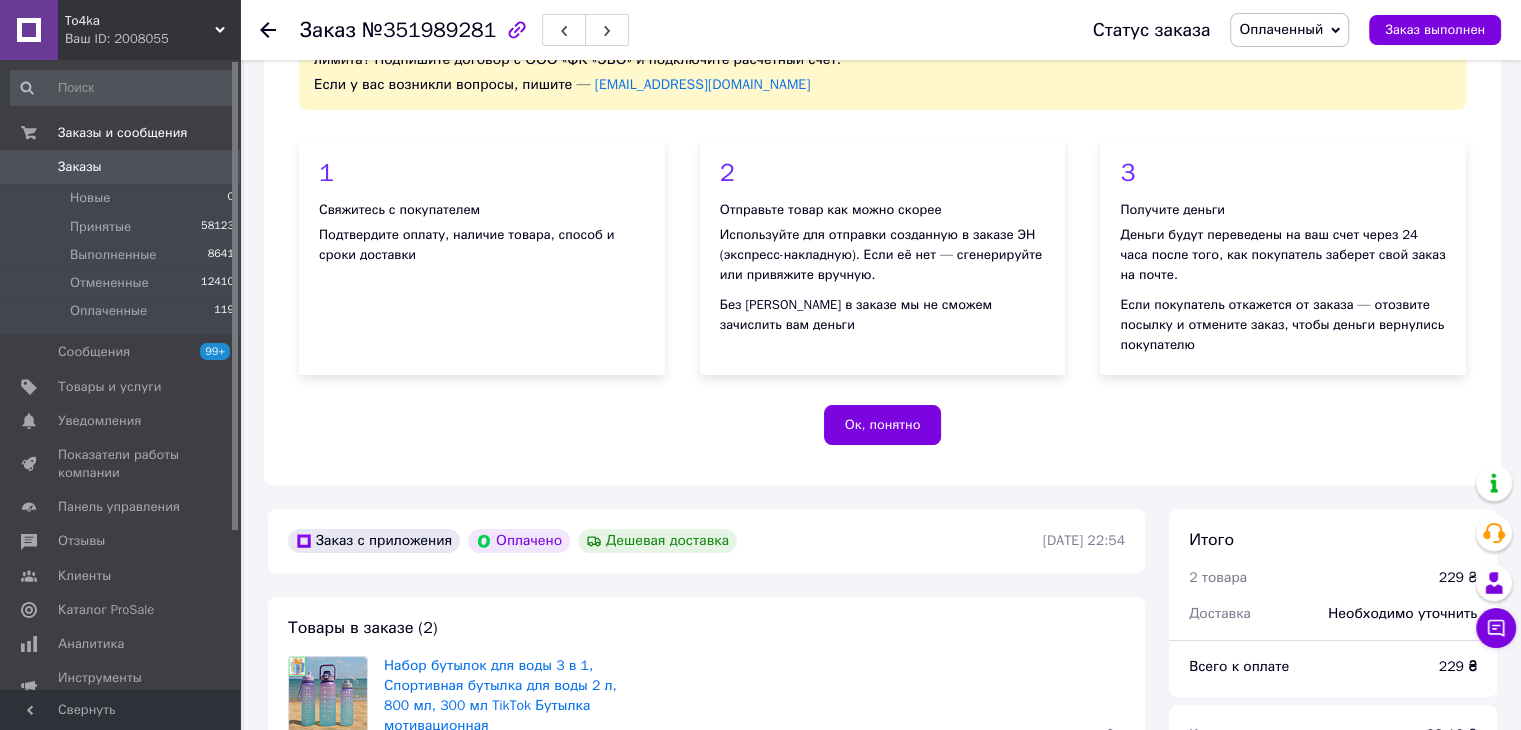 scroll, scrollTop: 0, scrollLeft: 0, axis: both 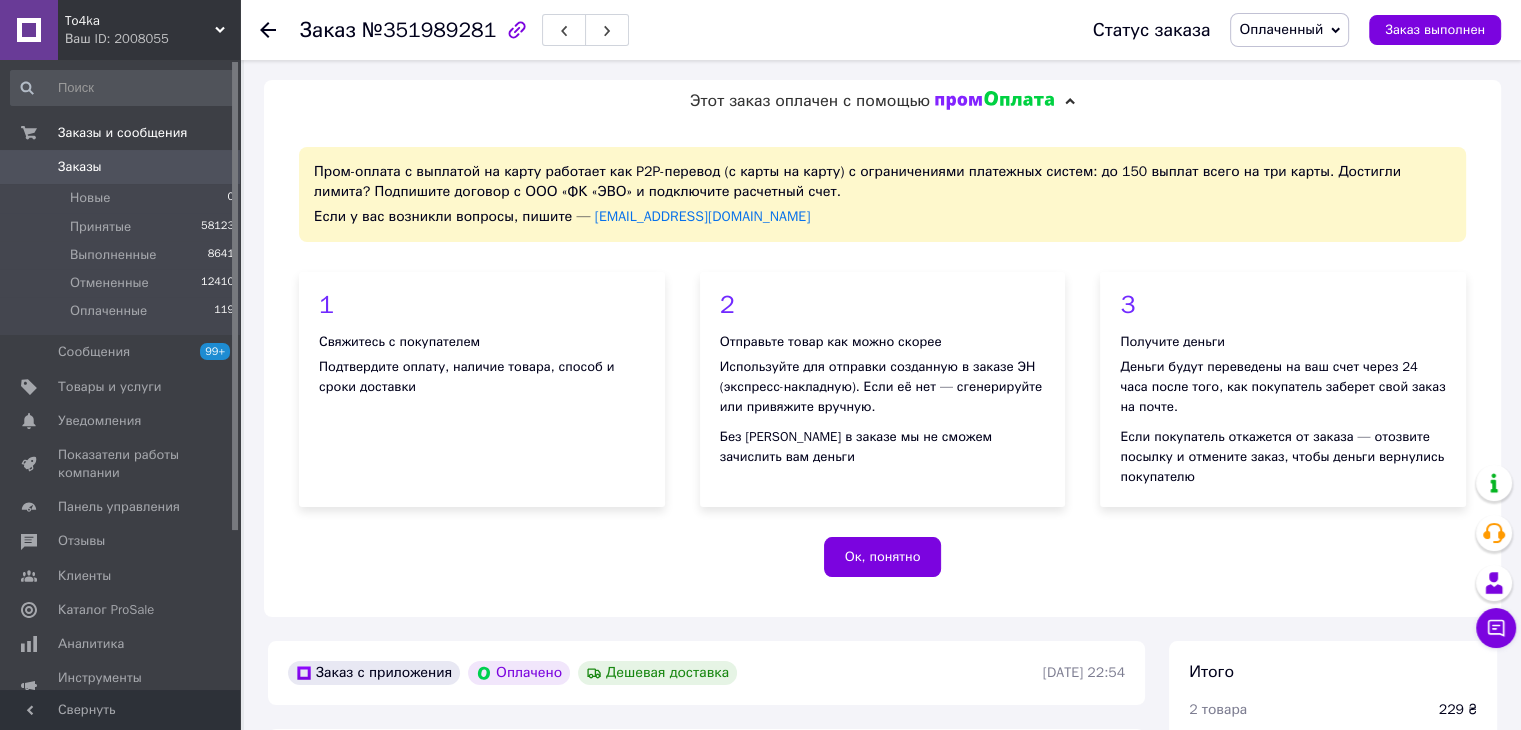 click 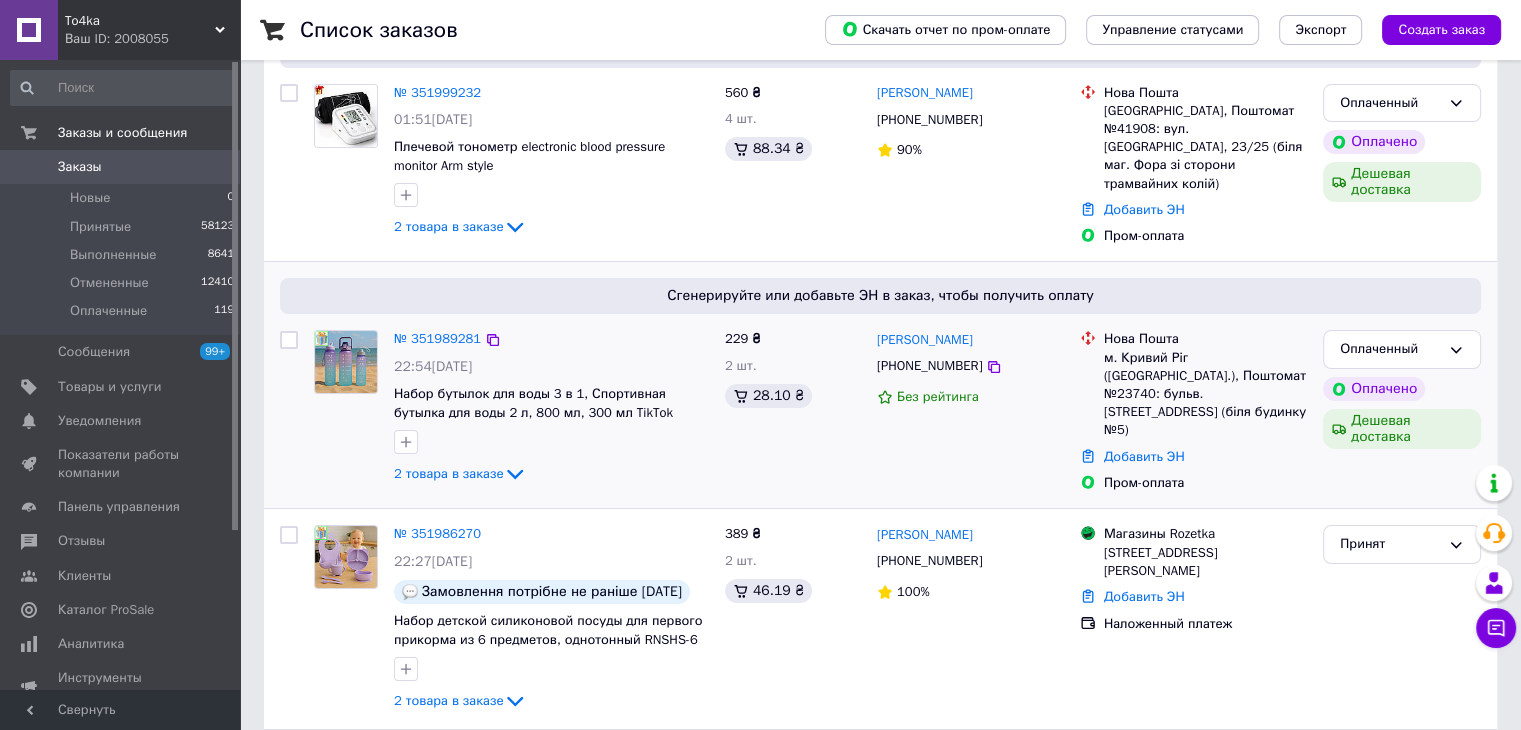 scroll, scrollTop: 200, scrollLeft: 0, axis: vertical 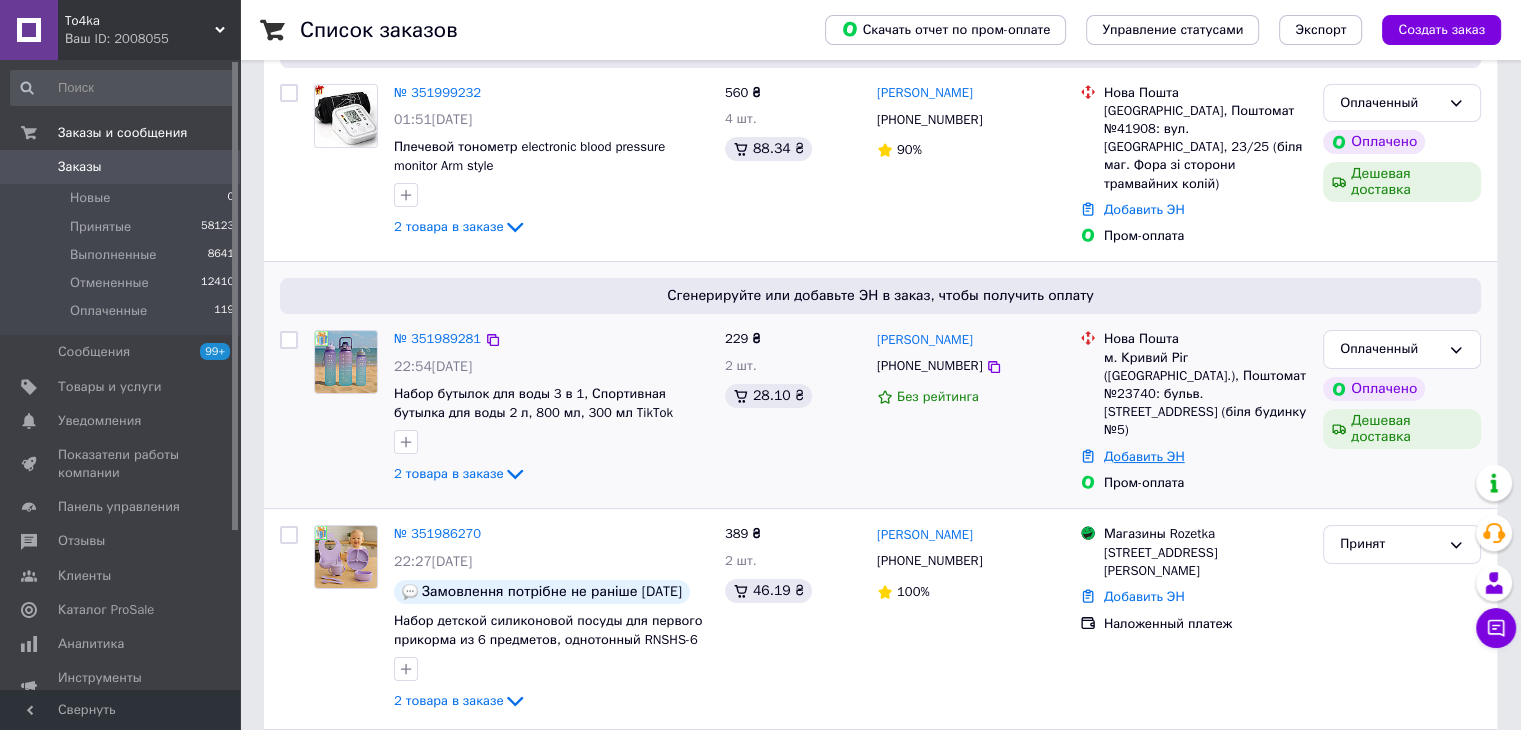 click on "Добавить ЭН" at bounding box center (1144, 456) 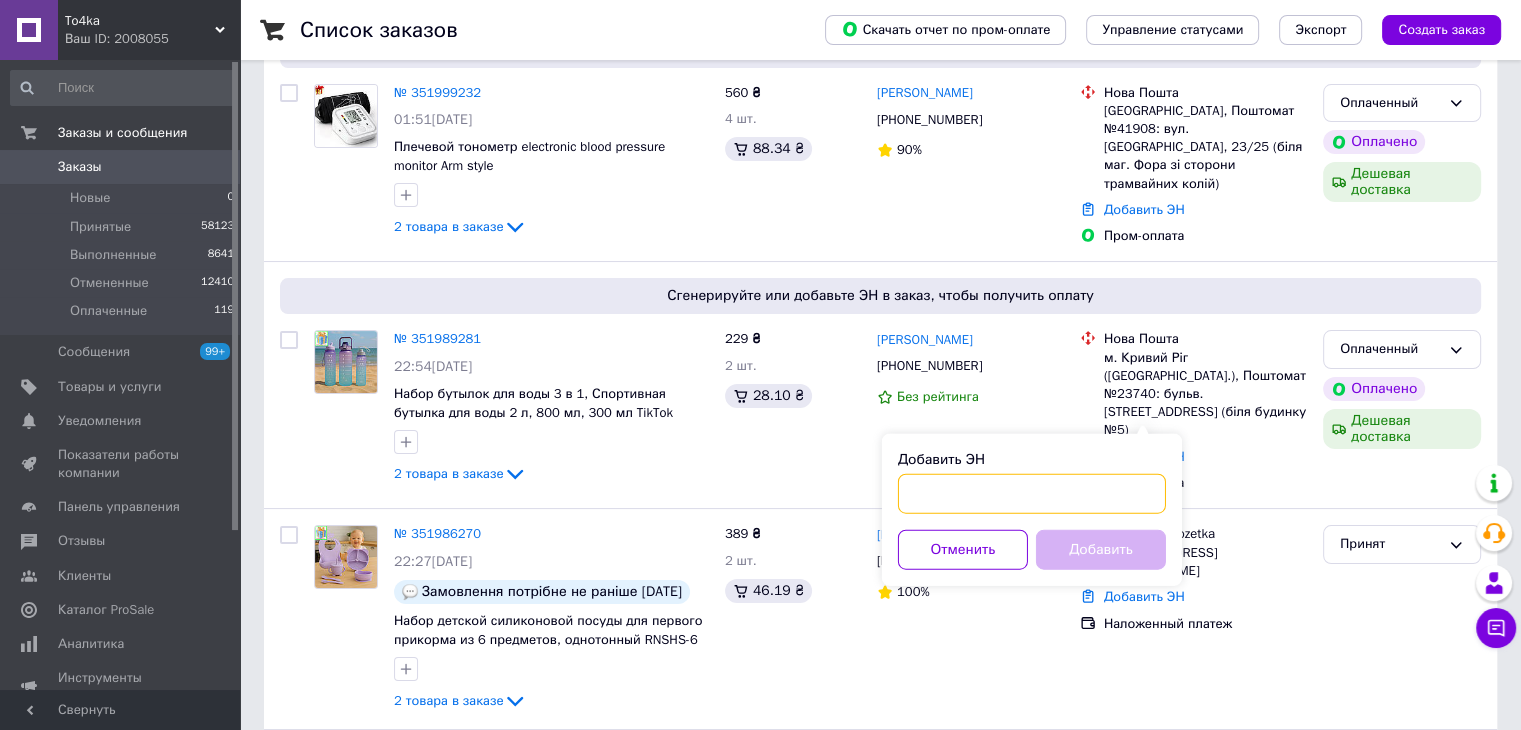 click on "Добавить ЭН" at bounding box center [1032, 494] 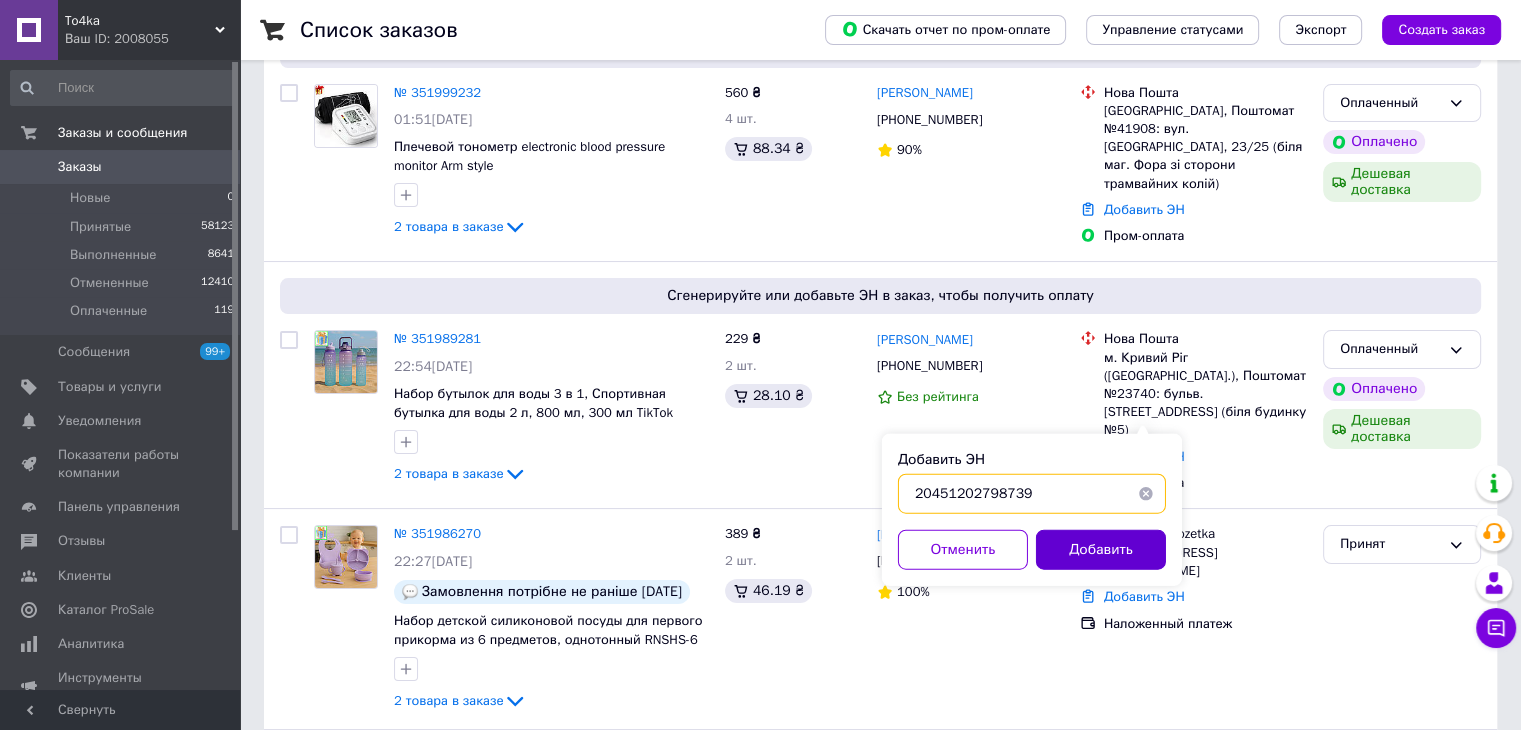 type on "20451202798739" 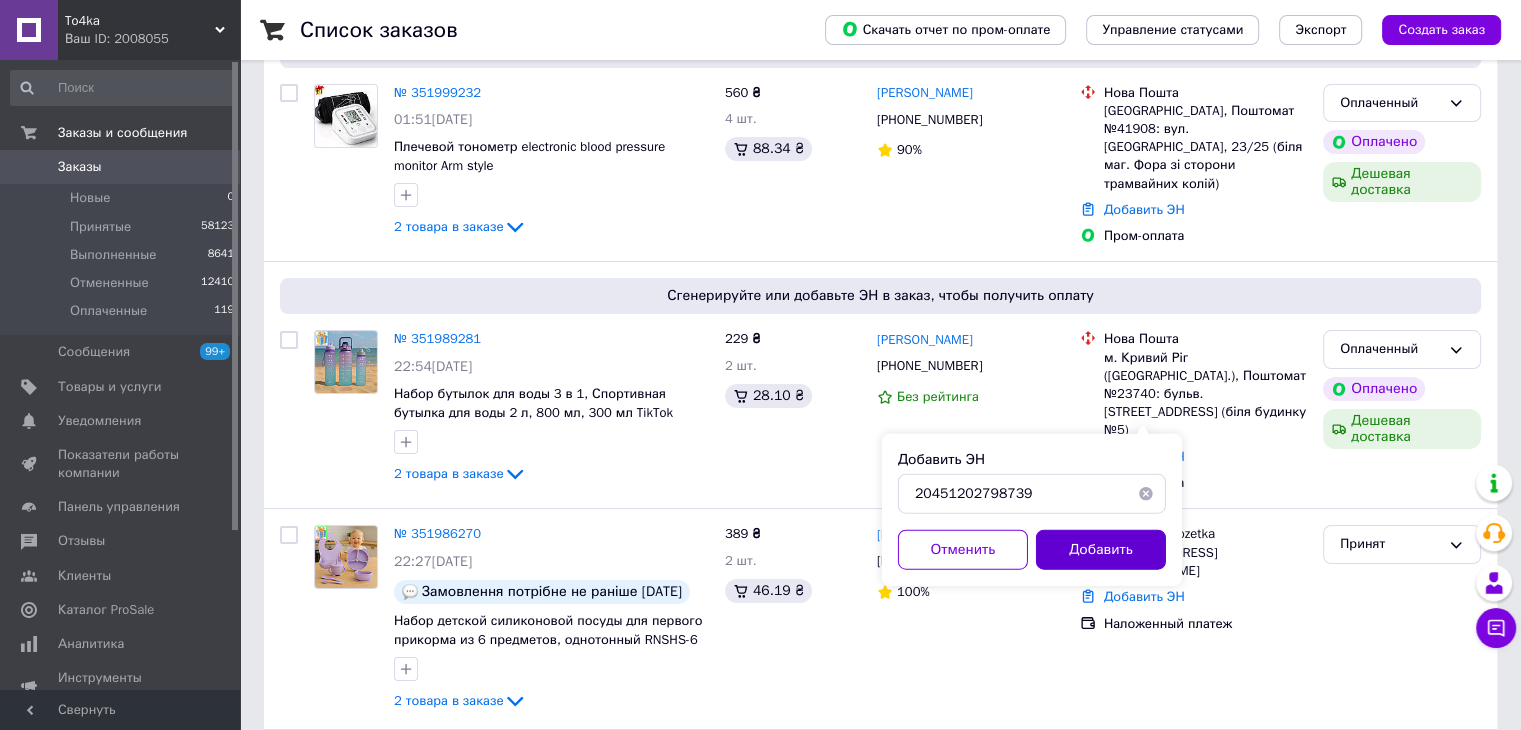 click on "Добавить" at bounding box center [1101, 550] 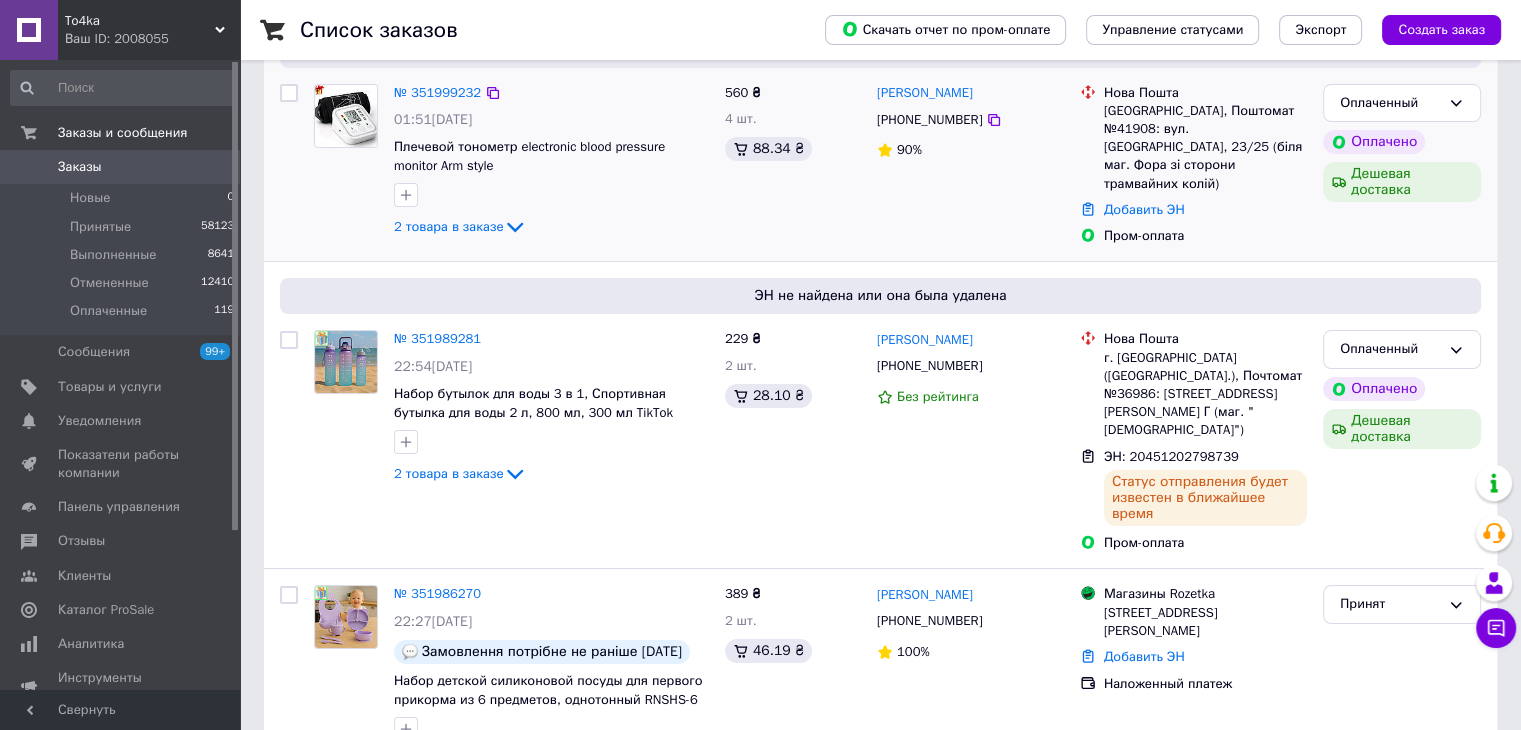 scroll, scrollTop: 100, scrollLeft: 0, axis: vertical 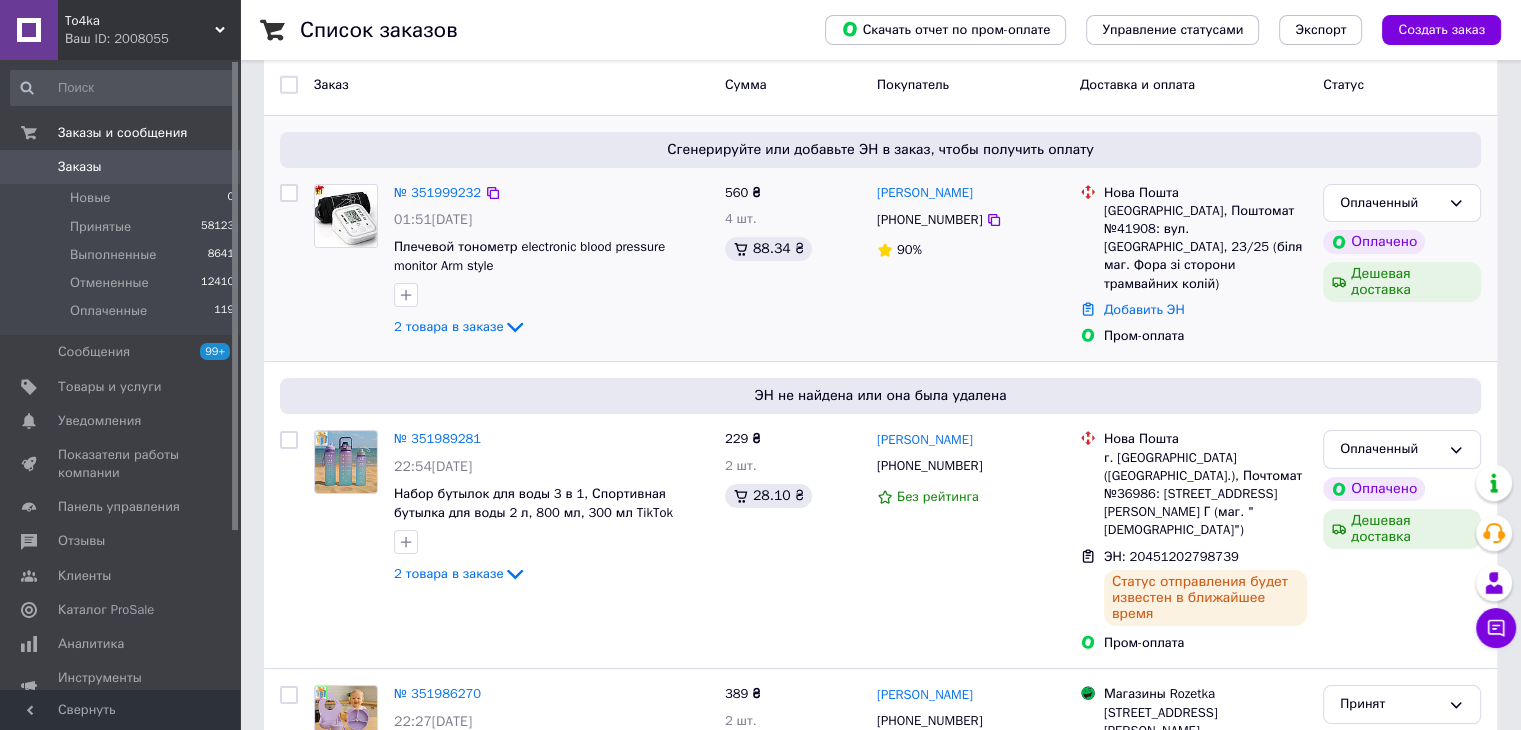 click at bounding box center (346, 216) 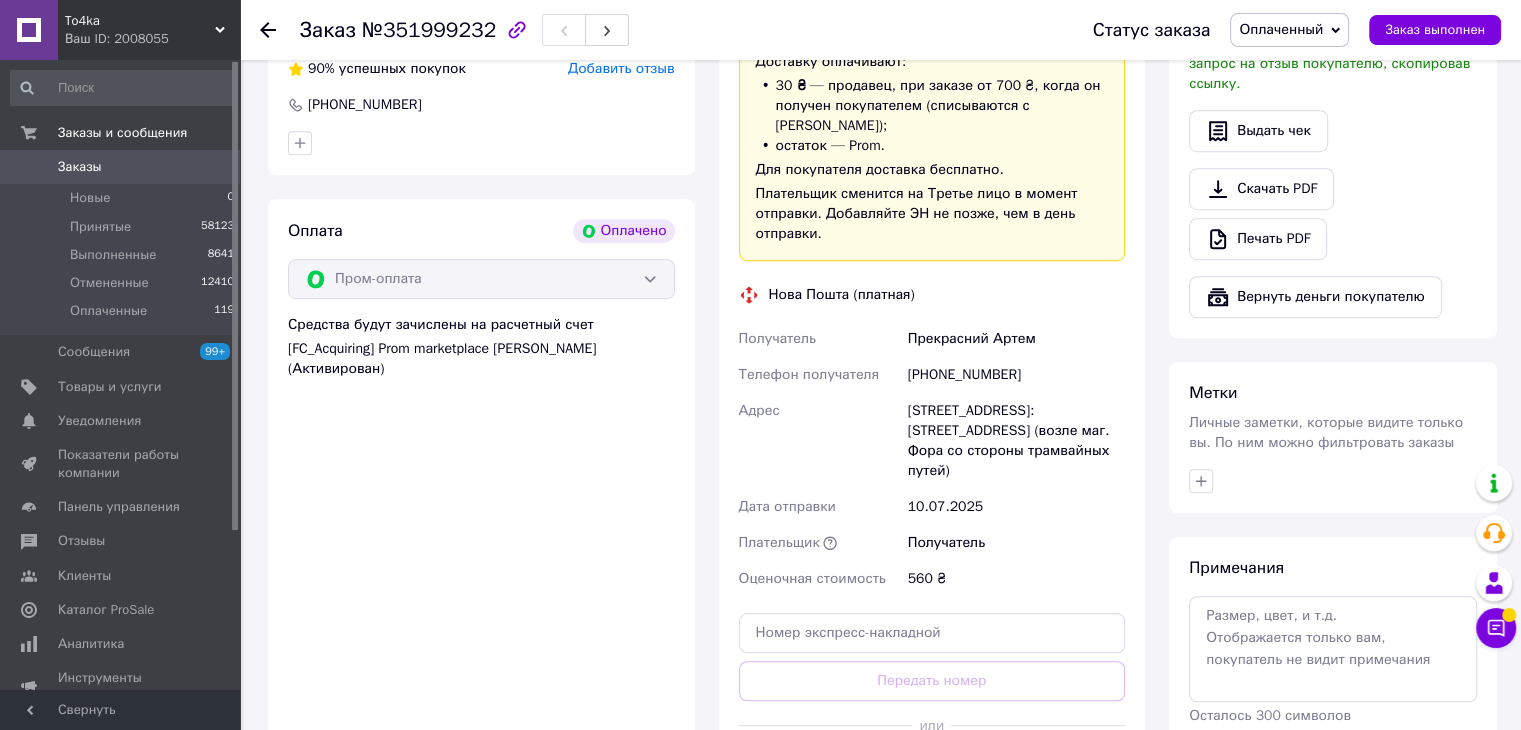 scroll, scrollTop: 1200, scrollLeft: 0, axis: vertical 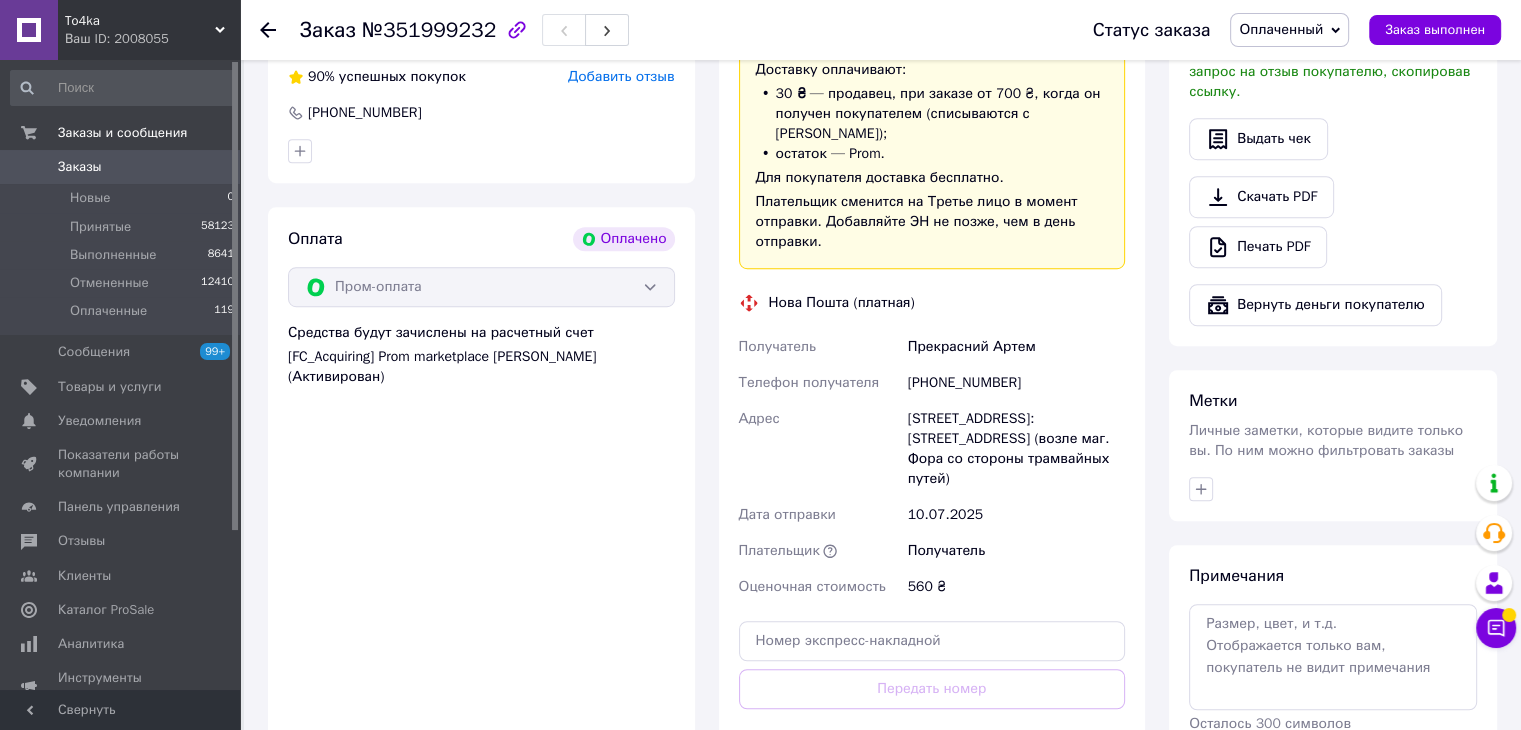 click 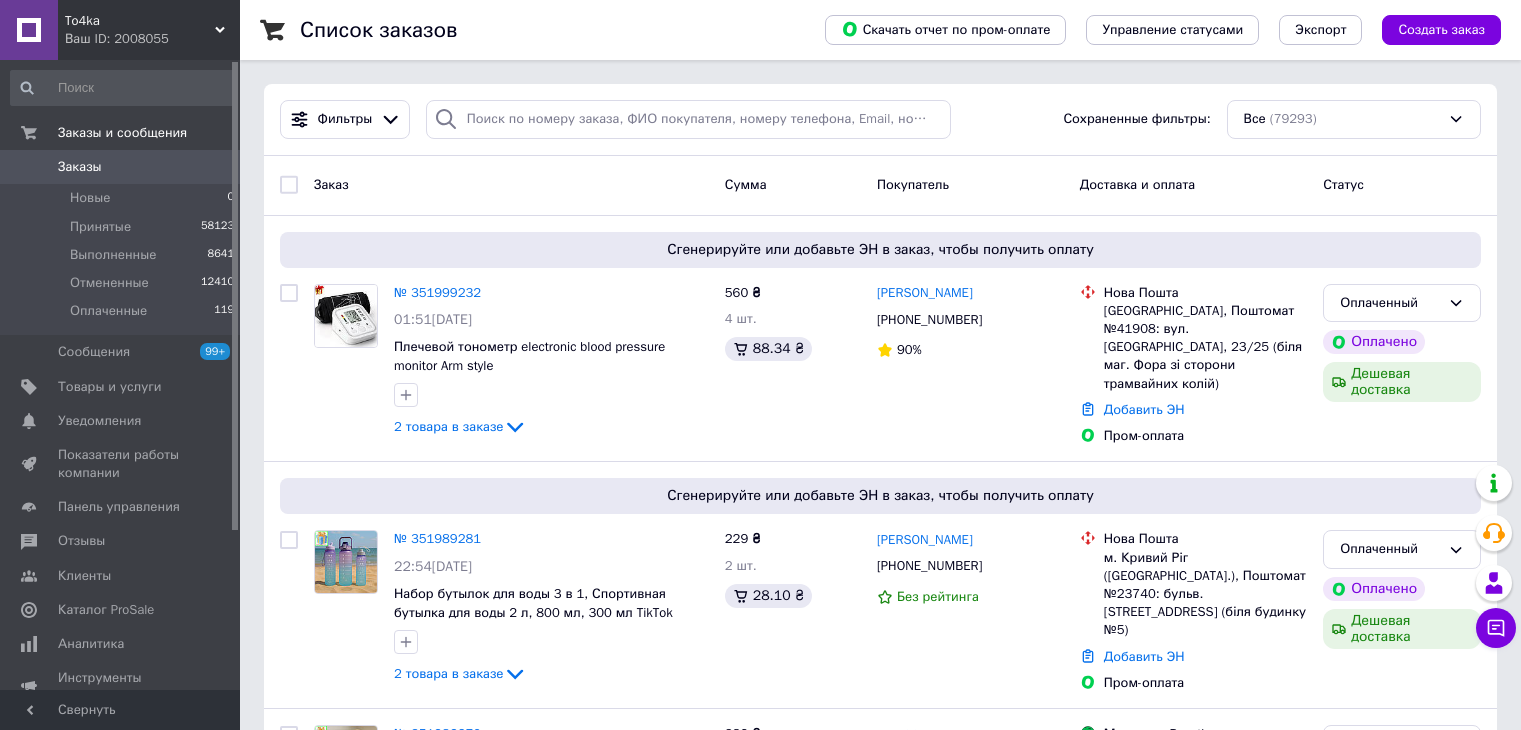 scroll, scrollTop: 100, scrollLeft: 0, axis: vertical 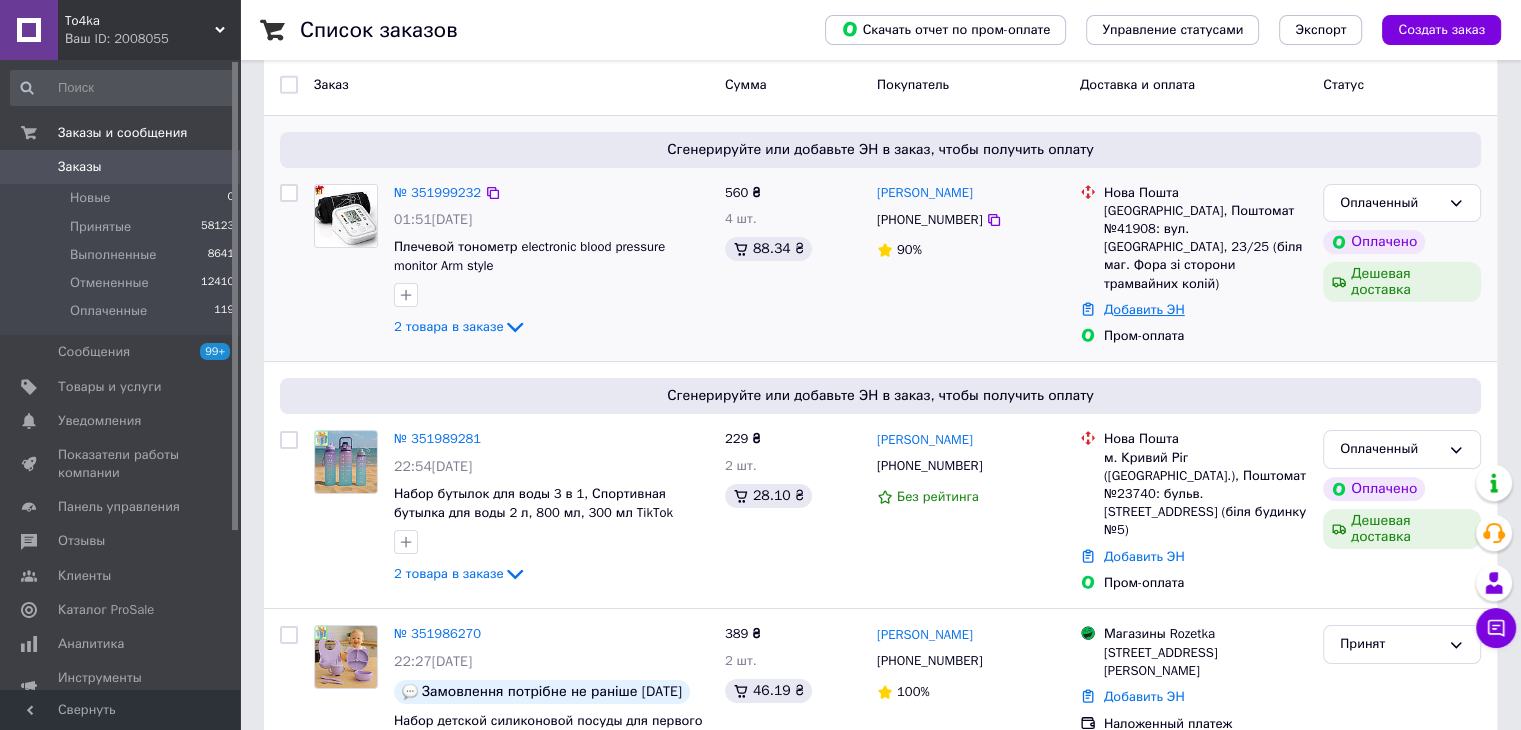 click on "Добавить ЭН" at bounding box center (1144, 309) 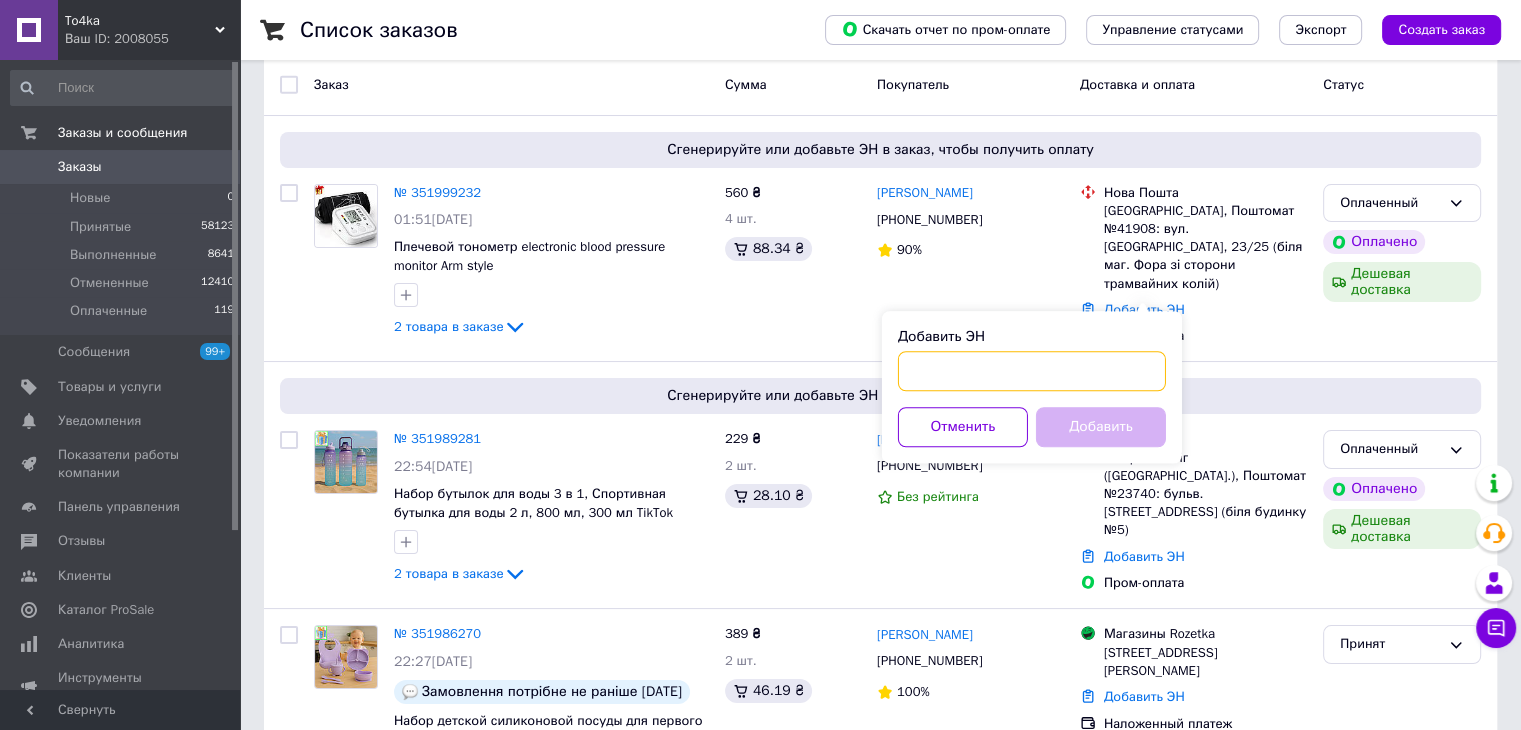 click on "Добавить ЭН" at bounding box center [1032, 371] 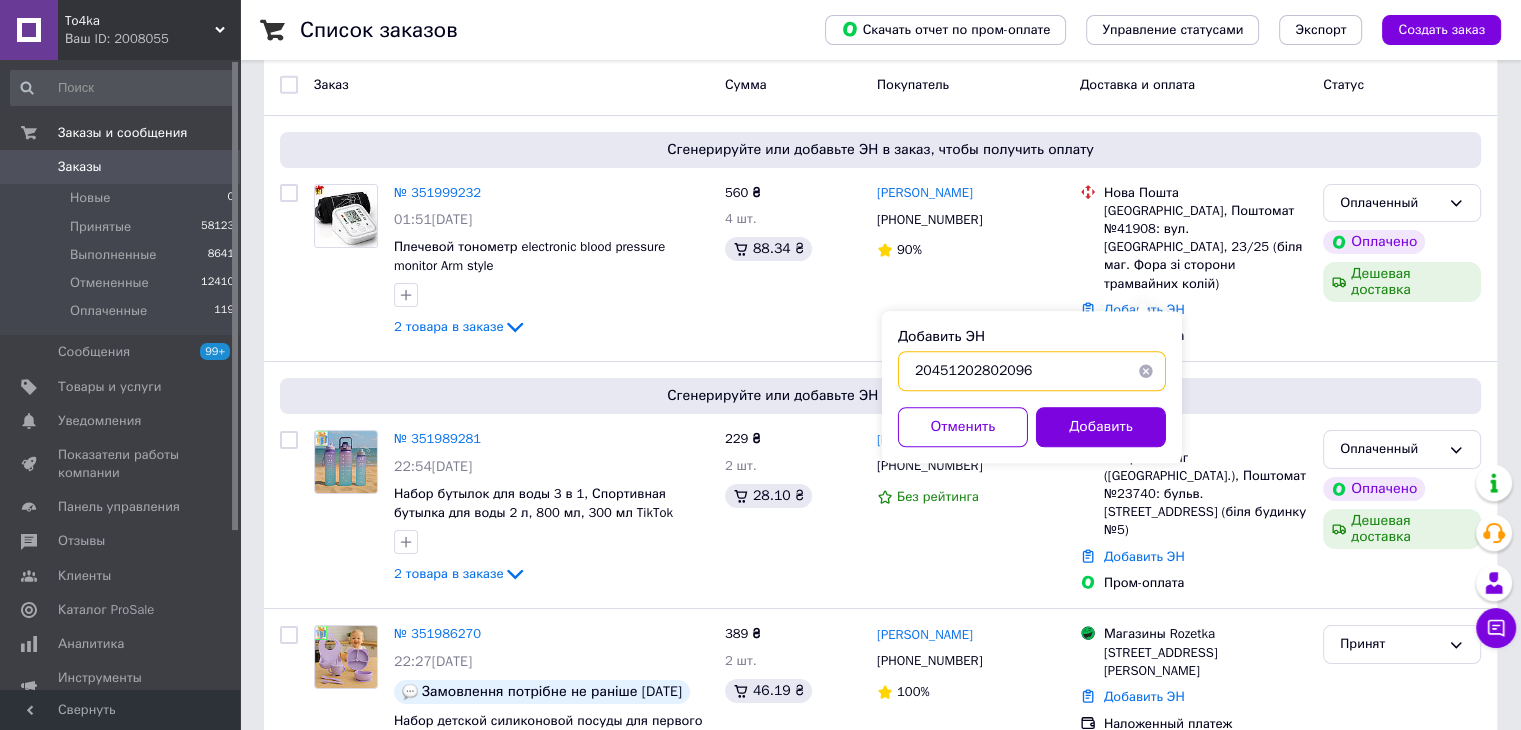 type on "20451202802096" 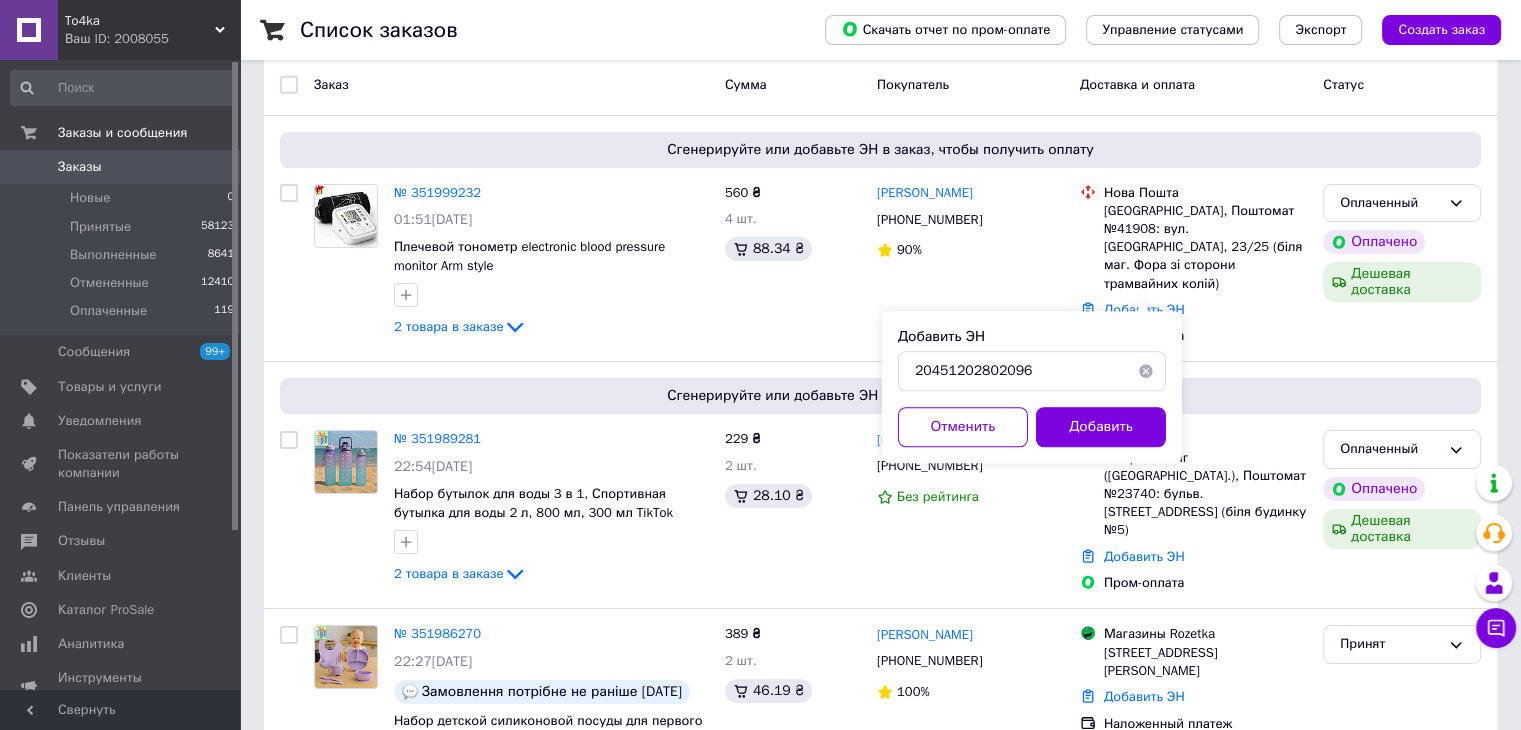 click on "Добавить" at bounding box center [1101, 427] 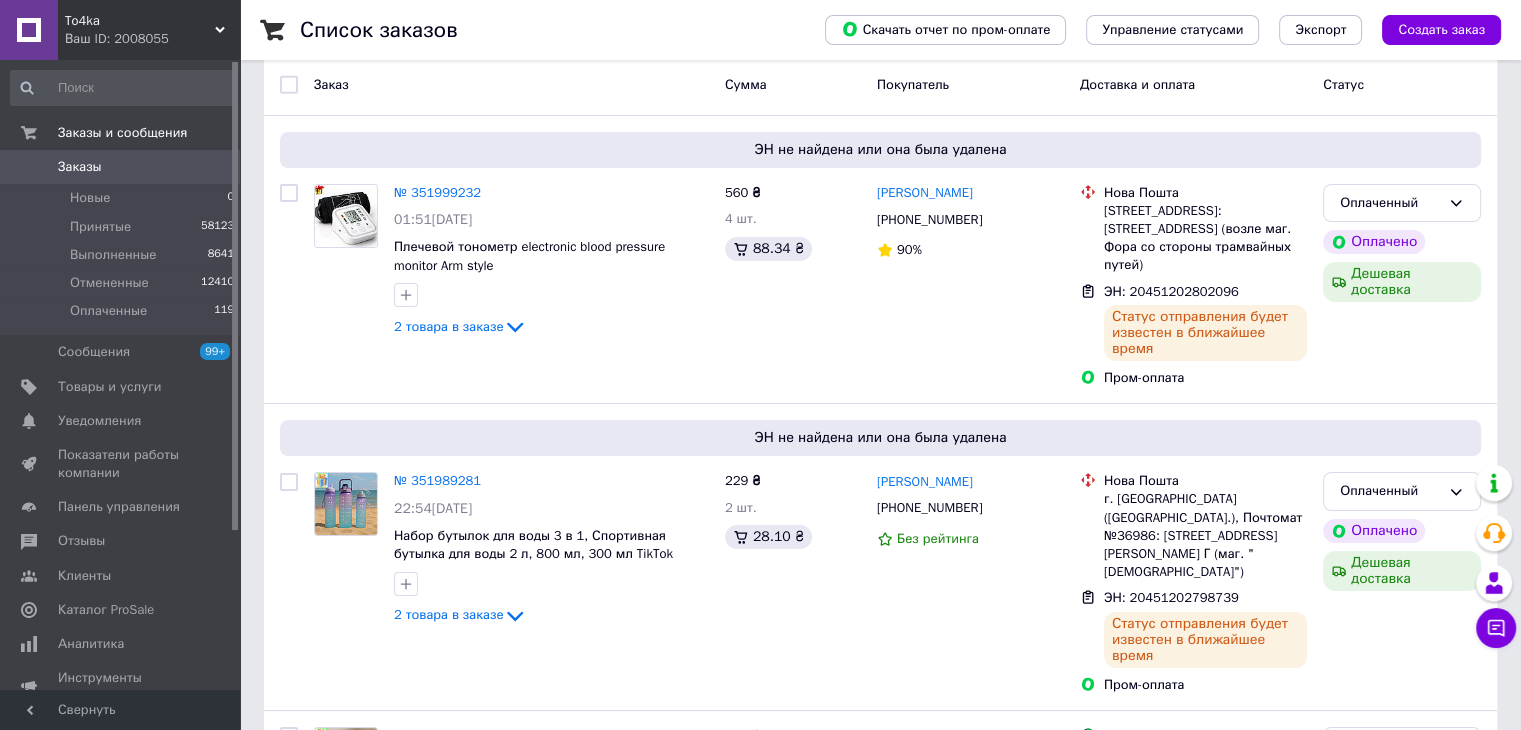 click on "To4ka Ваш ID: 2008055" at bounding box center [149, 30] 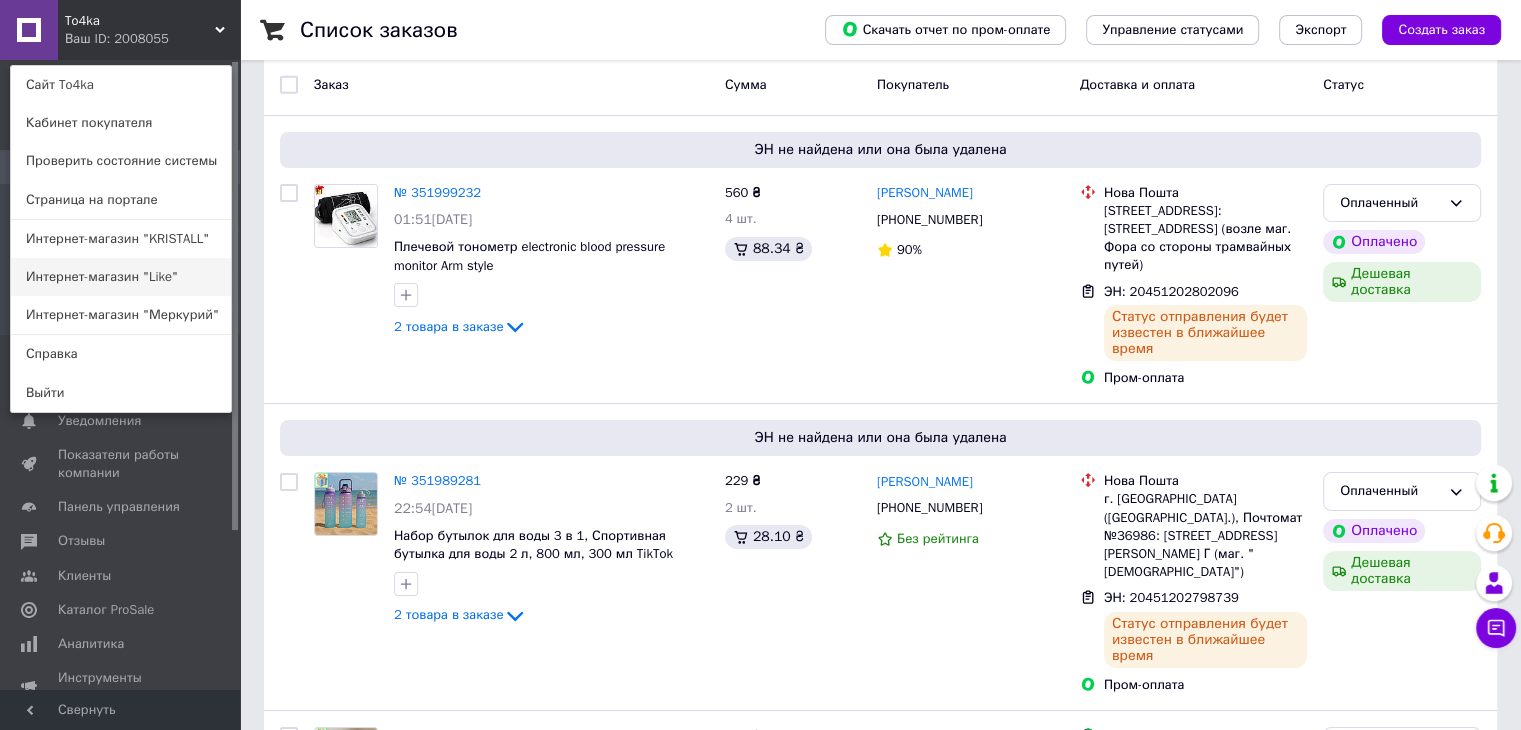 click on "Интернет-магазин "Like"" at bounding box center [121, 277] 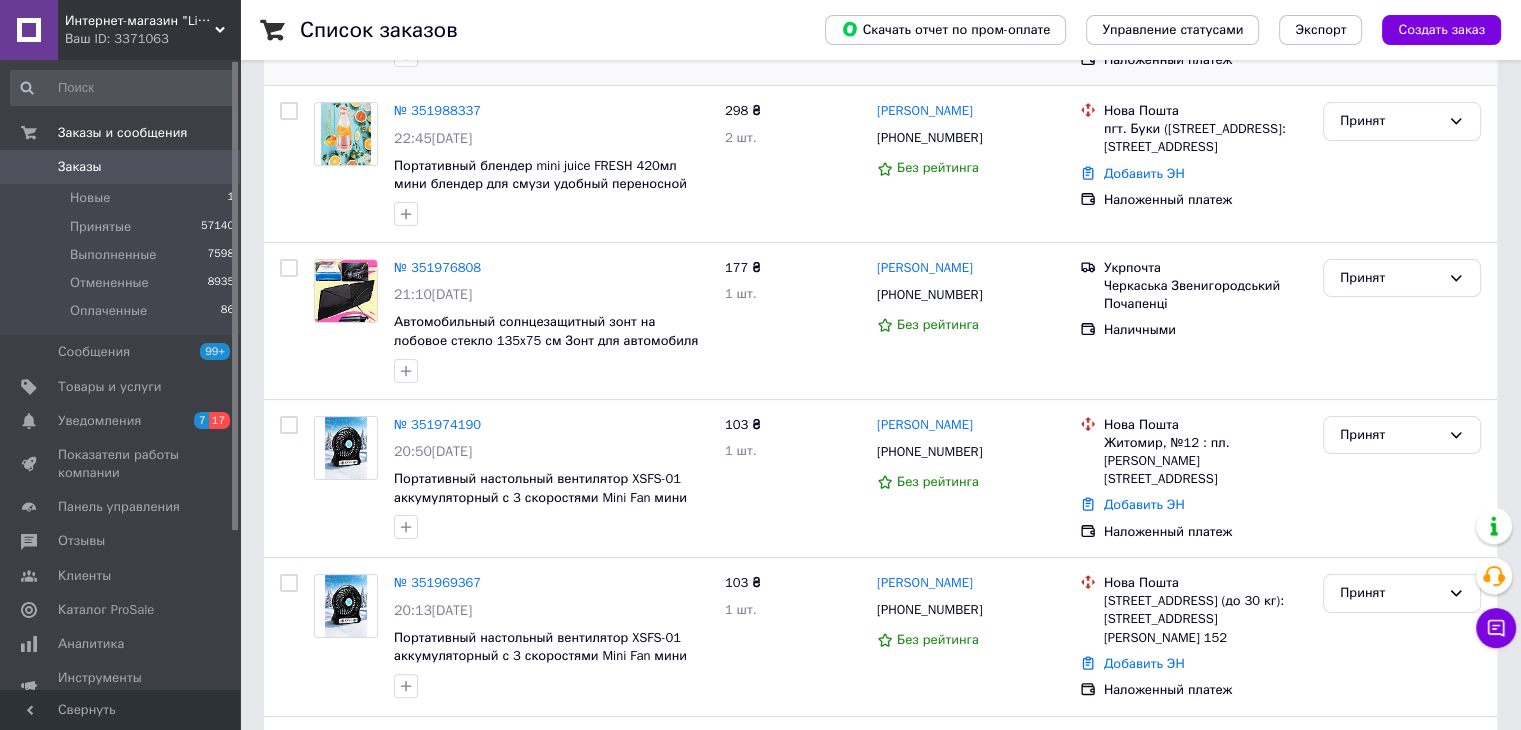 scroll, scrollTop: 400, scrollLeft: 0, axis: vertical 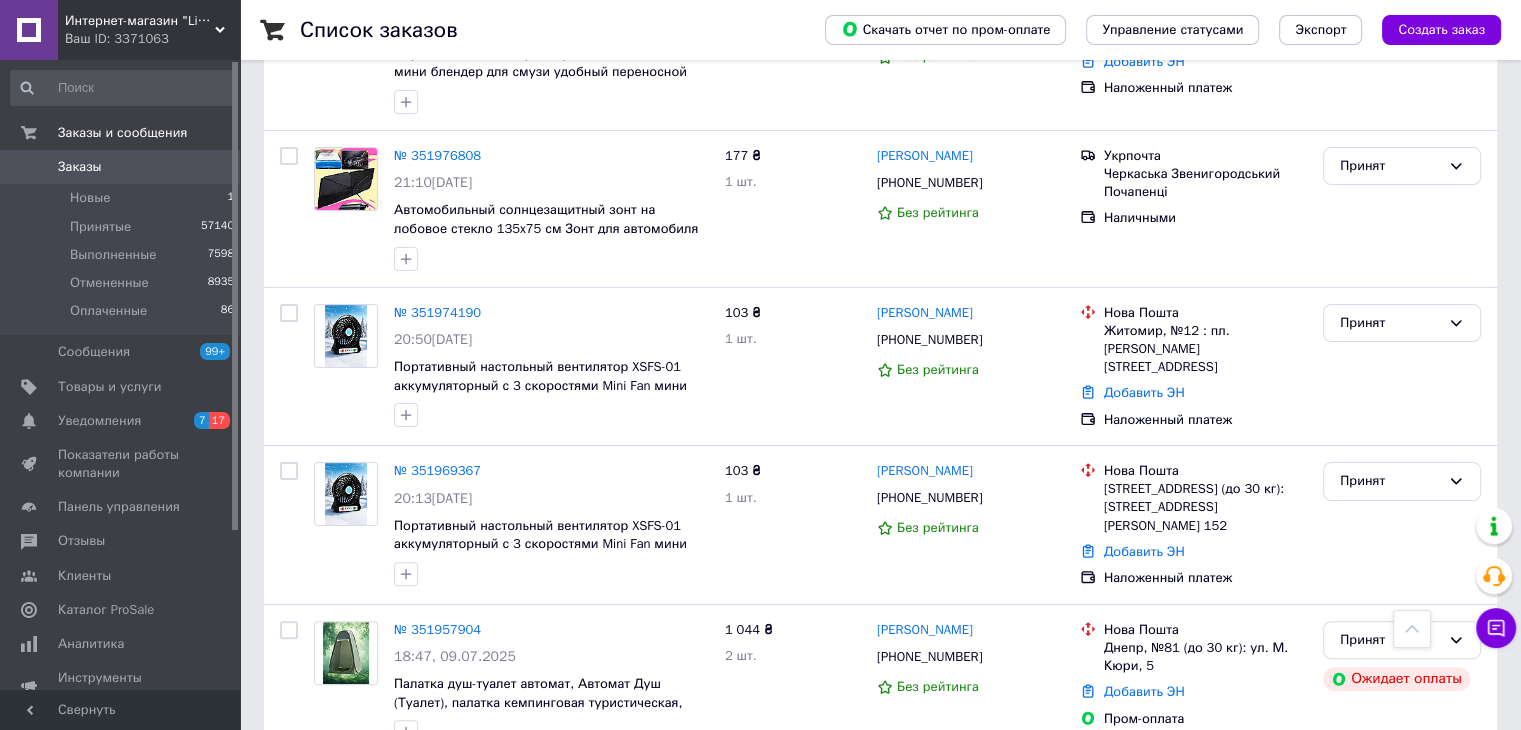 click on "Ваш ID: 3371063" at bounding box center (152, 39) 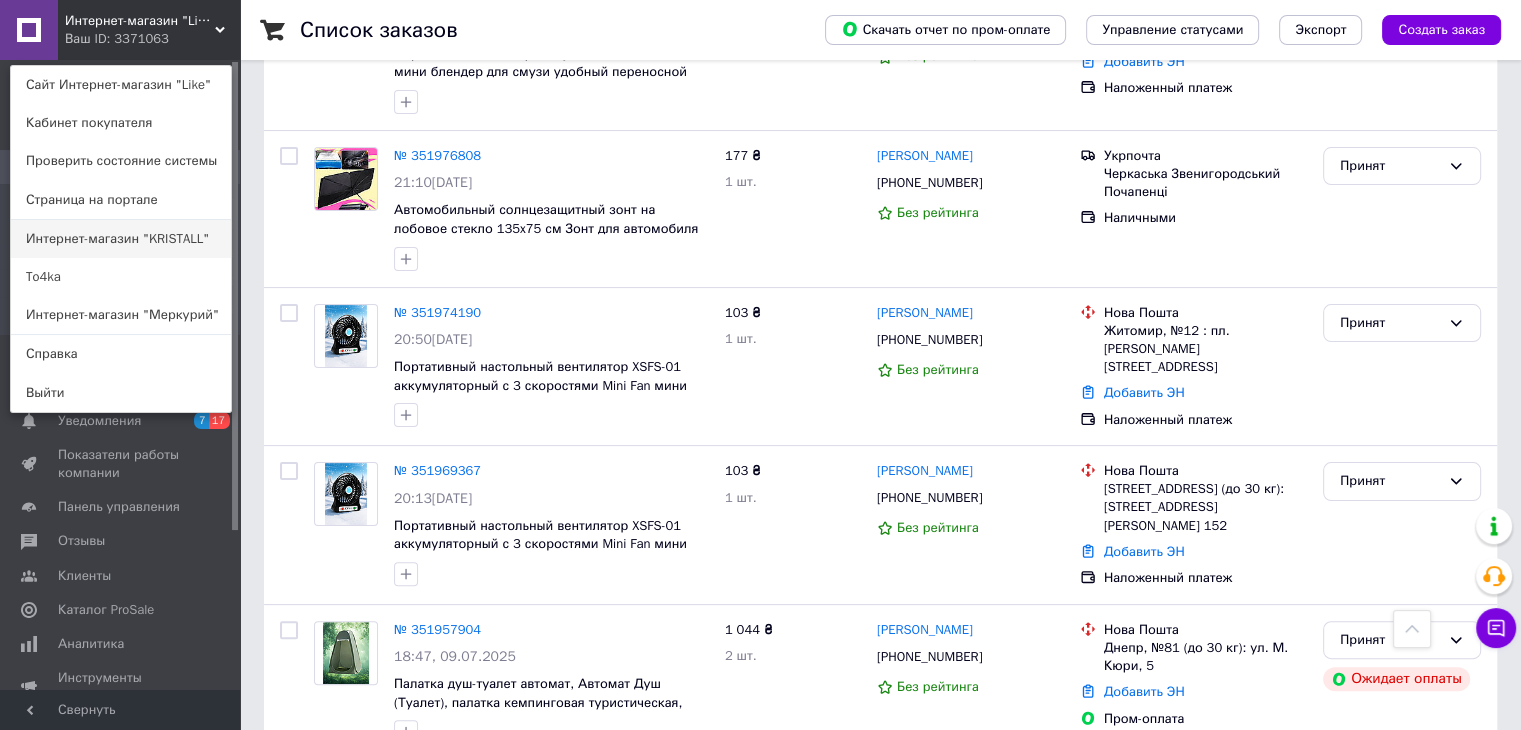 click on "Интернет-магазин "KRISTALL"" at bounding box center (121, 239) 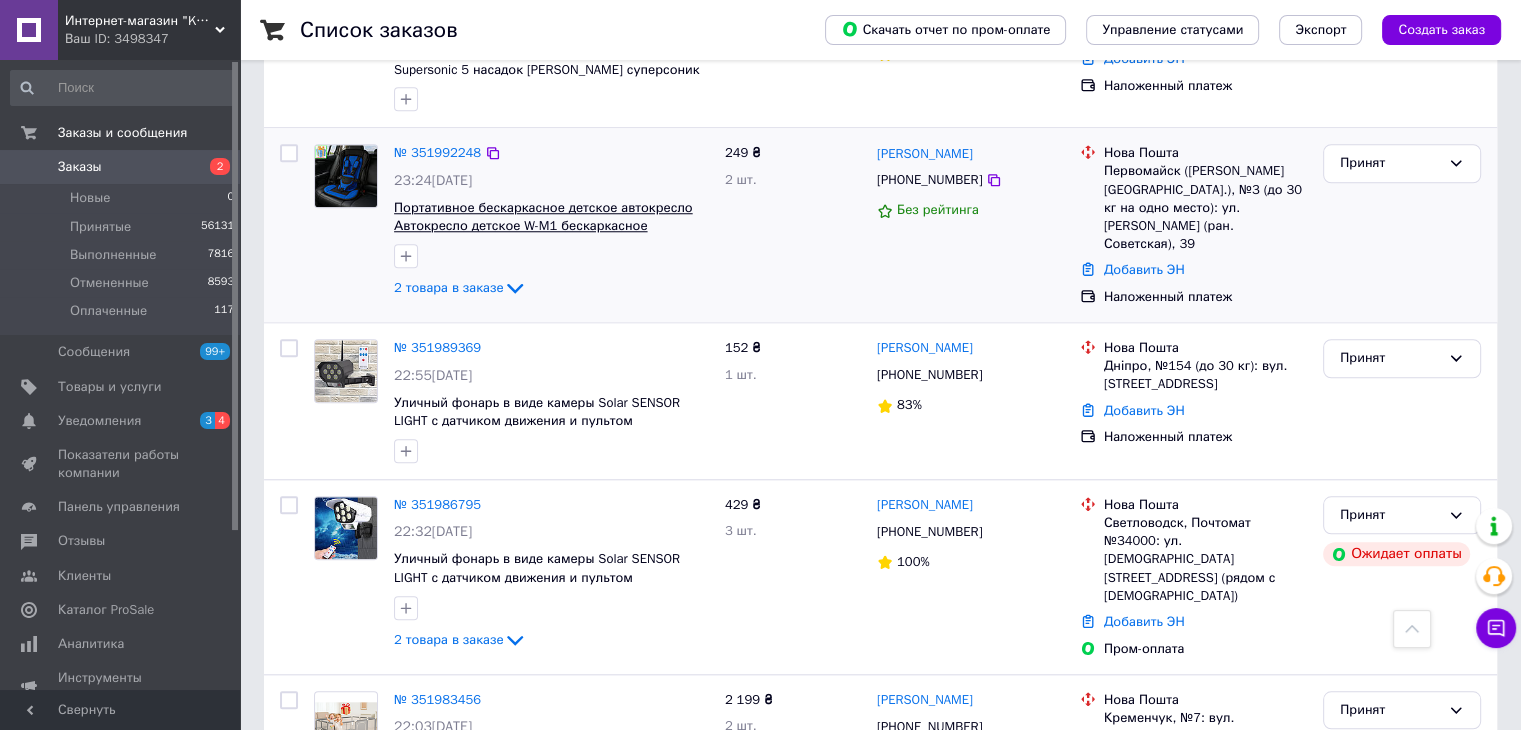 scroll, scrollTop: 1800, scrollLeft: 0, axis: vertical 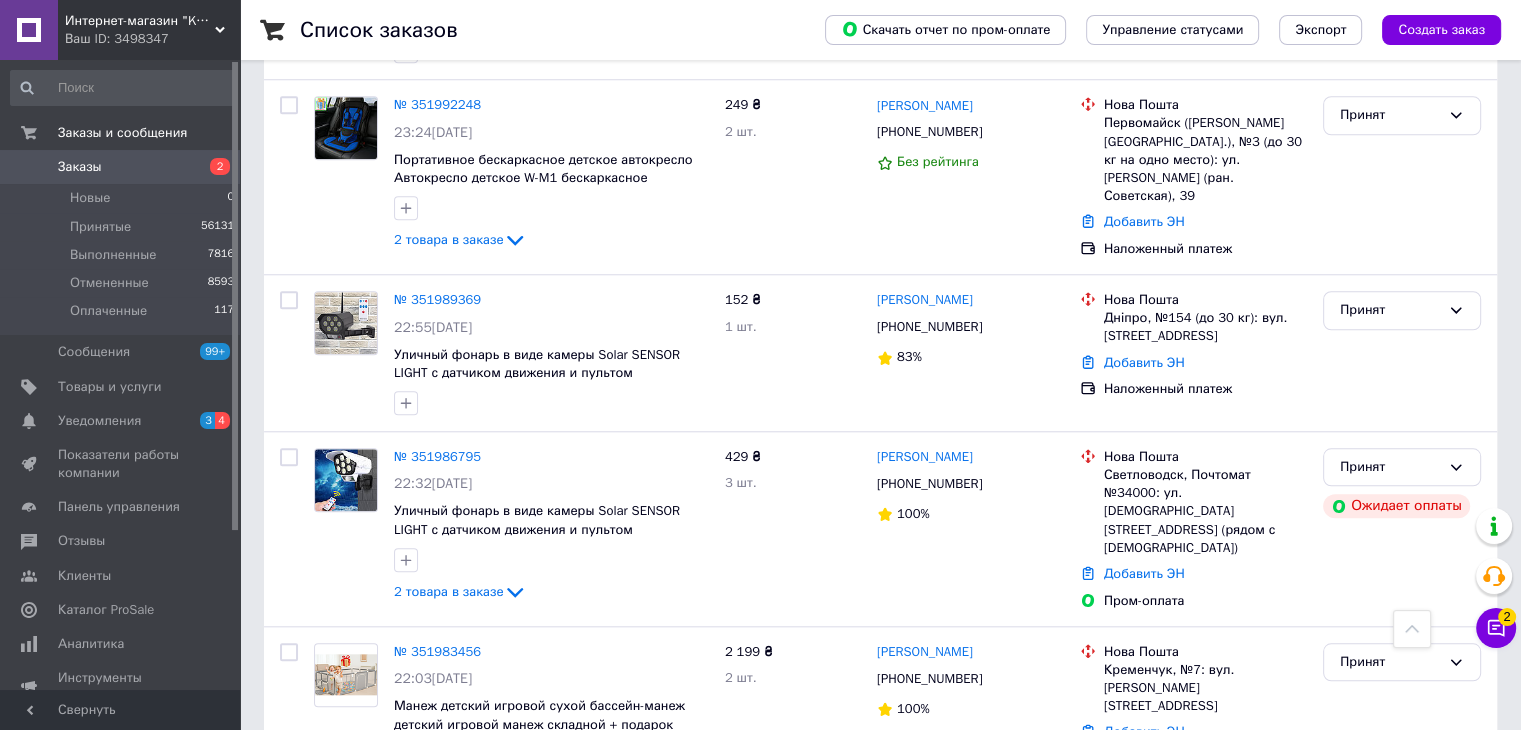 click on "Ваш ID: 3498347" at bounding box center [152, 39] 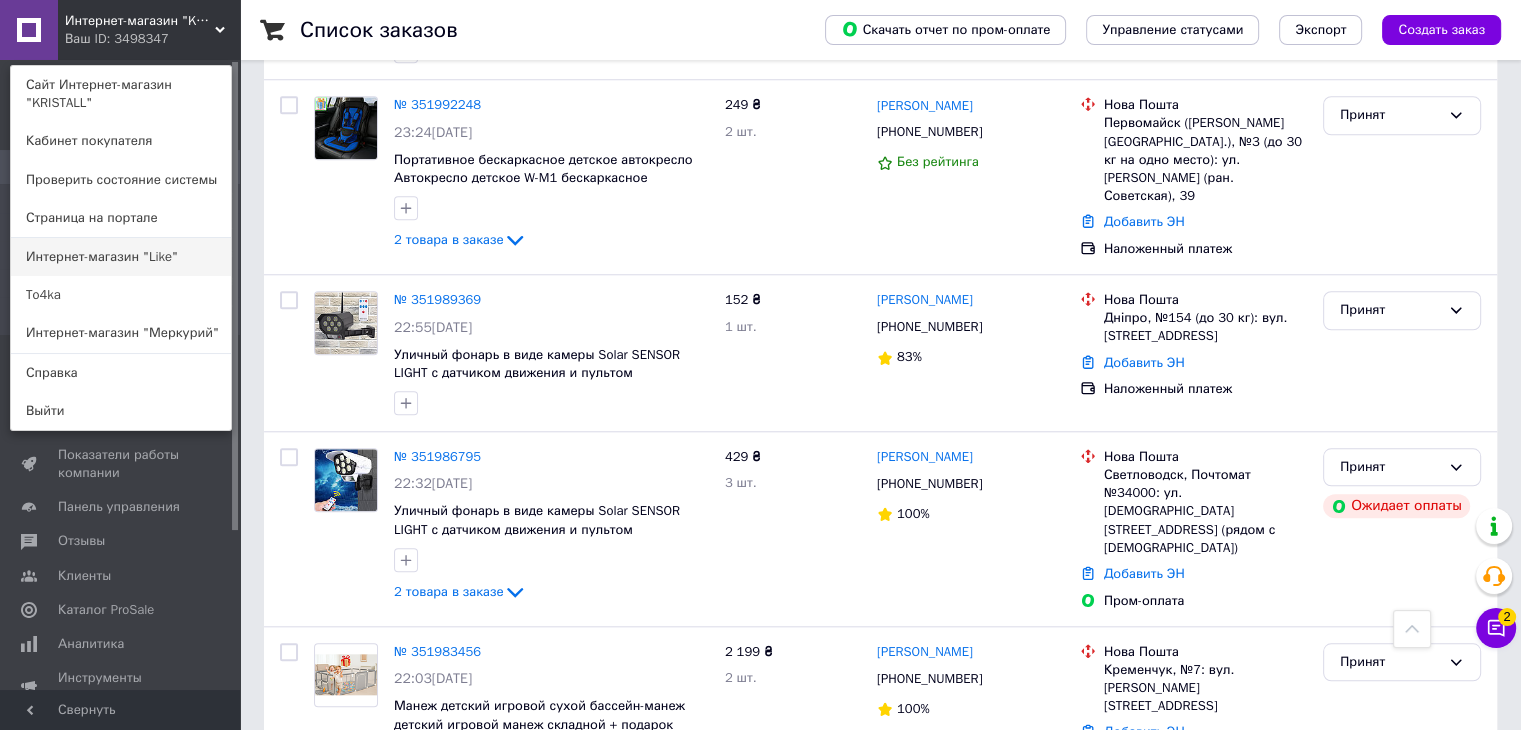 click on "Интернет-магазин "Like"" at bounding box center (121, 257) 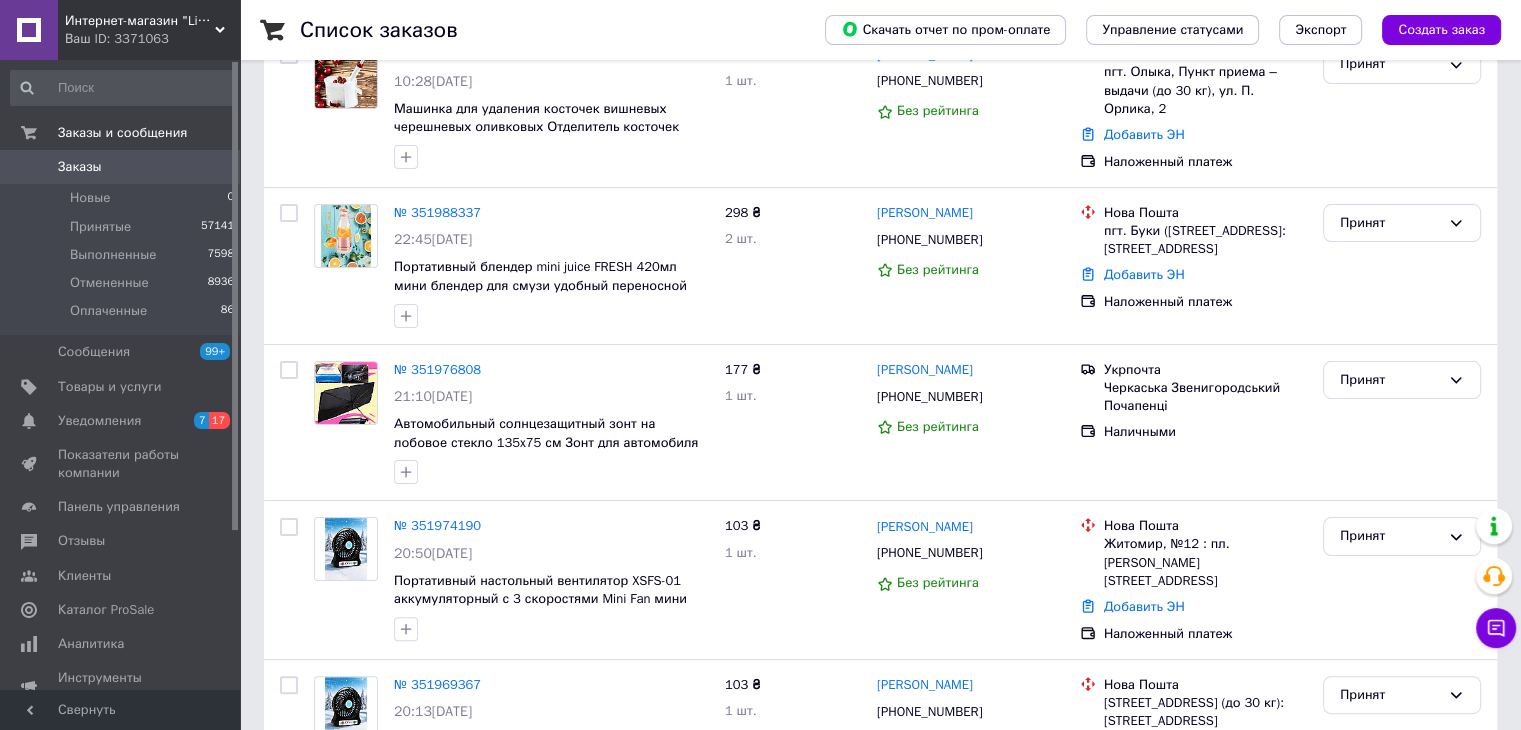 scroll, scrollTop: 400, scrollLeft: 0, axis: vertical 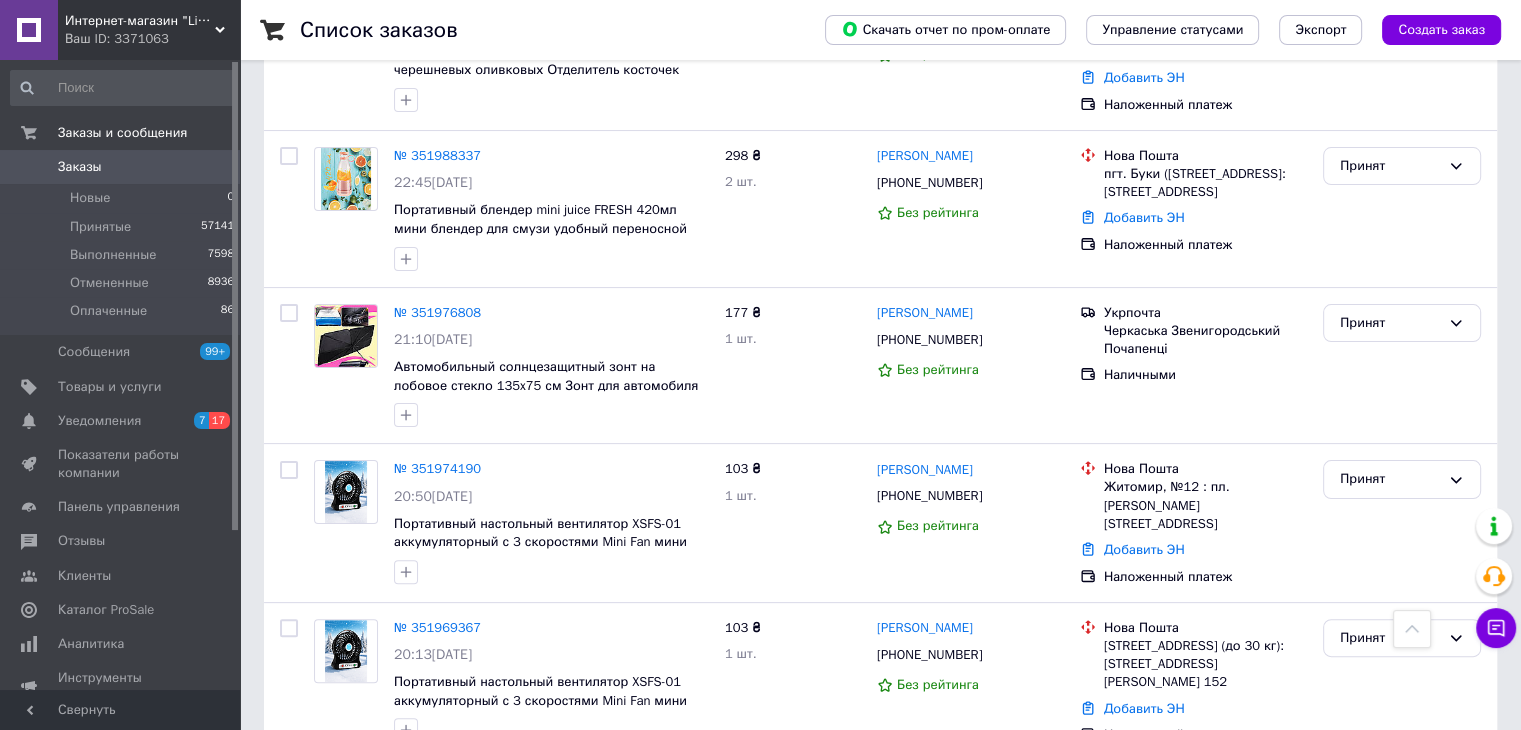 click on "Ваш ID: 3371063" at bounding box center [152, 39] 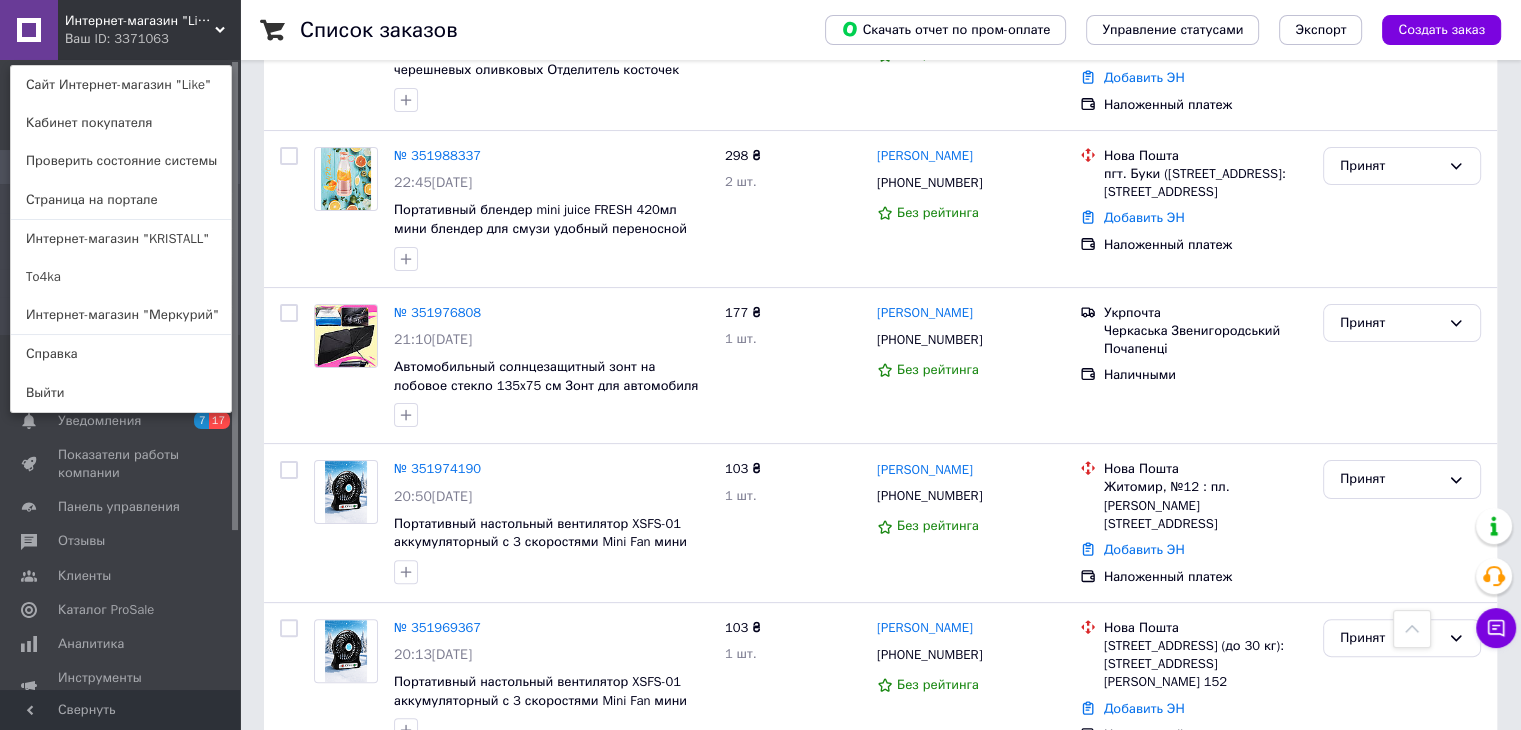 drag, startPoint x: 179, startPoint y: 250, endPoint x: 192, endPoint y: 155, distance: 95.885345 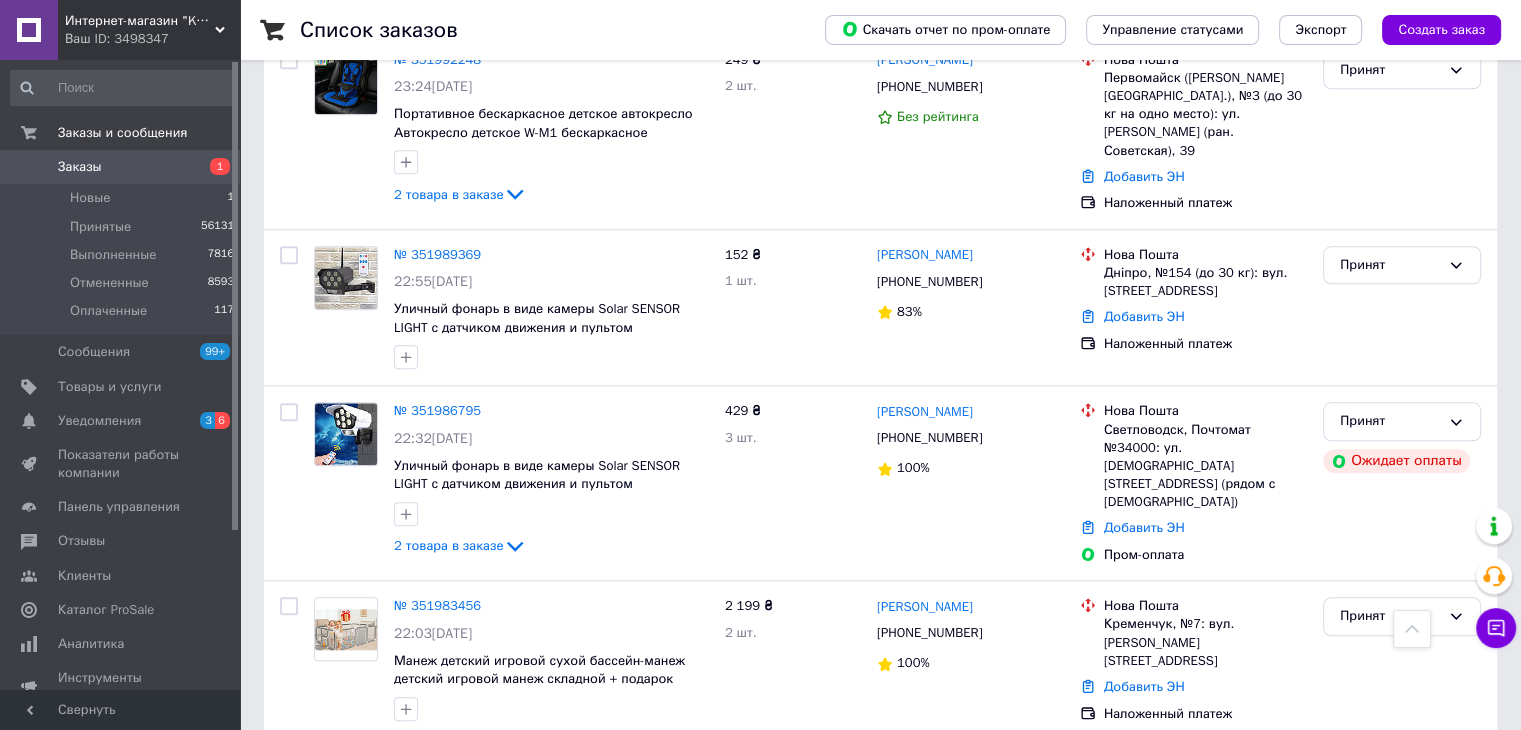scroll, scrollTop: 2100, scrollLeft: 0, axis: vertical 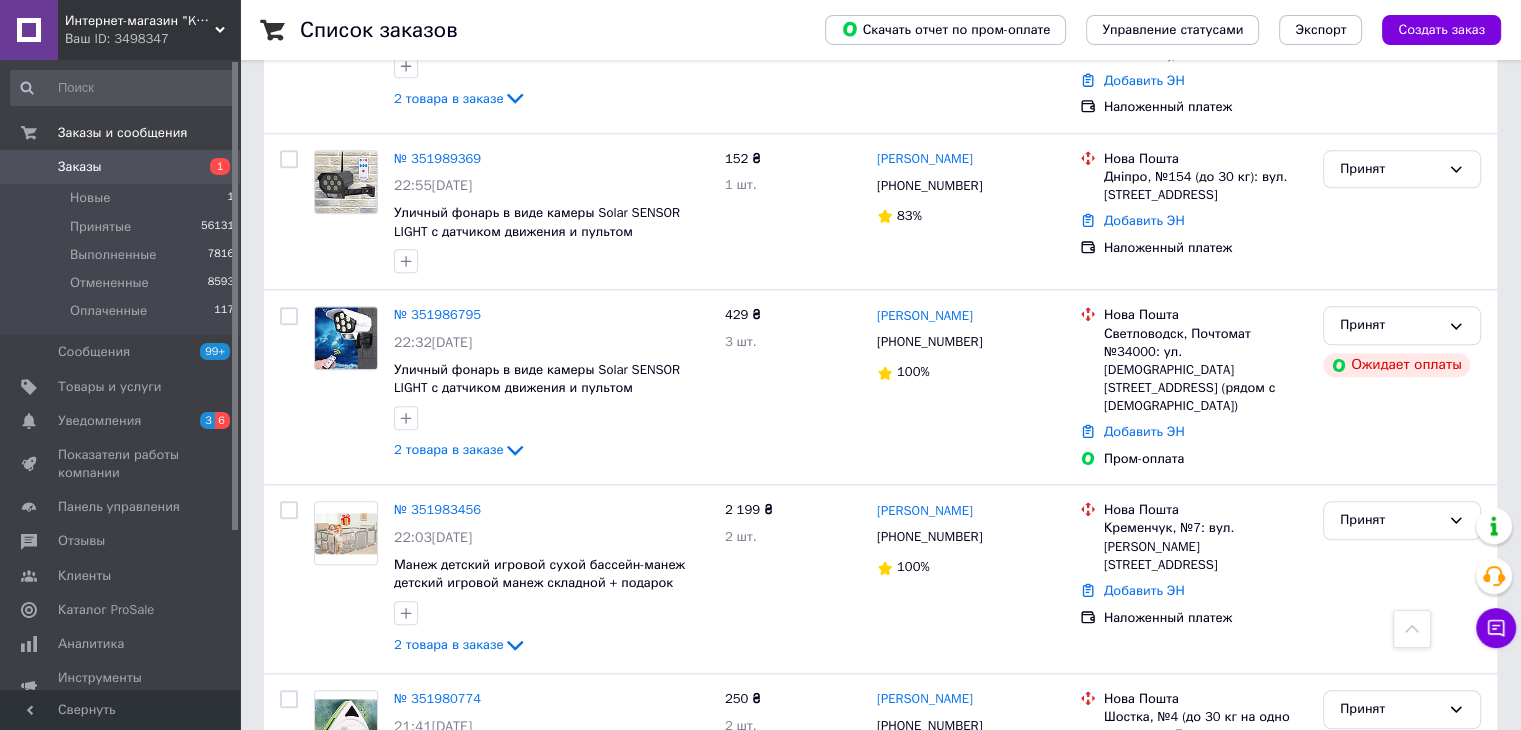 click on "Интернет-магазин "KRISTALL" Ваш ID: 3498347" at bounding box center [149, 30] 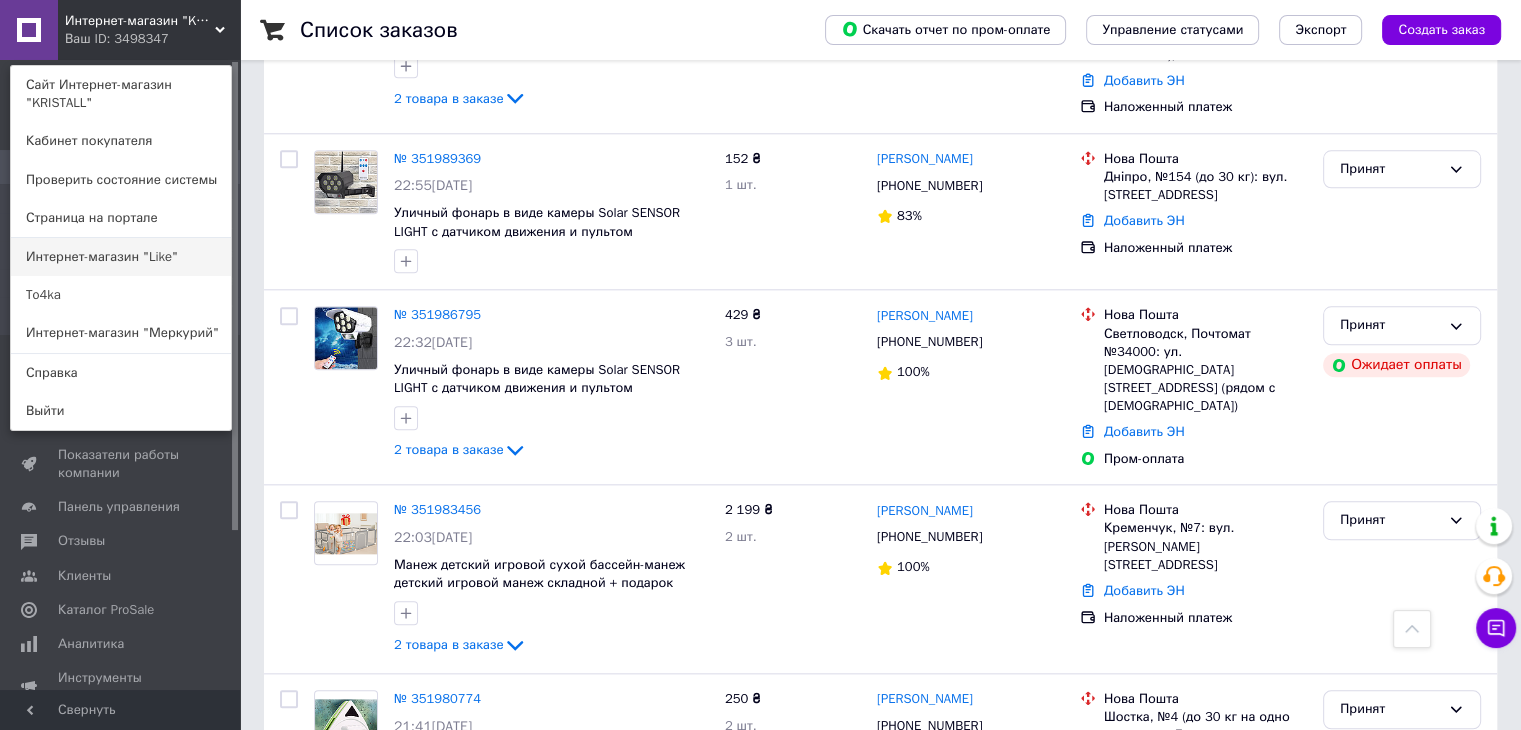 click on "Интернет-магазин "Like"" at bounding box center [121, 257] 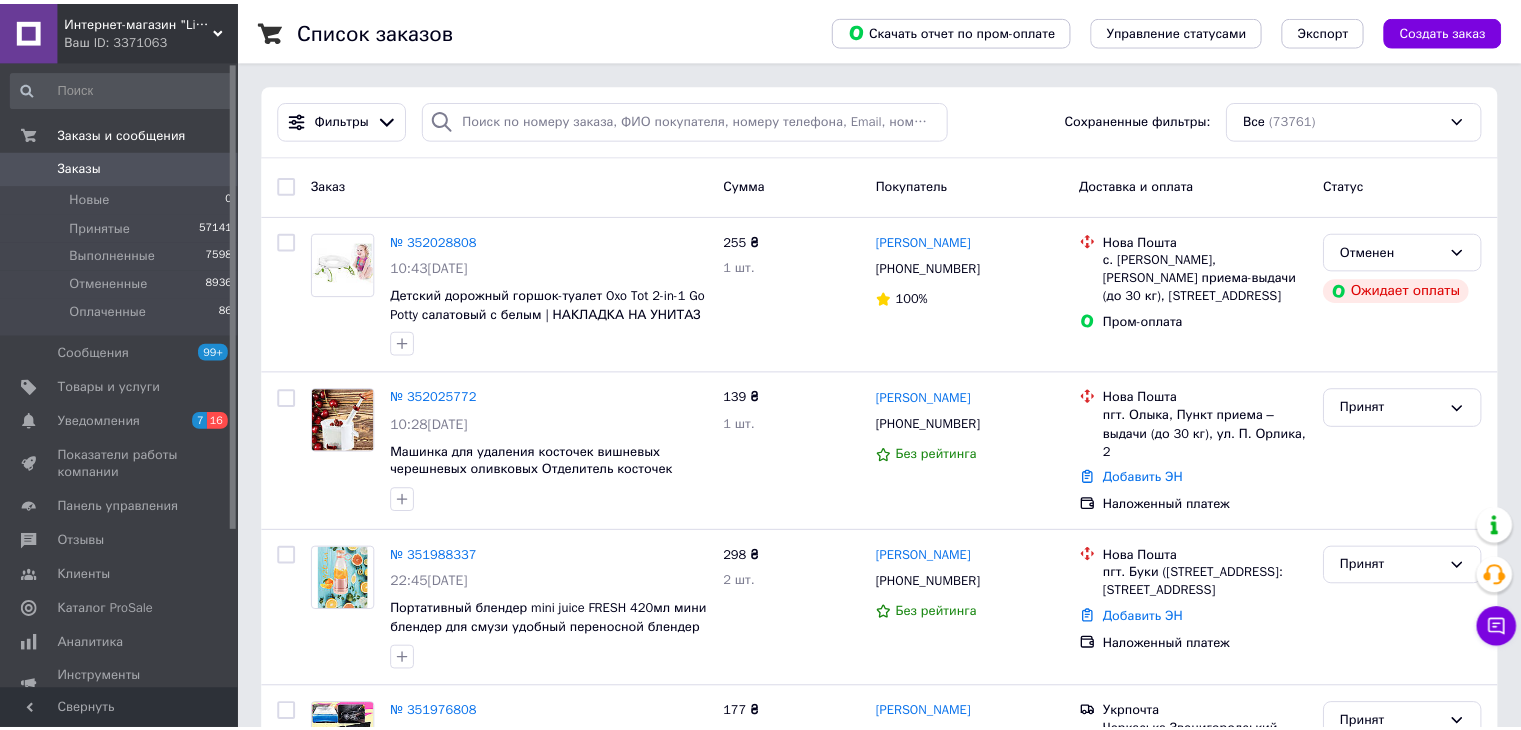 scroll, scrollTop: 0, scrollLeft: 0, axis: both 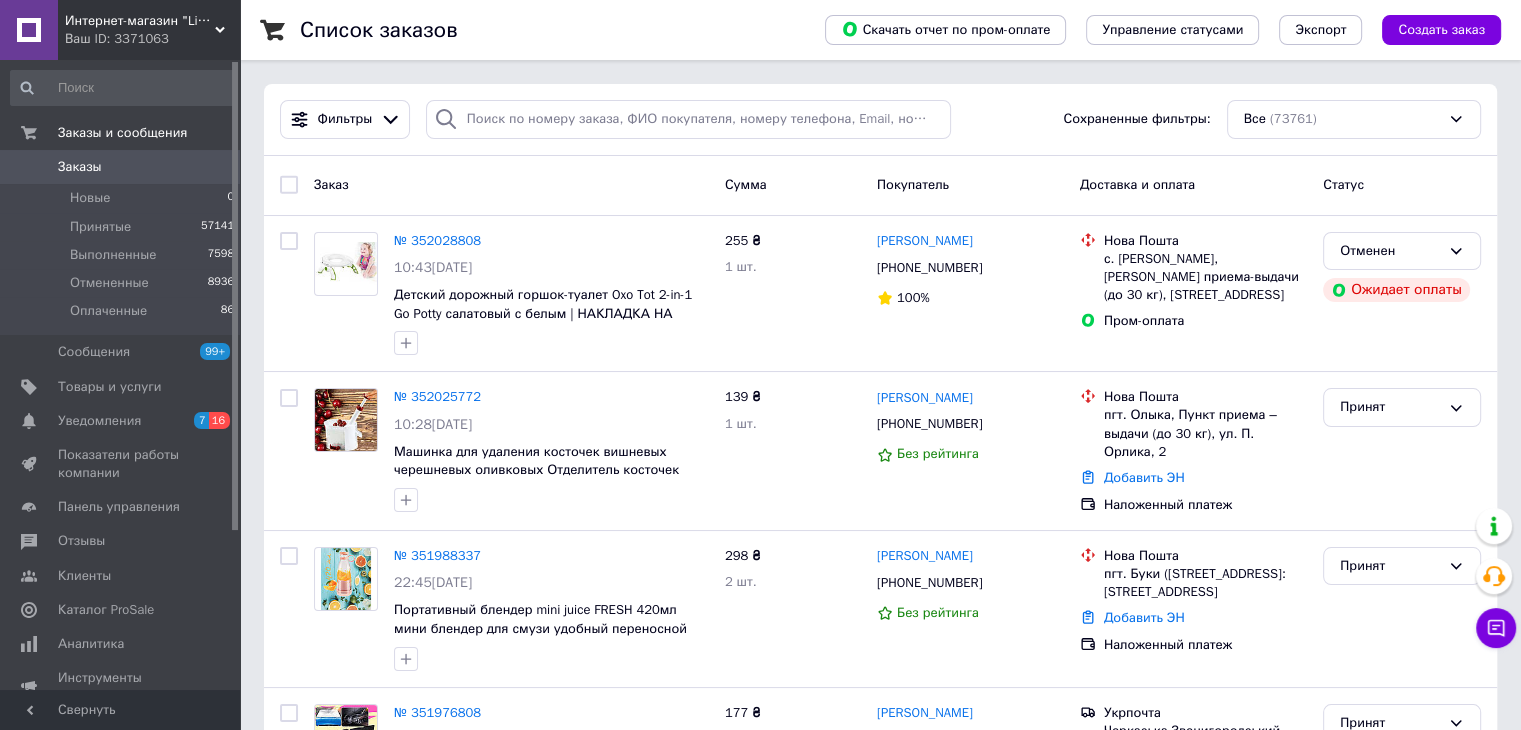 click on "Ваш ID: 3371063" at bounding box center (152, 39) 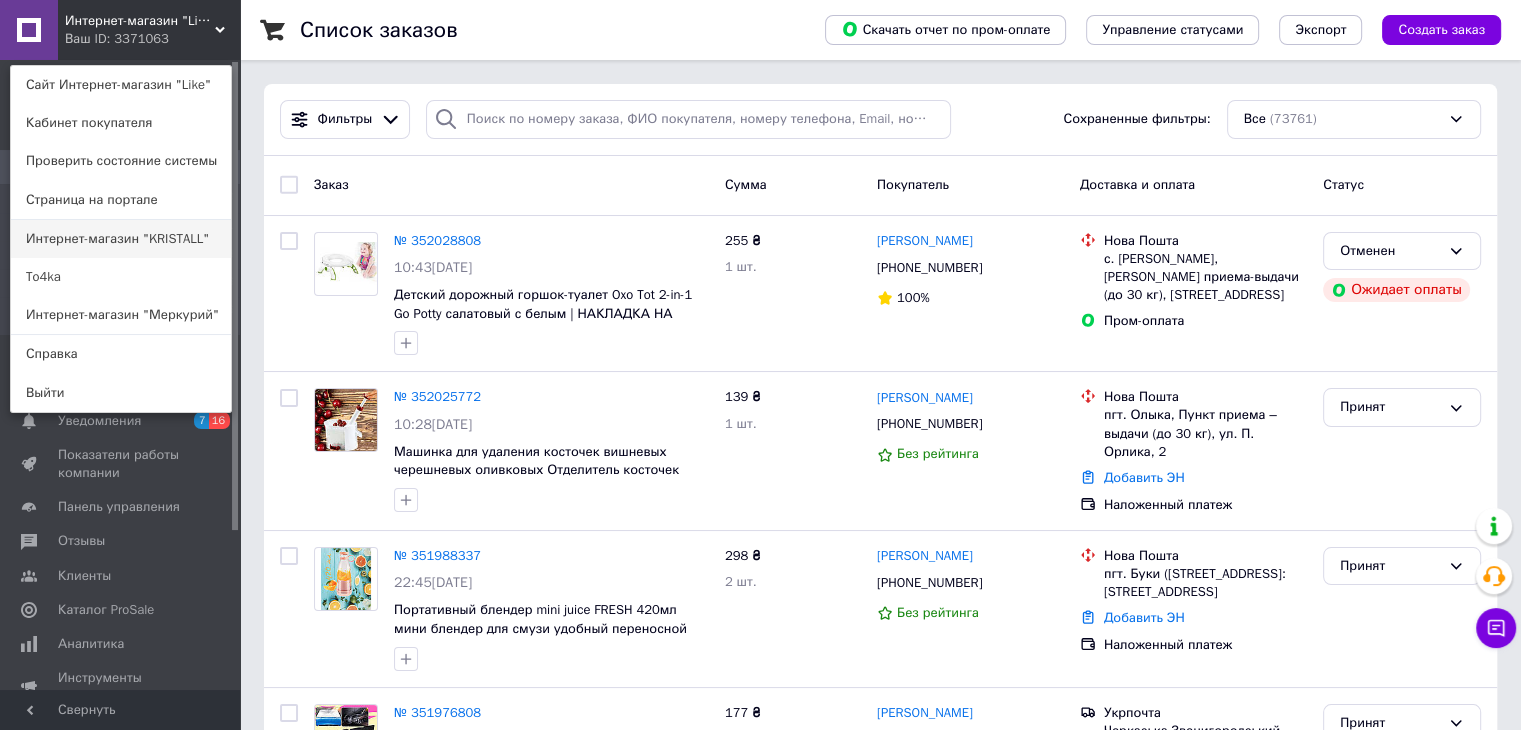 click on "Интернет-магазин "KRISTALL"" at bounding box center (121, 239) 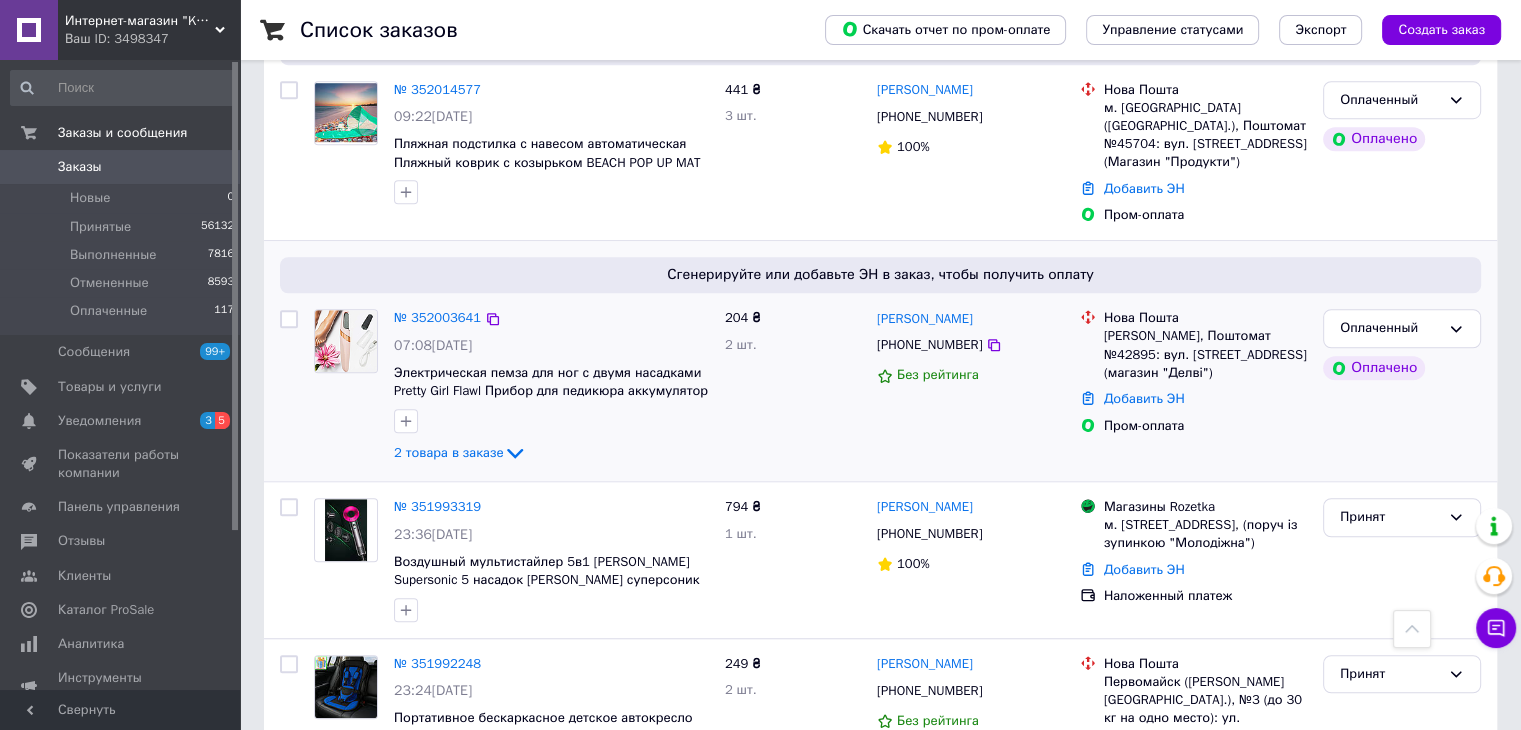 scroll, scrollTop: 1300, scrollLeft: 0, axis: vertical 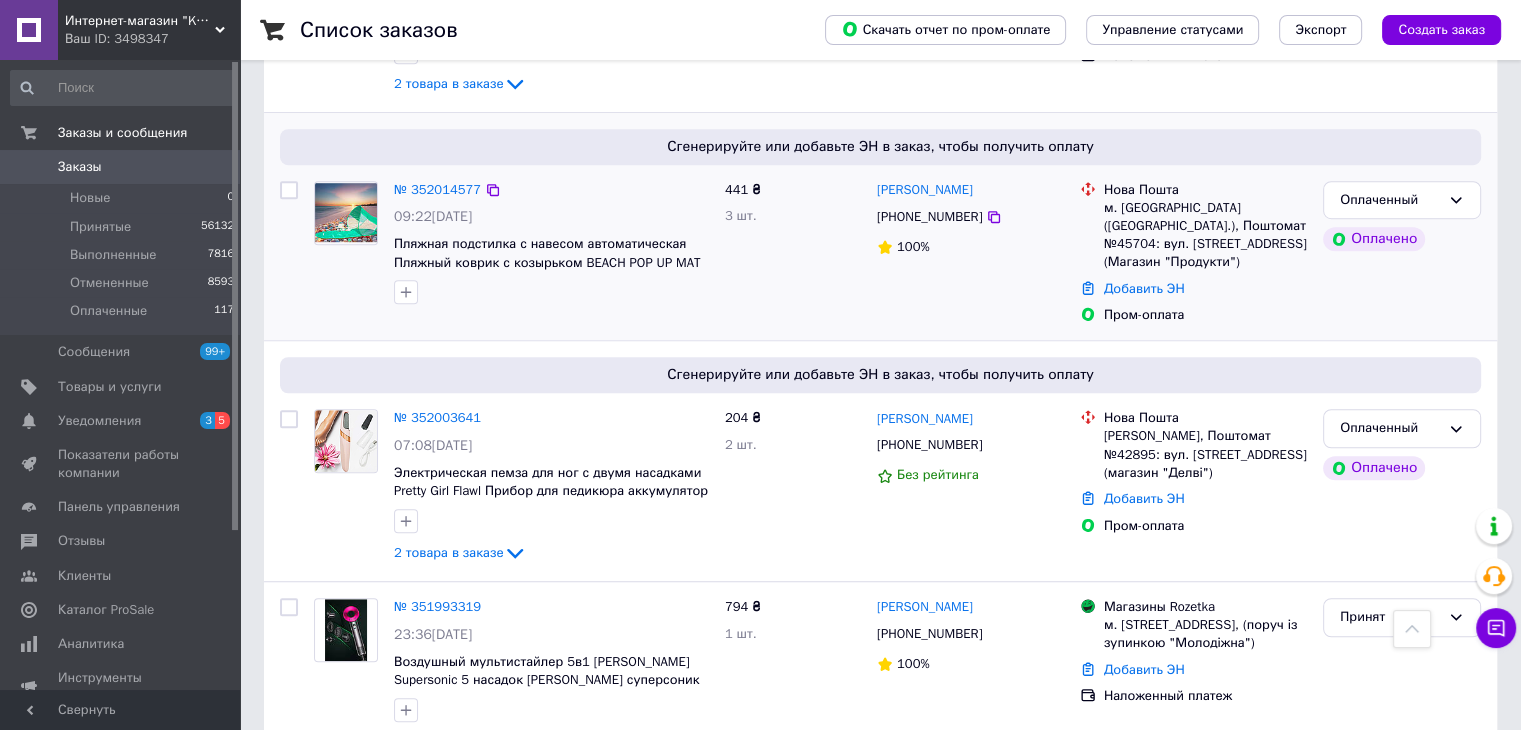 click at bounding box center (346, 212) 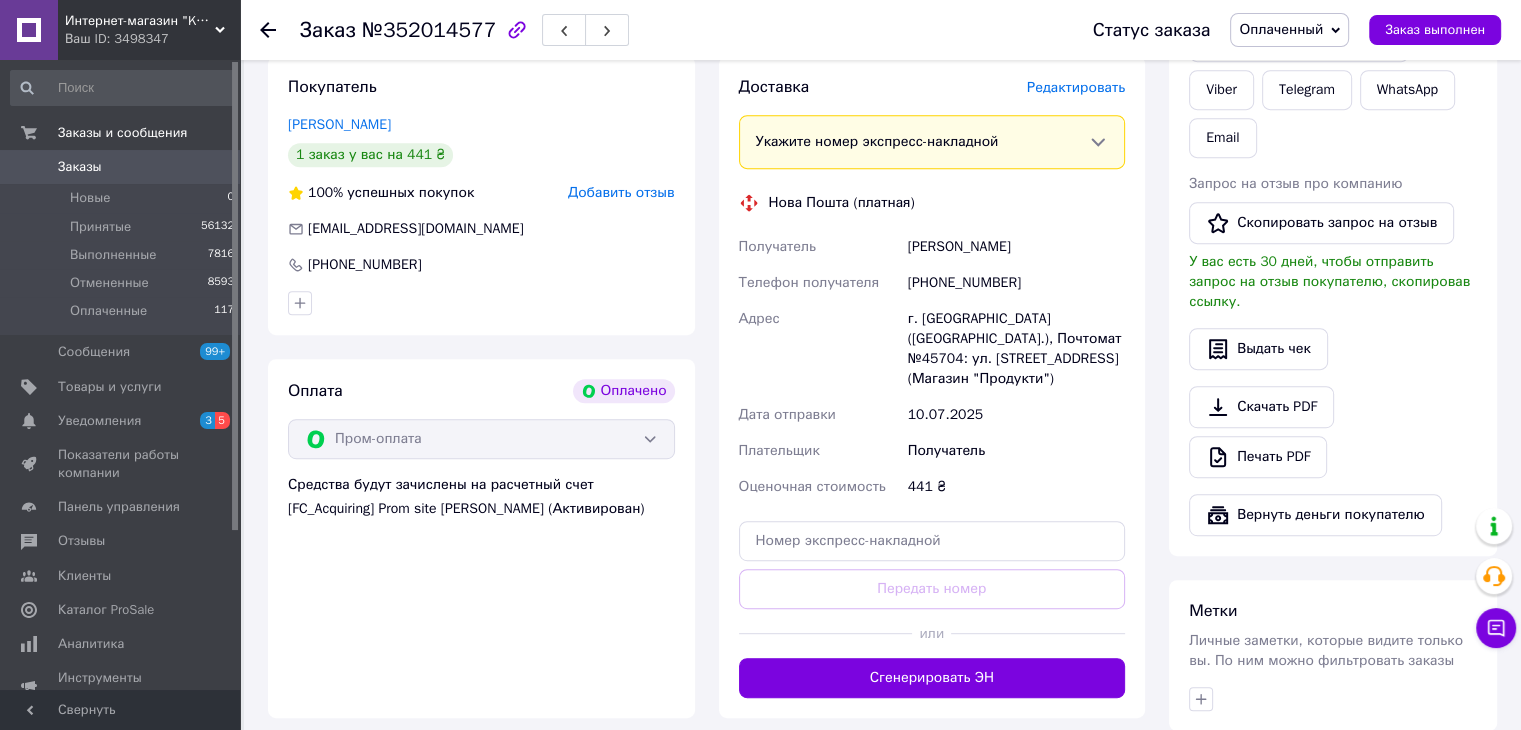 scroll, scrollTop: 900, scrollLeft: 0, axis: vertical 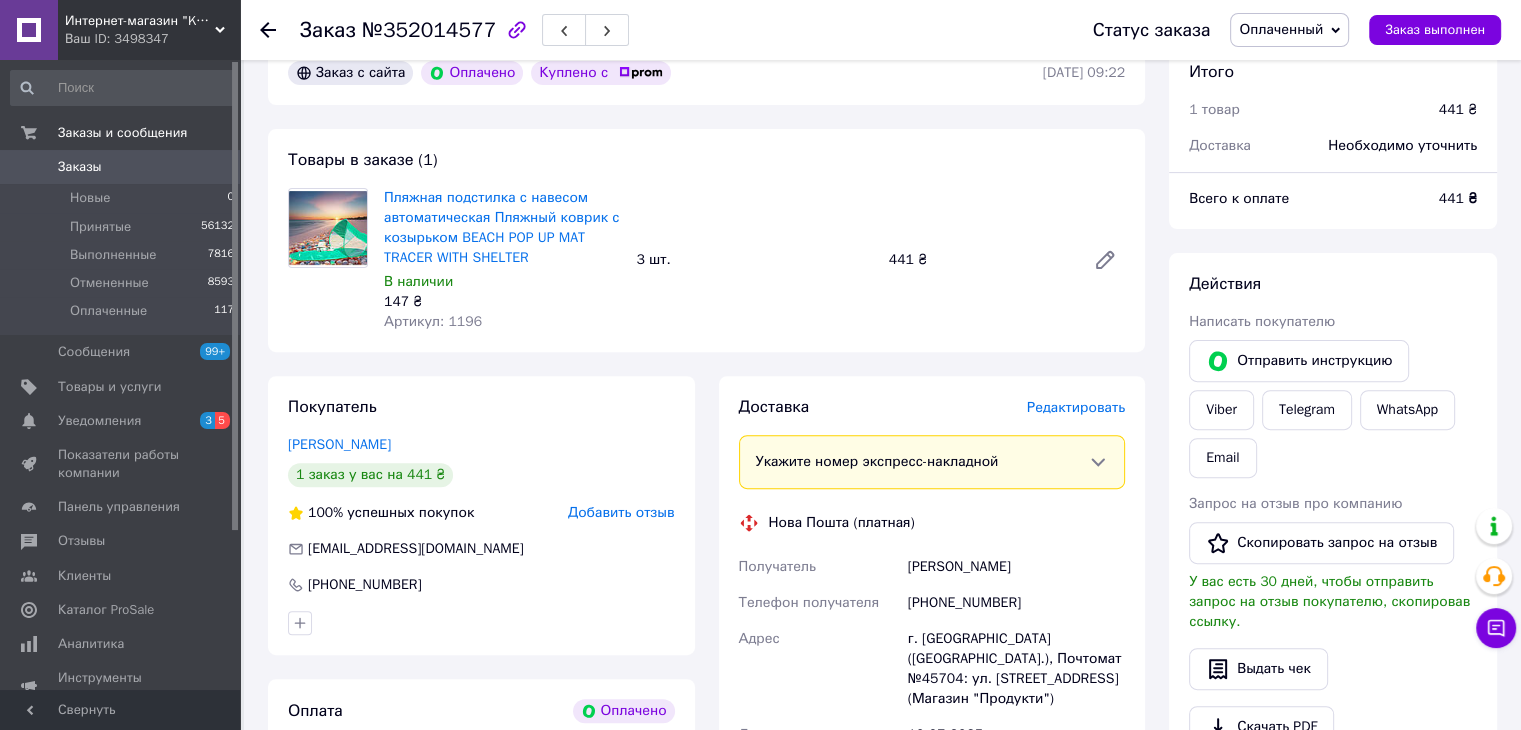 click 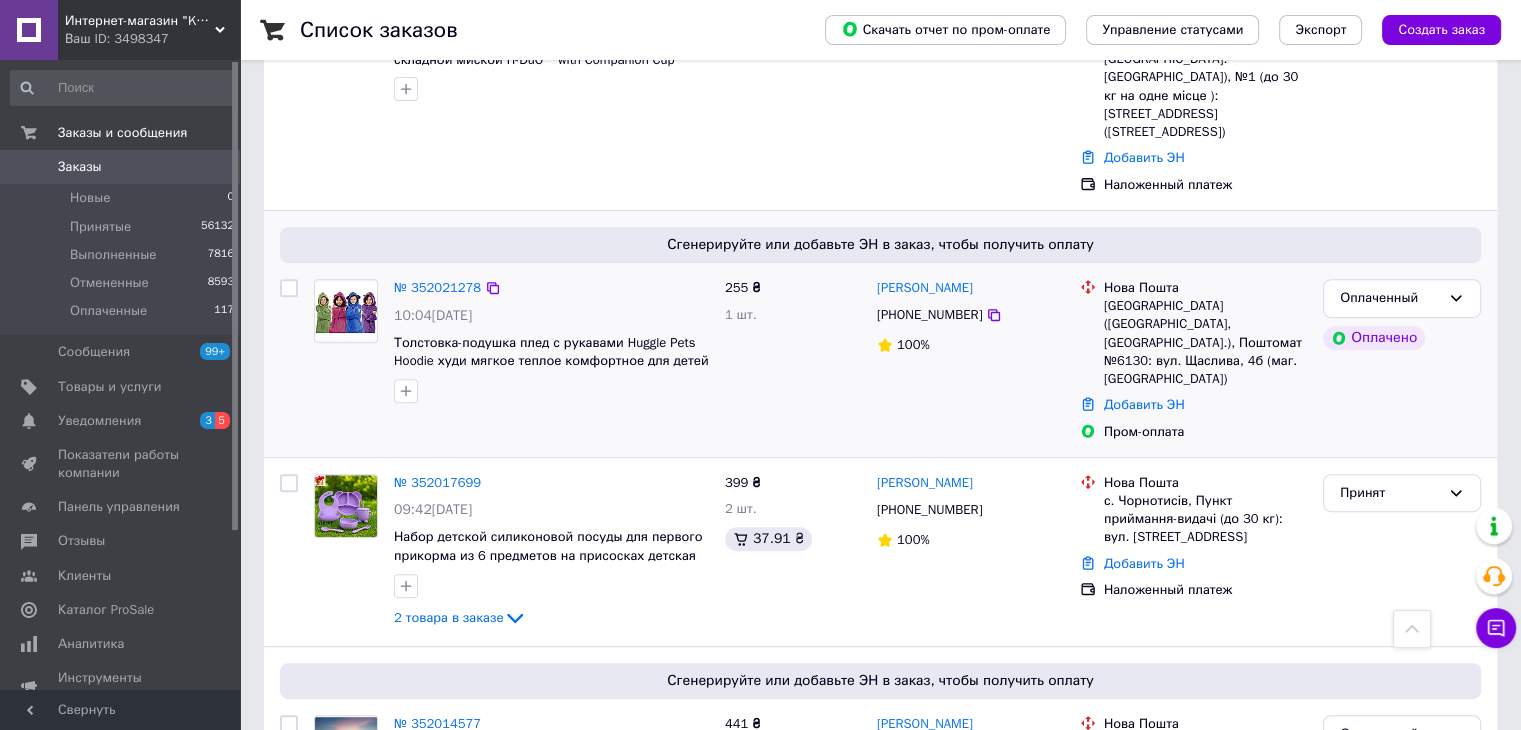 scroll, scrollTop: 800, scrollLeft: 0, axis: vertical 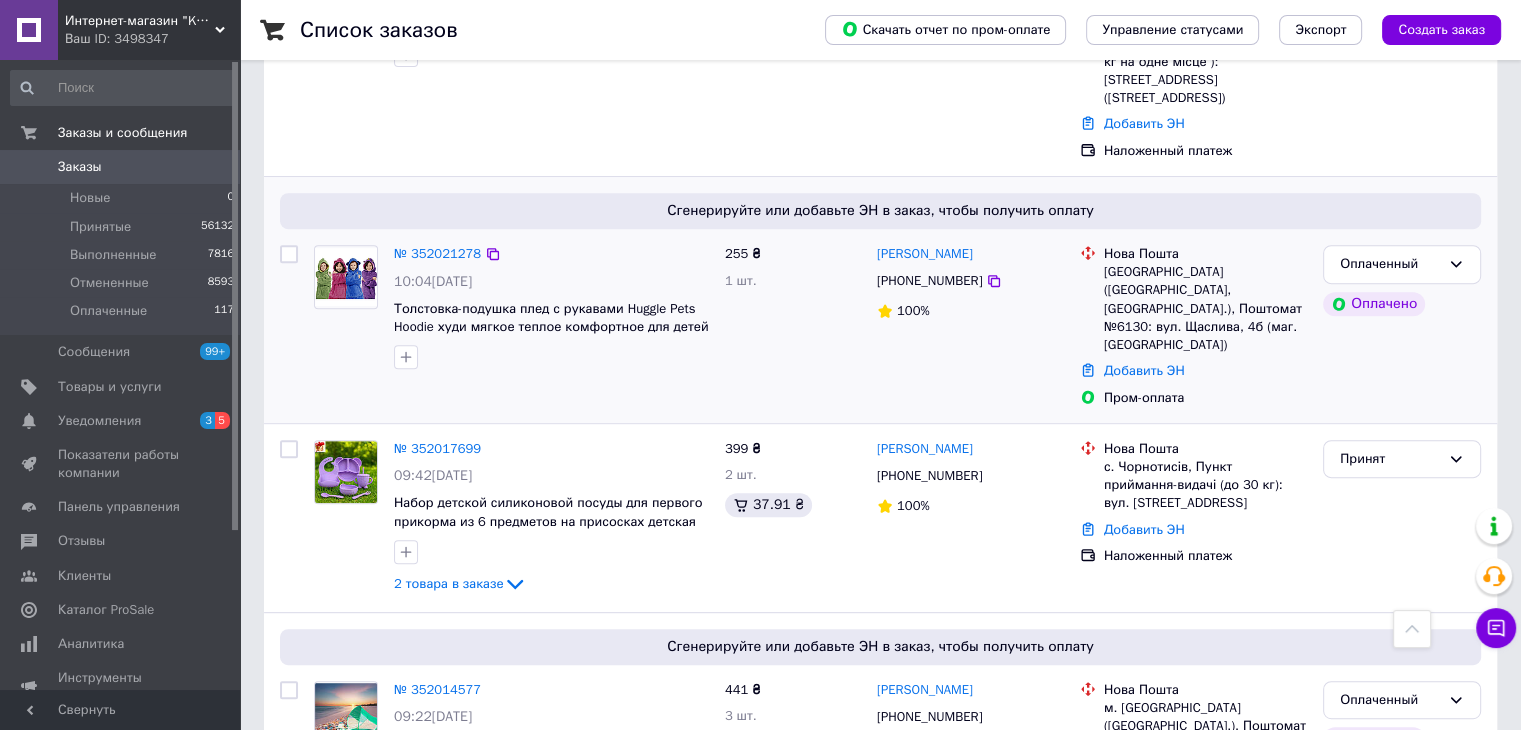 click at bounding box center [346, 277] 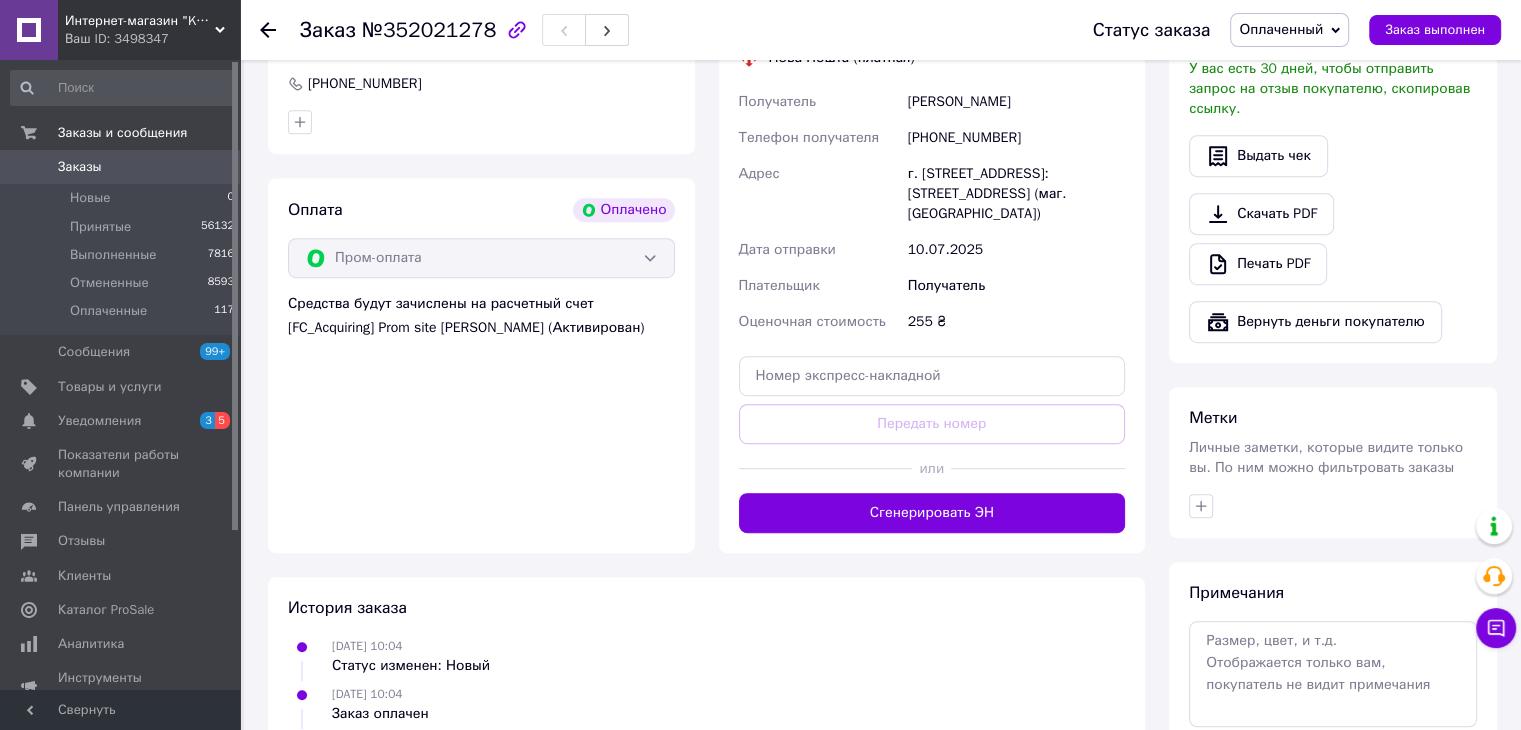 scroll, scrollTop: 1100, scrollLeft: 0, axis: vertical 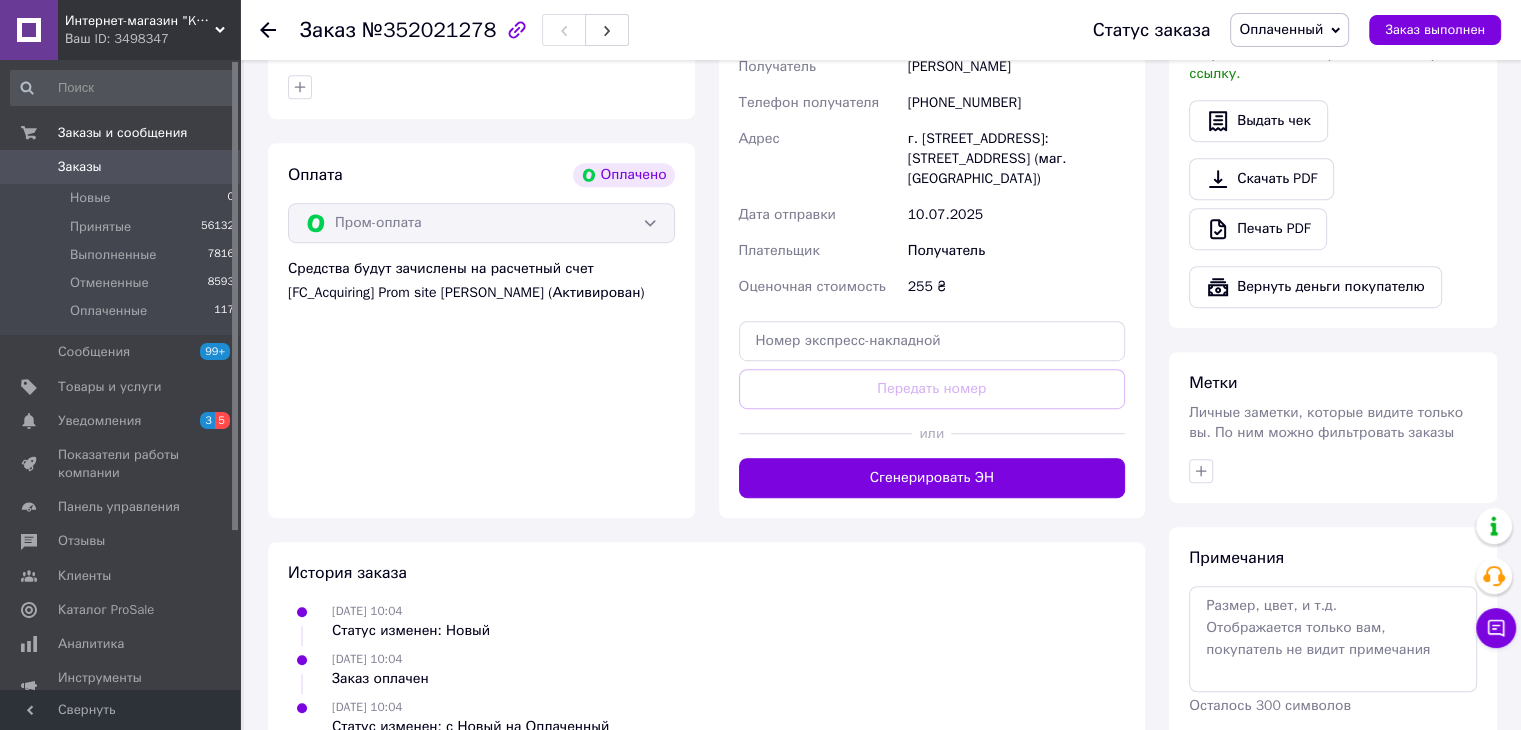 click 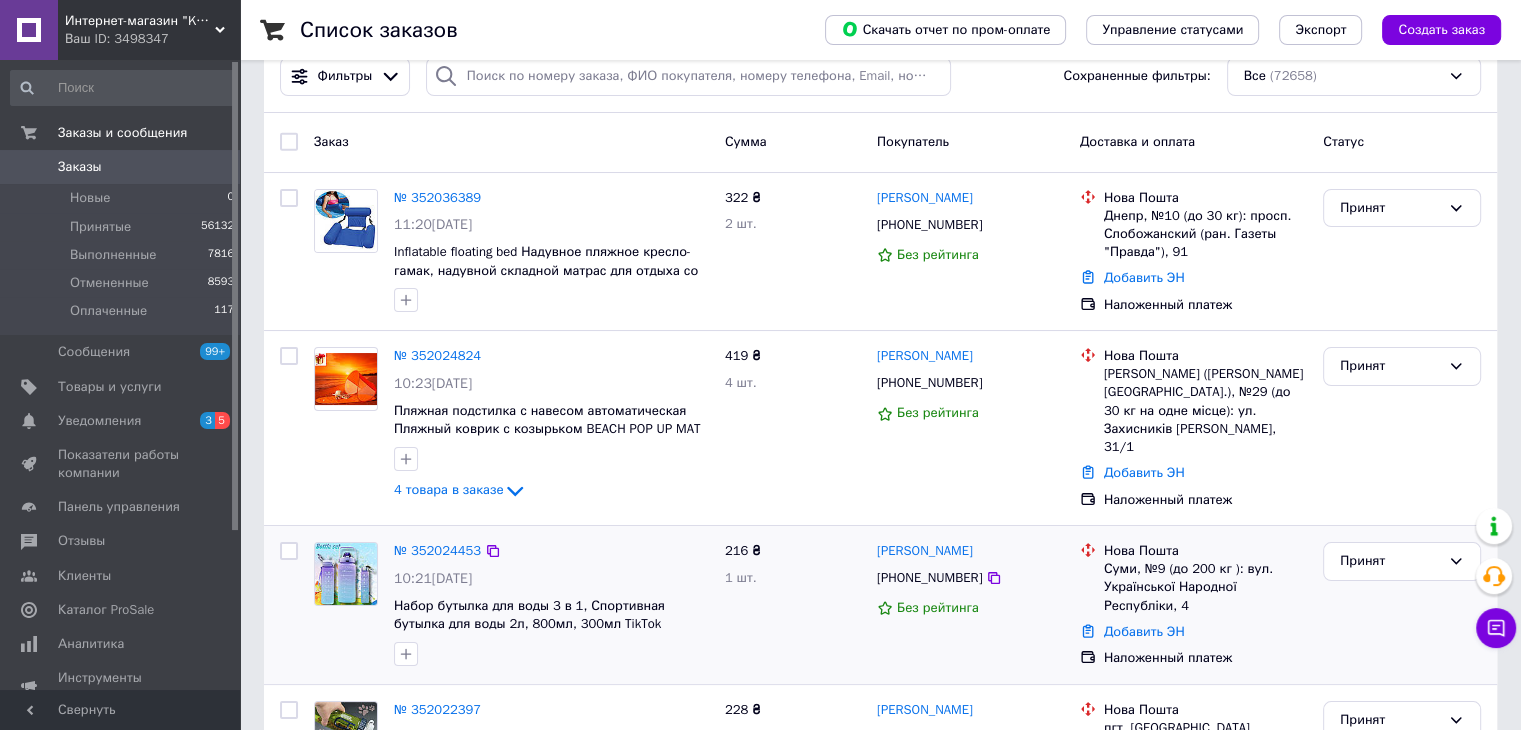 scroll, scrollTop: 0, scrollLeft: 0, axis: both 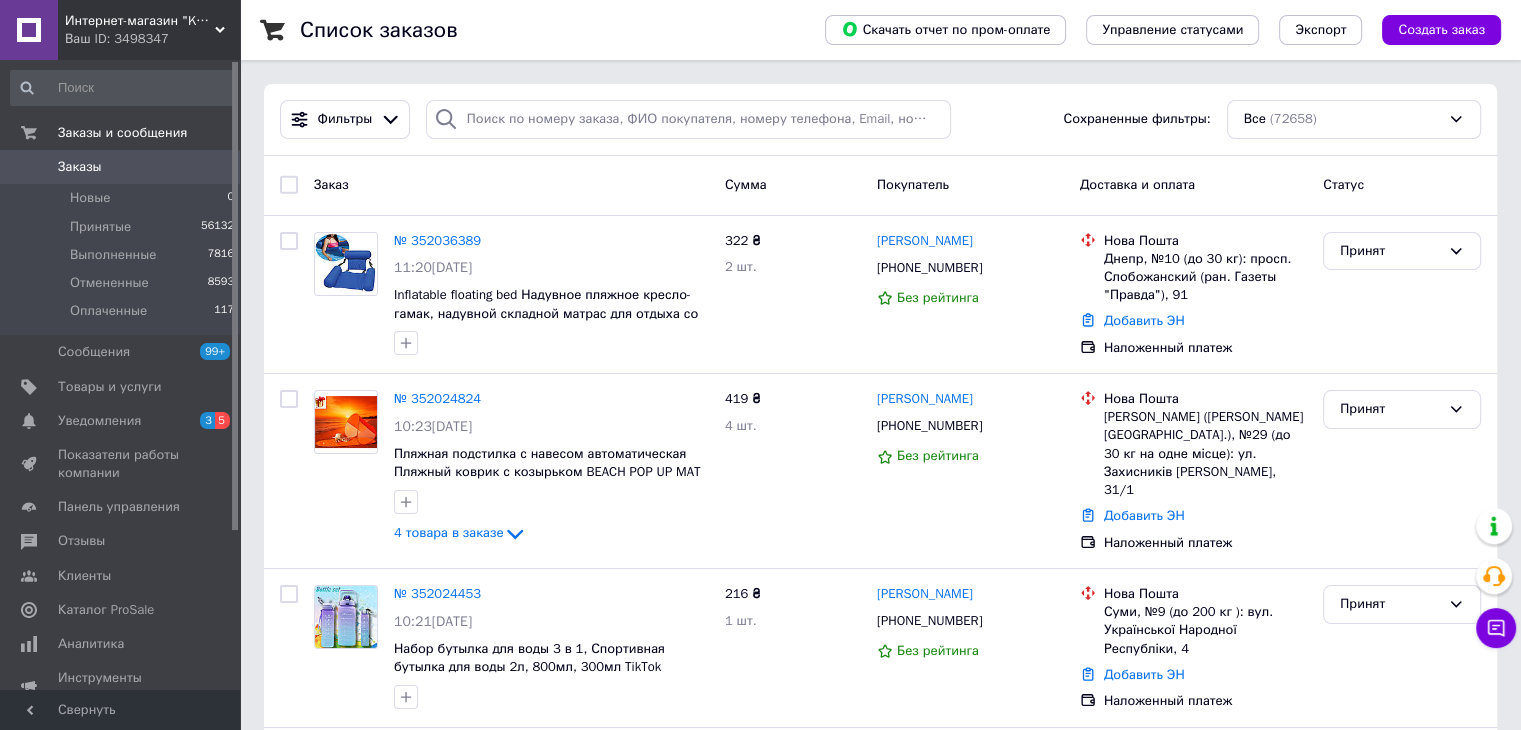 click 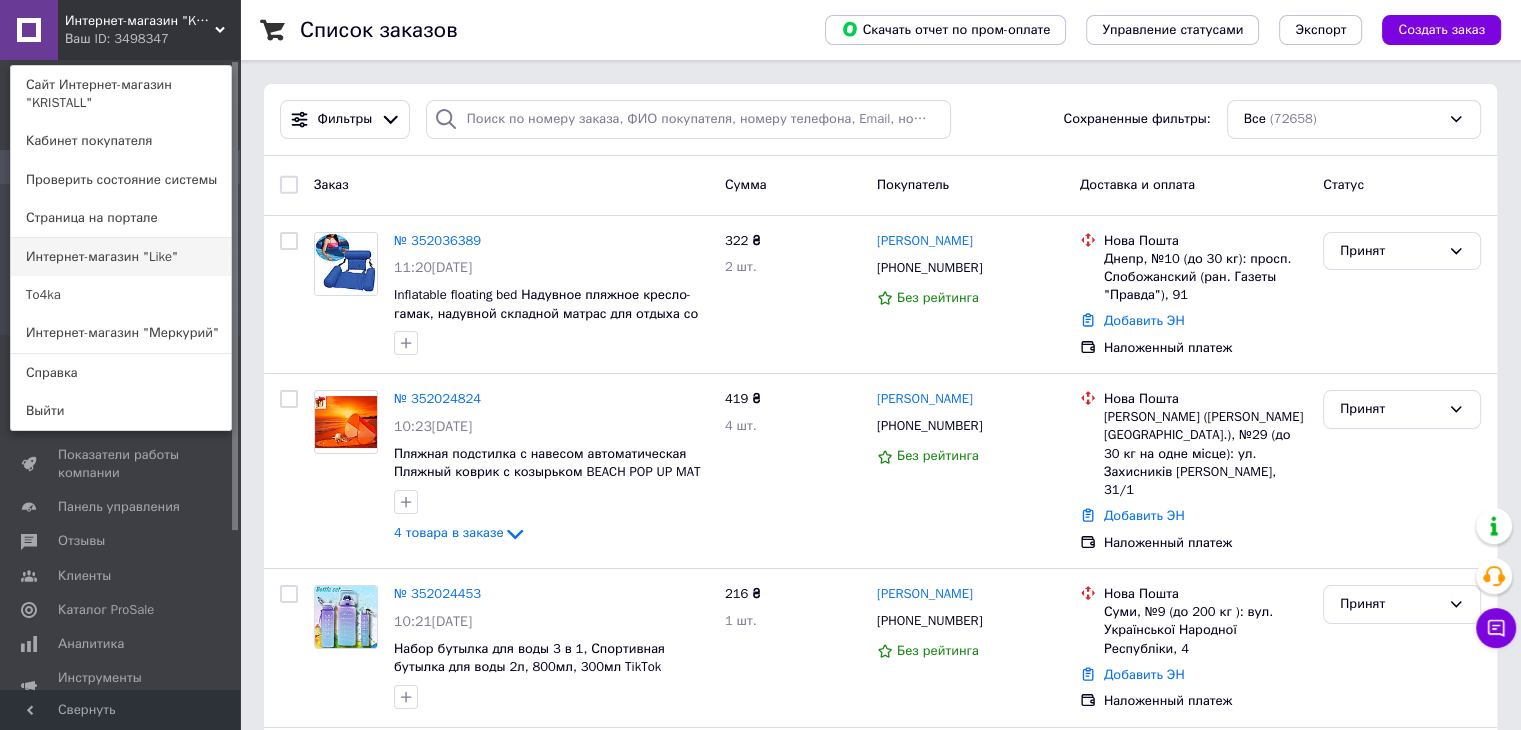 click on "Интернет-магазин "Like"" at bounding box center (121, 257) 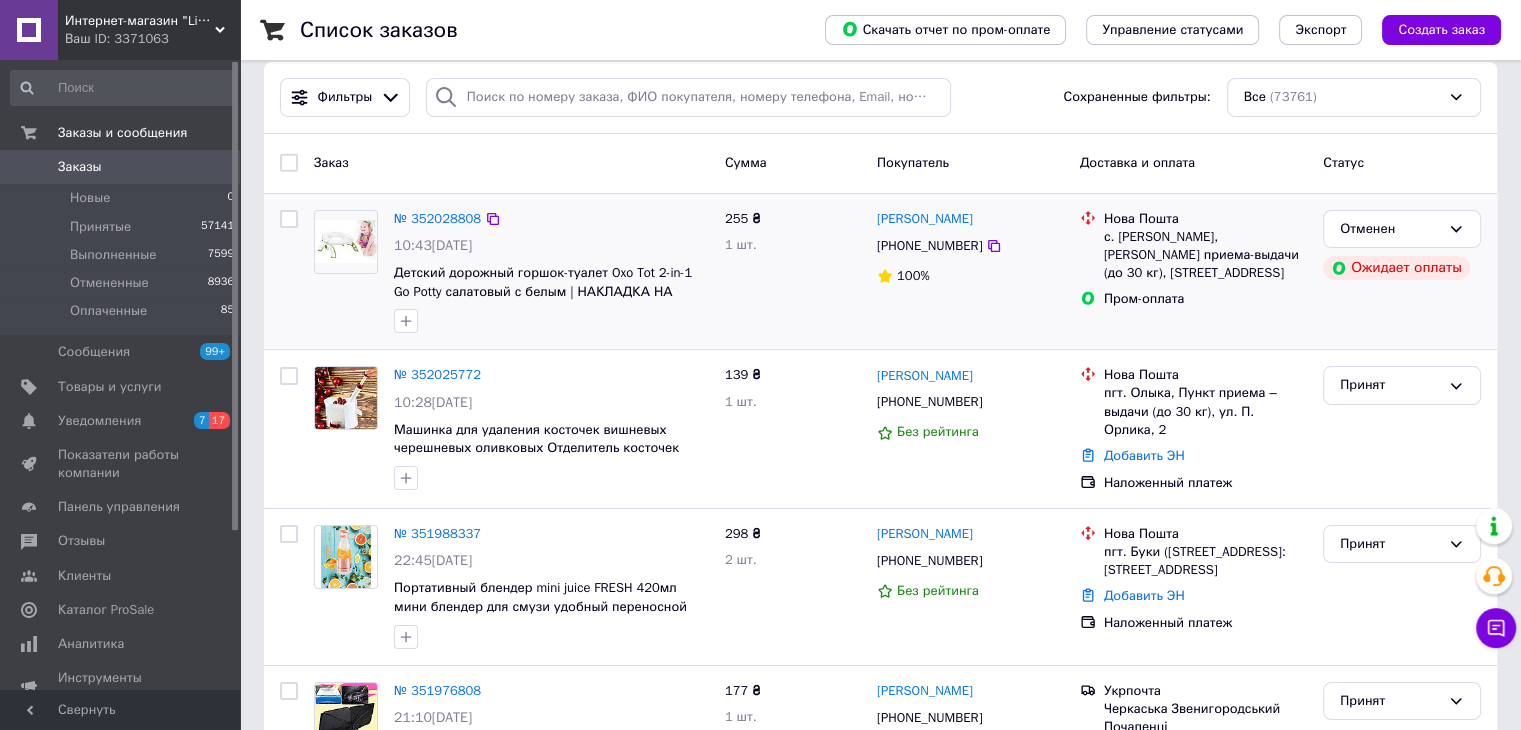 scroll, scrollTop: 0, scrollLeft: 0, axis: both 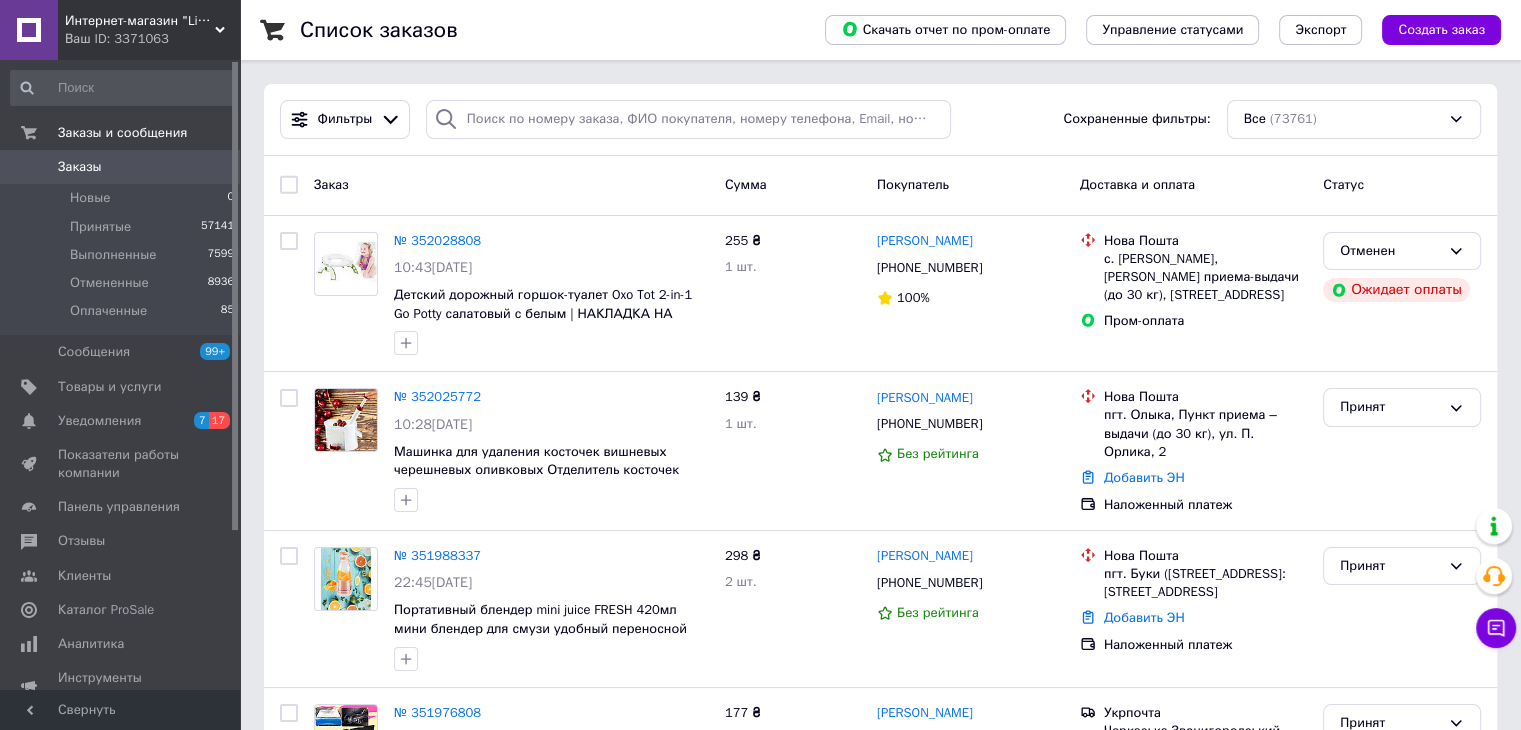 drag, startPoint x: 347, startPoint y: 261, endPoint x: 290, endPoint y: 33, distance: 235.01701 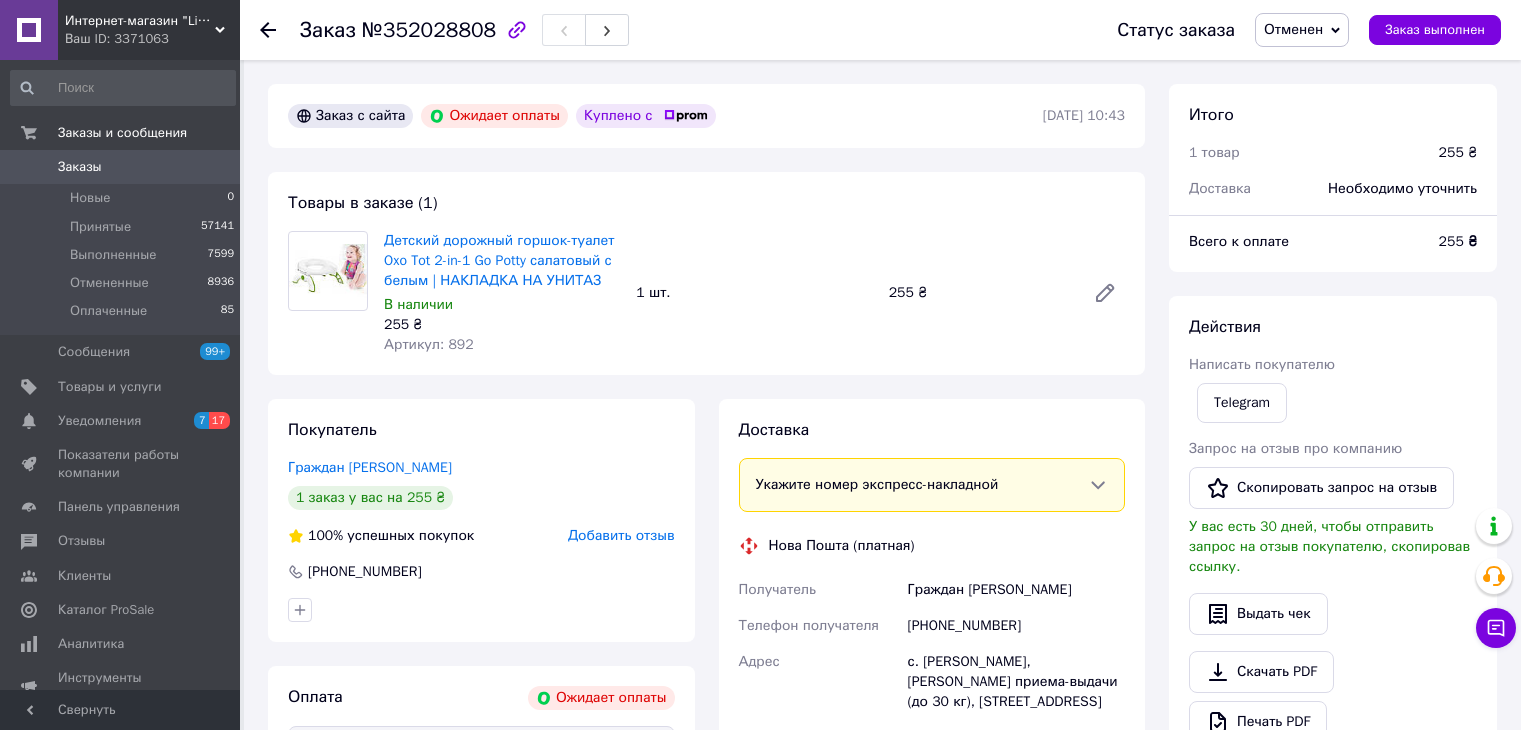 scroll, scrollTop: 0, scrollLeft: 0, axis: both 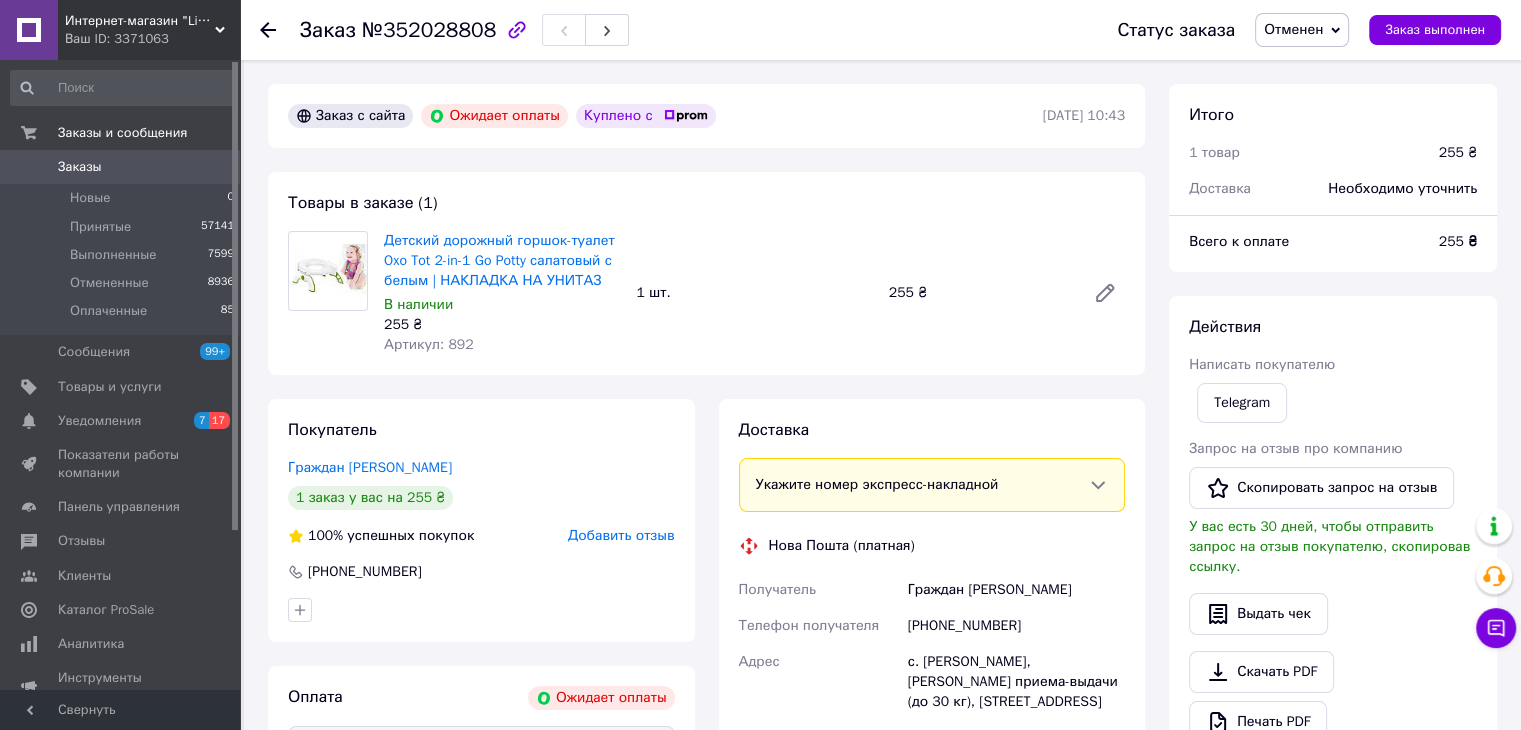 click 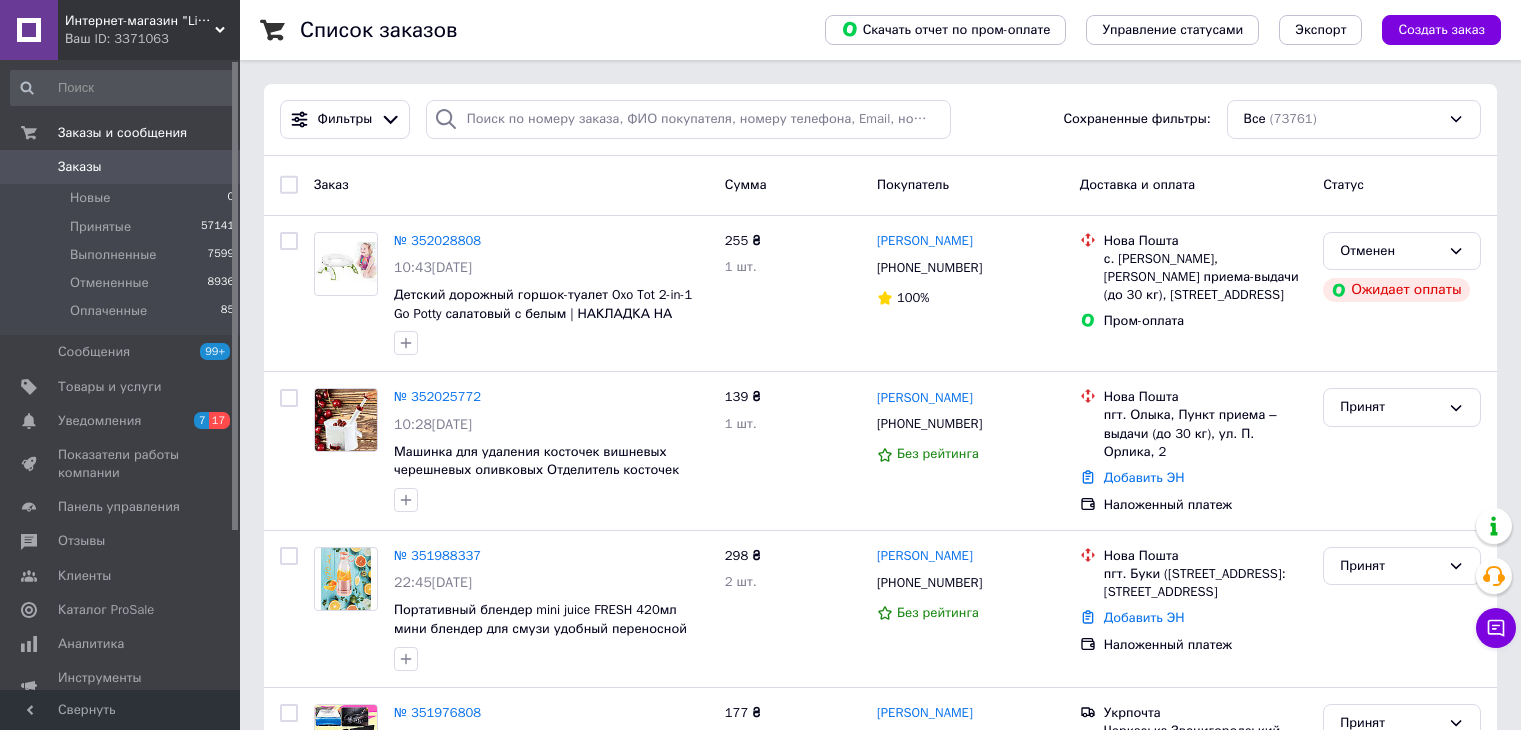 scroll, scrollTop: 0, scrollLeft: 0, axis: both 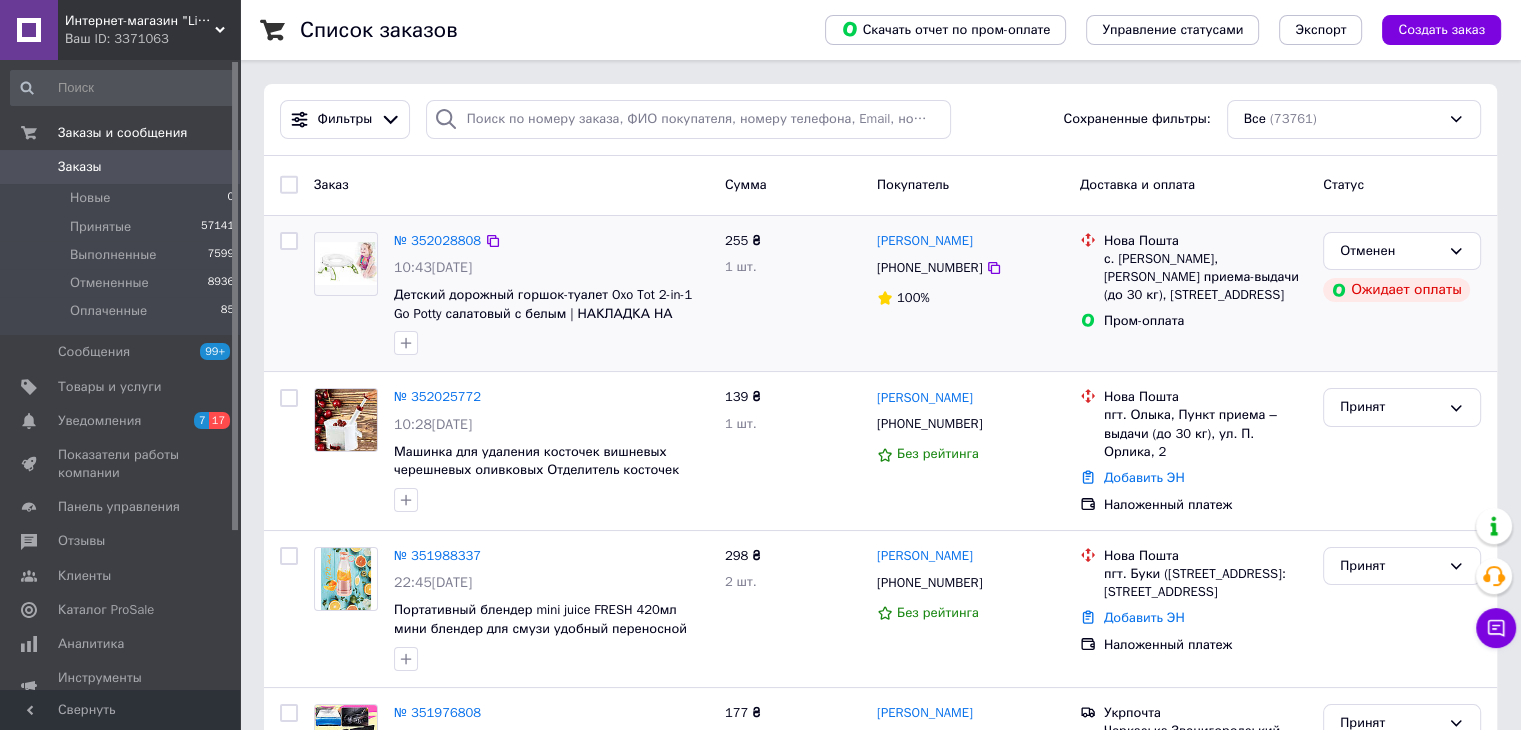 click at bounding box center (346, 263) 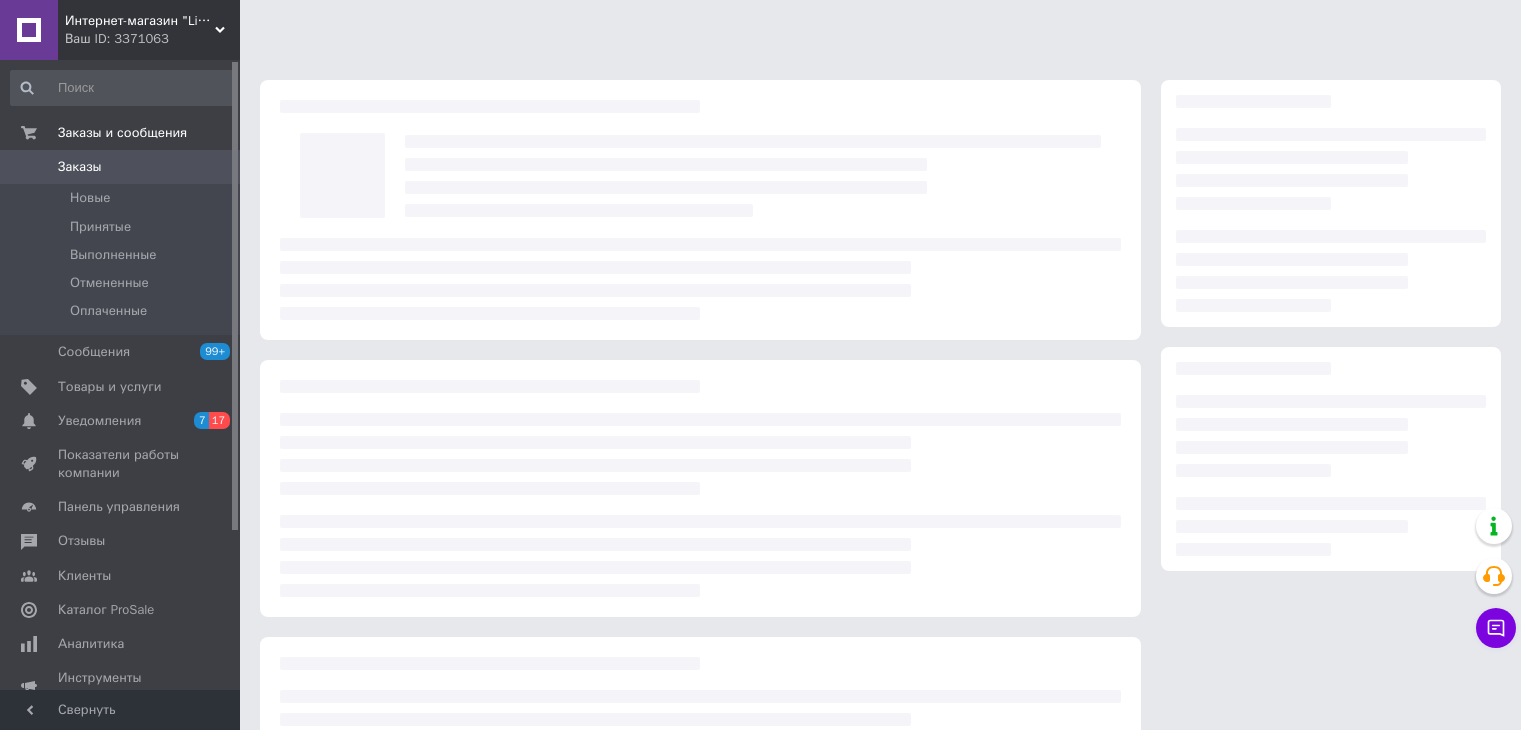 scroll, scrollTop: 0, scrollLeft: 0, axis: both 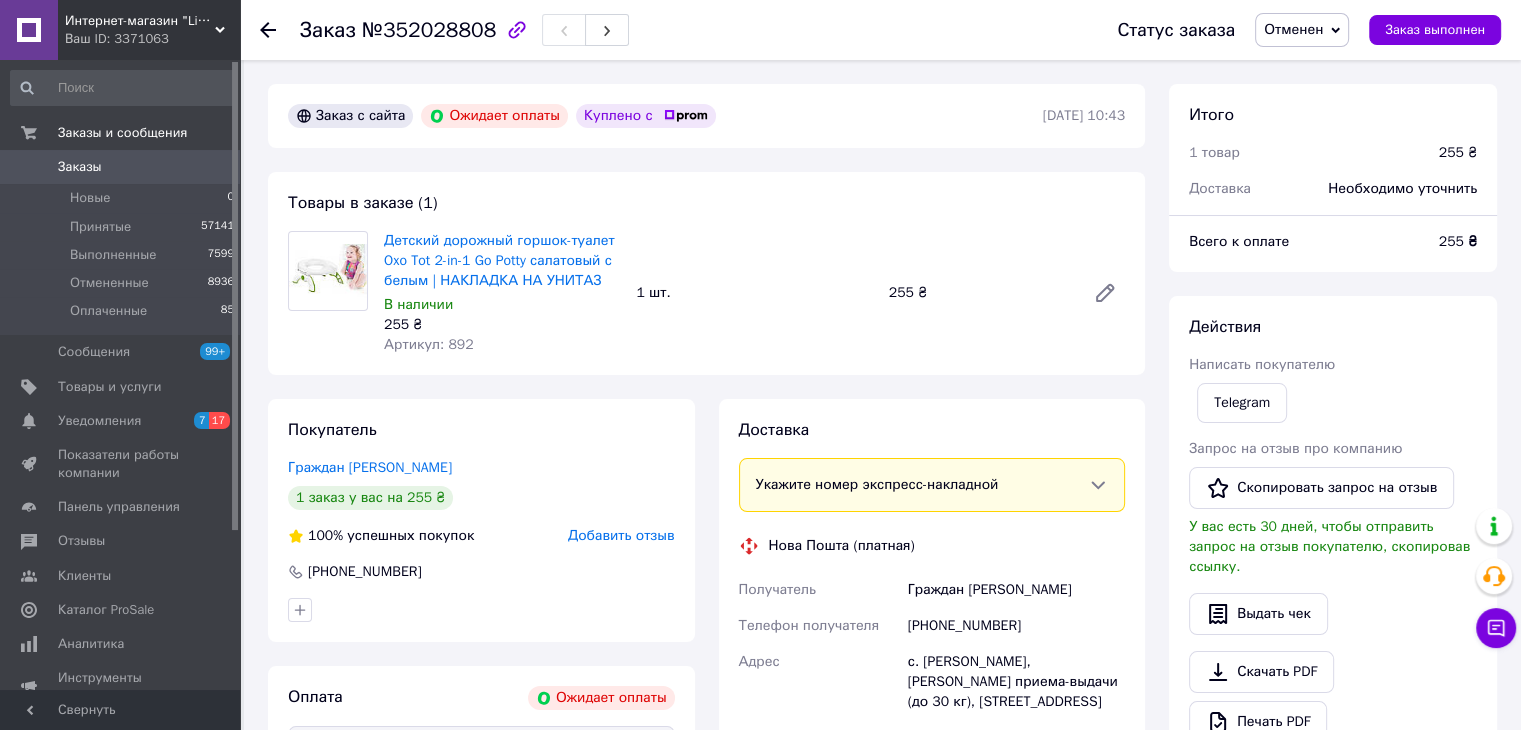 click on "Заказ №352028808 Статус заказа Отменен Принят Выполнен Оплаченный Заказ выполнен" at bounding box center [880, 30] 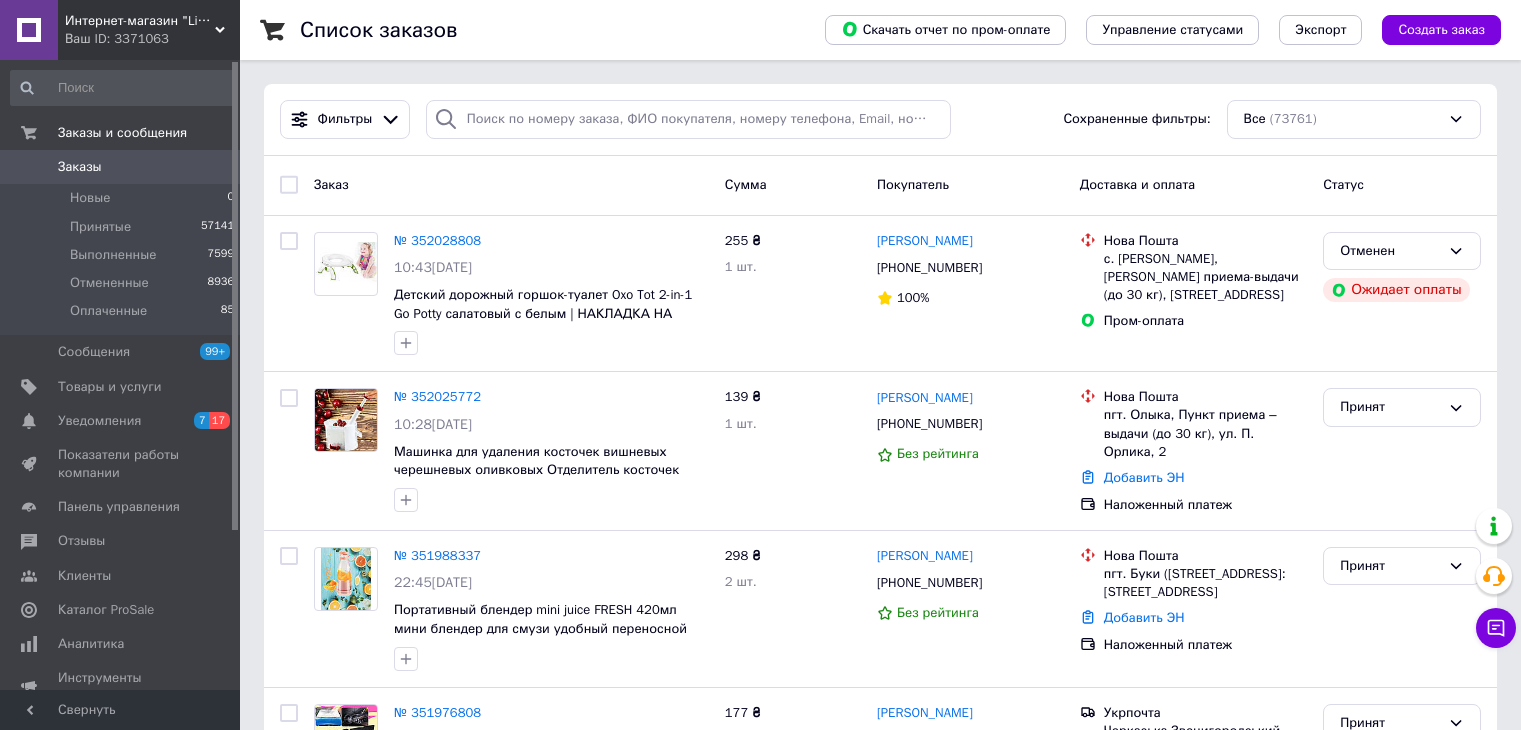 scroll, scrollTop: 0, scrollLeft: 0, axis: both 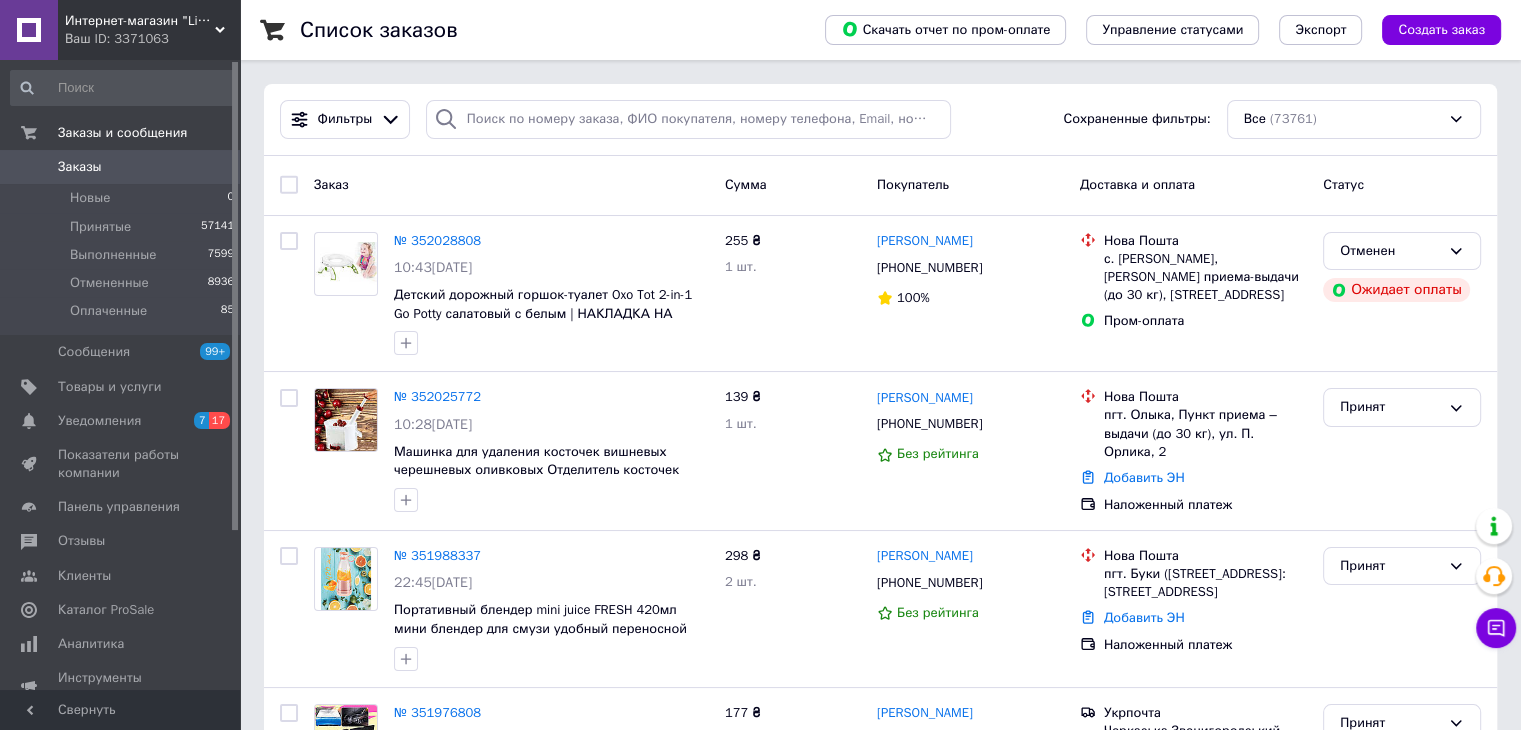 click on "Ваш ID: 3371063" at bounding box center (152, 39) 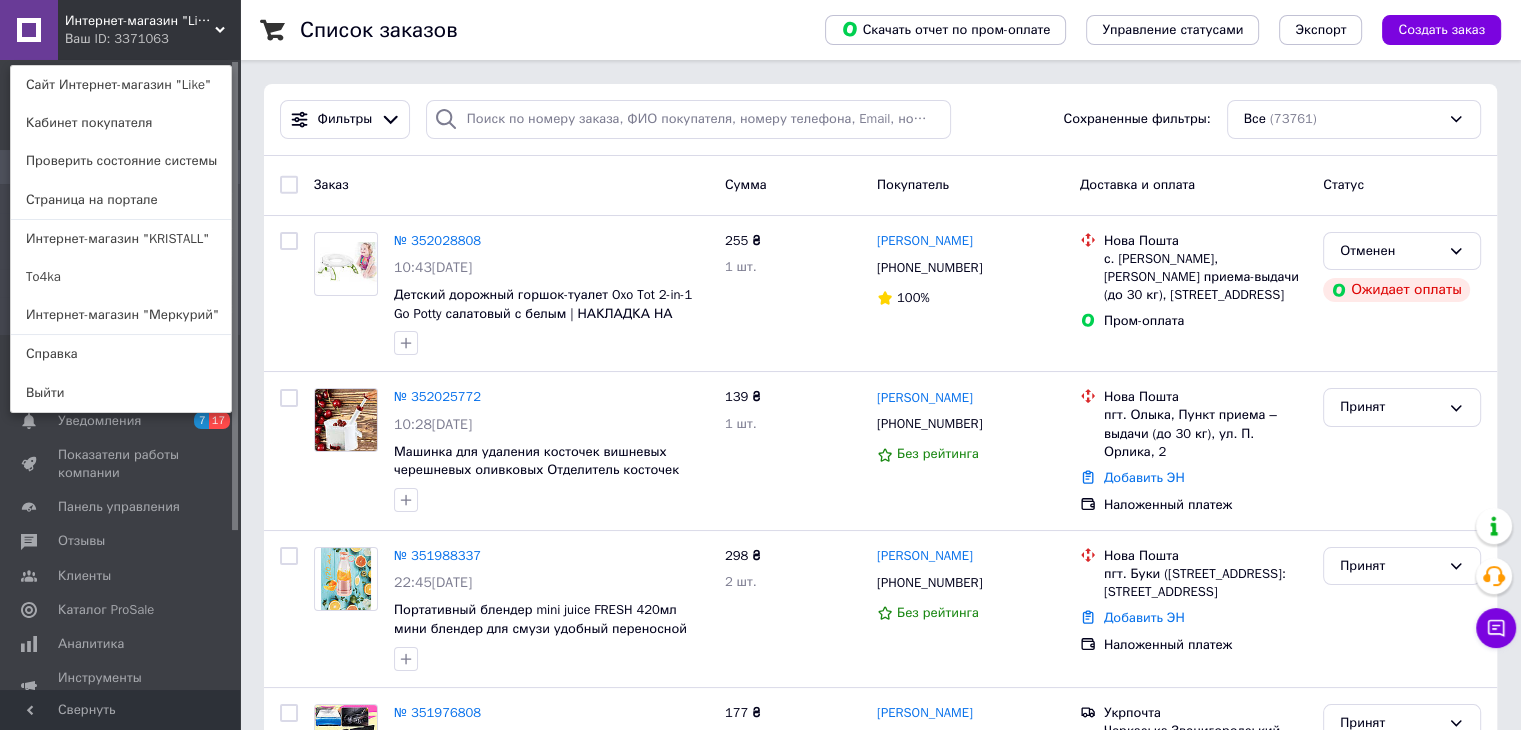 click on "To4ka" at bounding box center [121, 277] 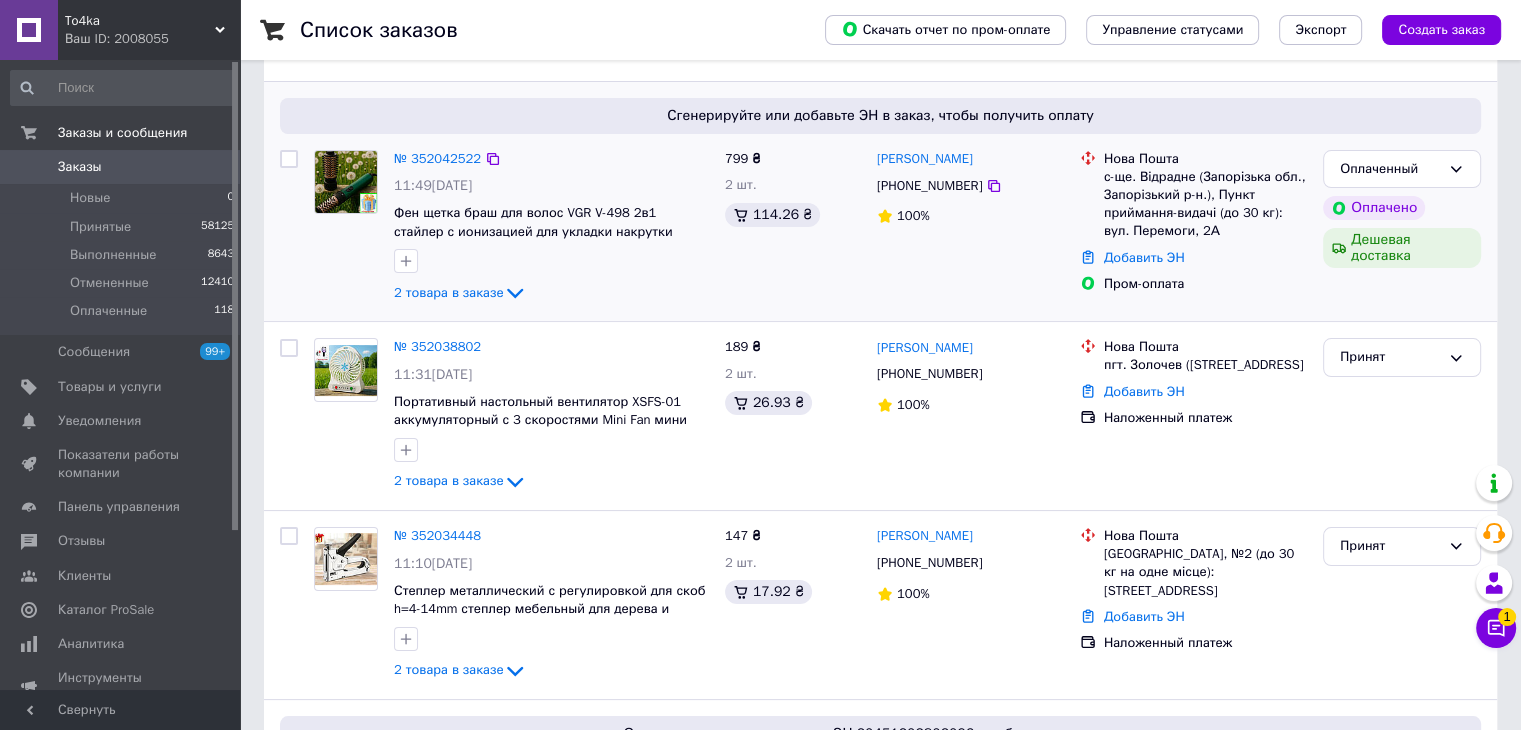 scroll, scrollTop: 100, scrollLeft: 0, axis: vertical 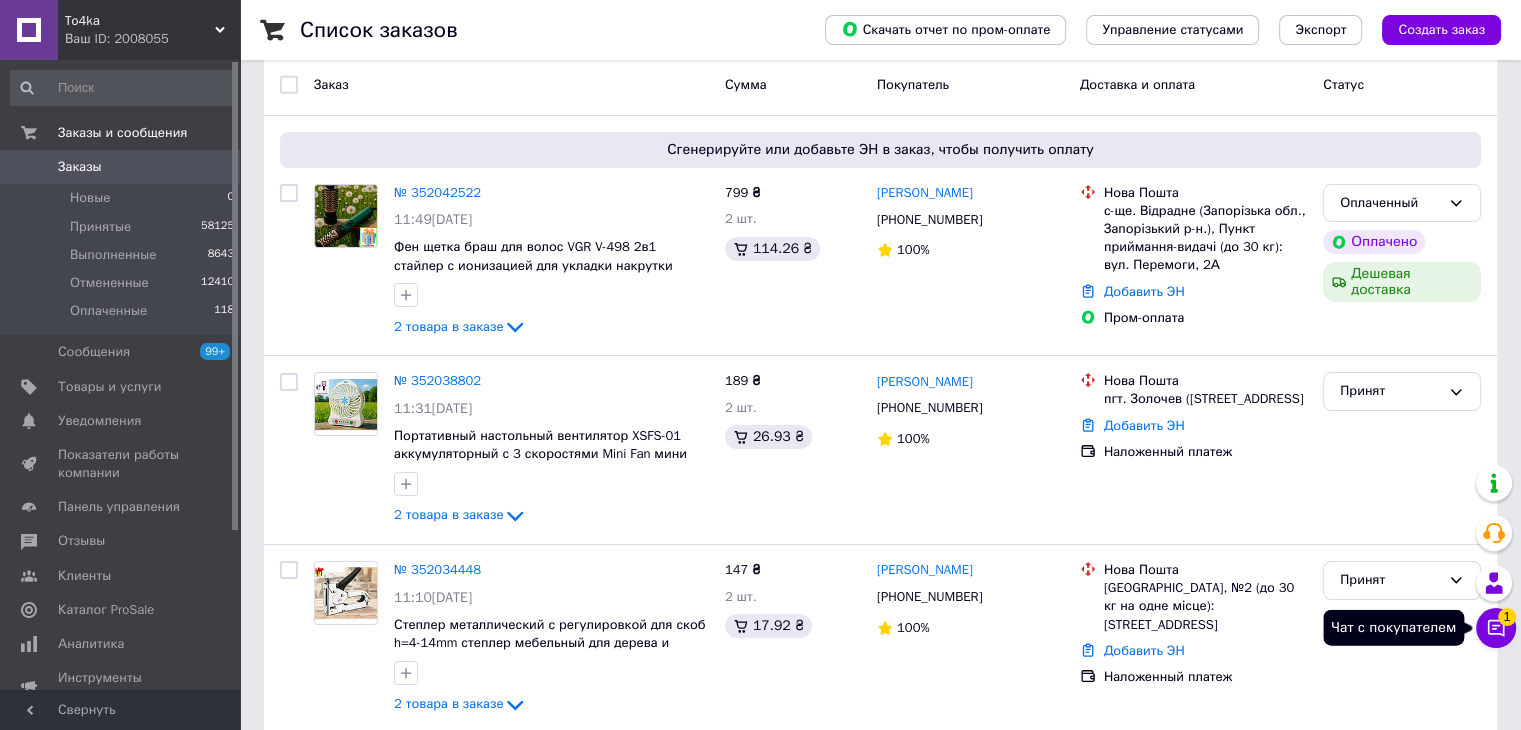 click 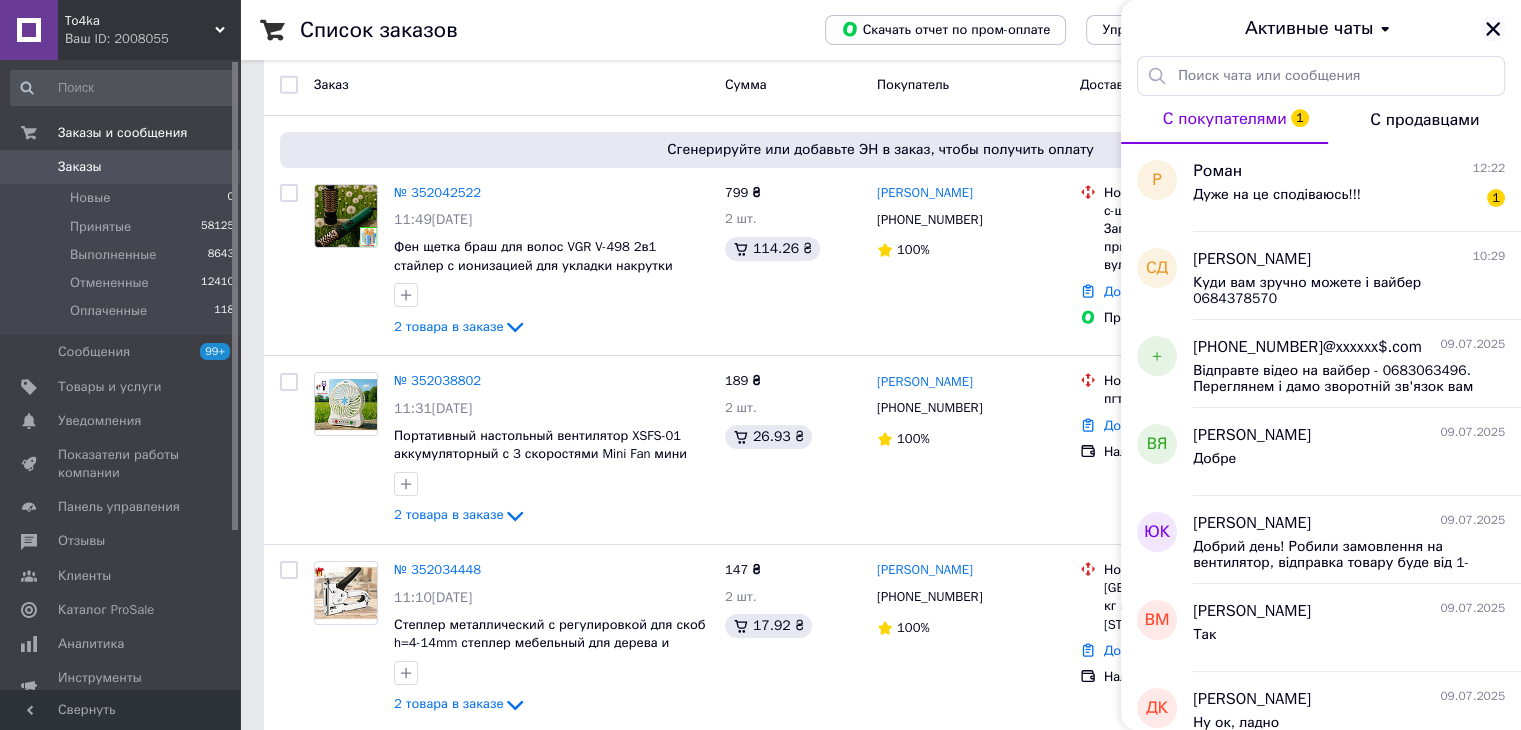 click 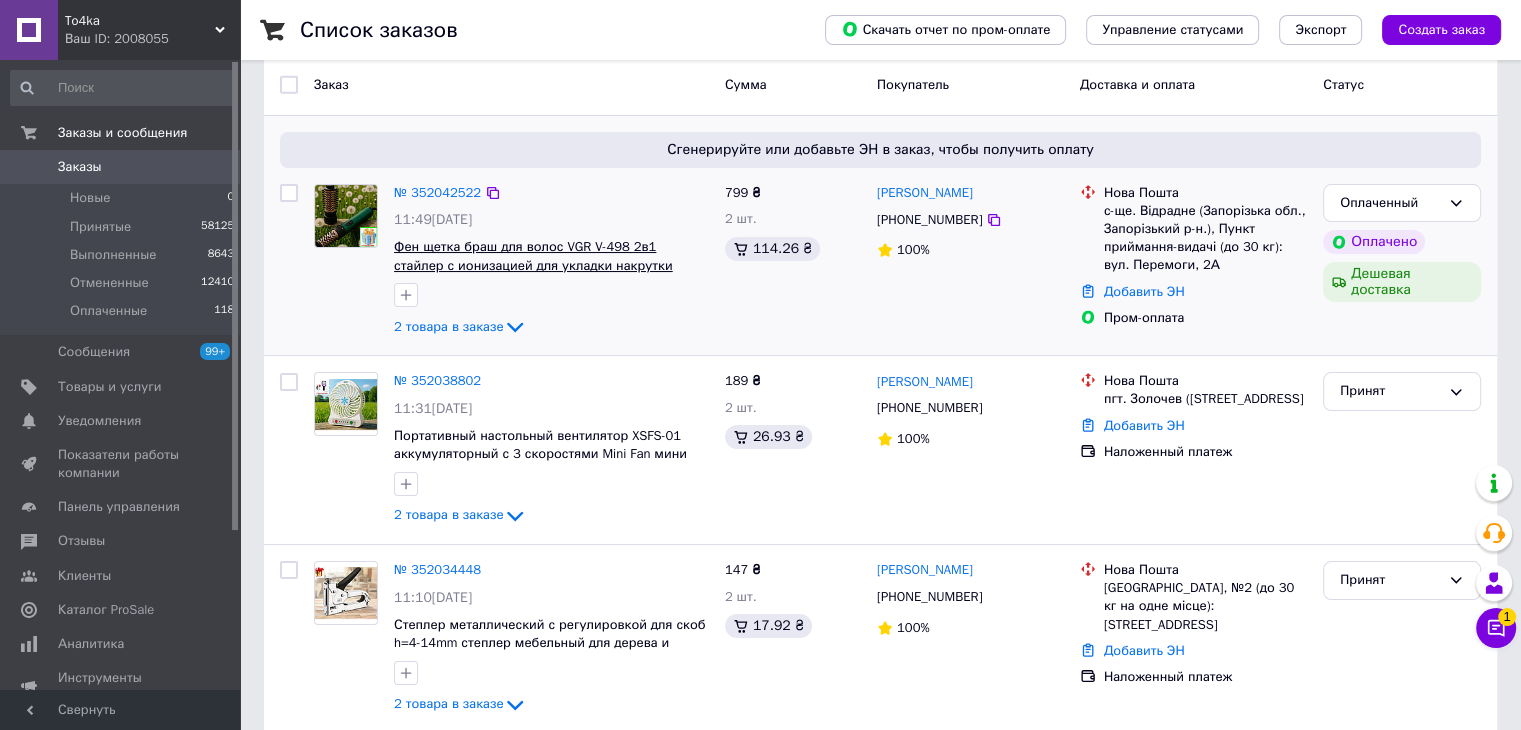 click on "Фен щетка браш для волос VGR V-498 2в1 стайлер с ионизацией для укладки накрутки профессиональная расческа" at bounding box center (533, 265) 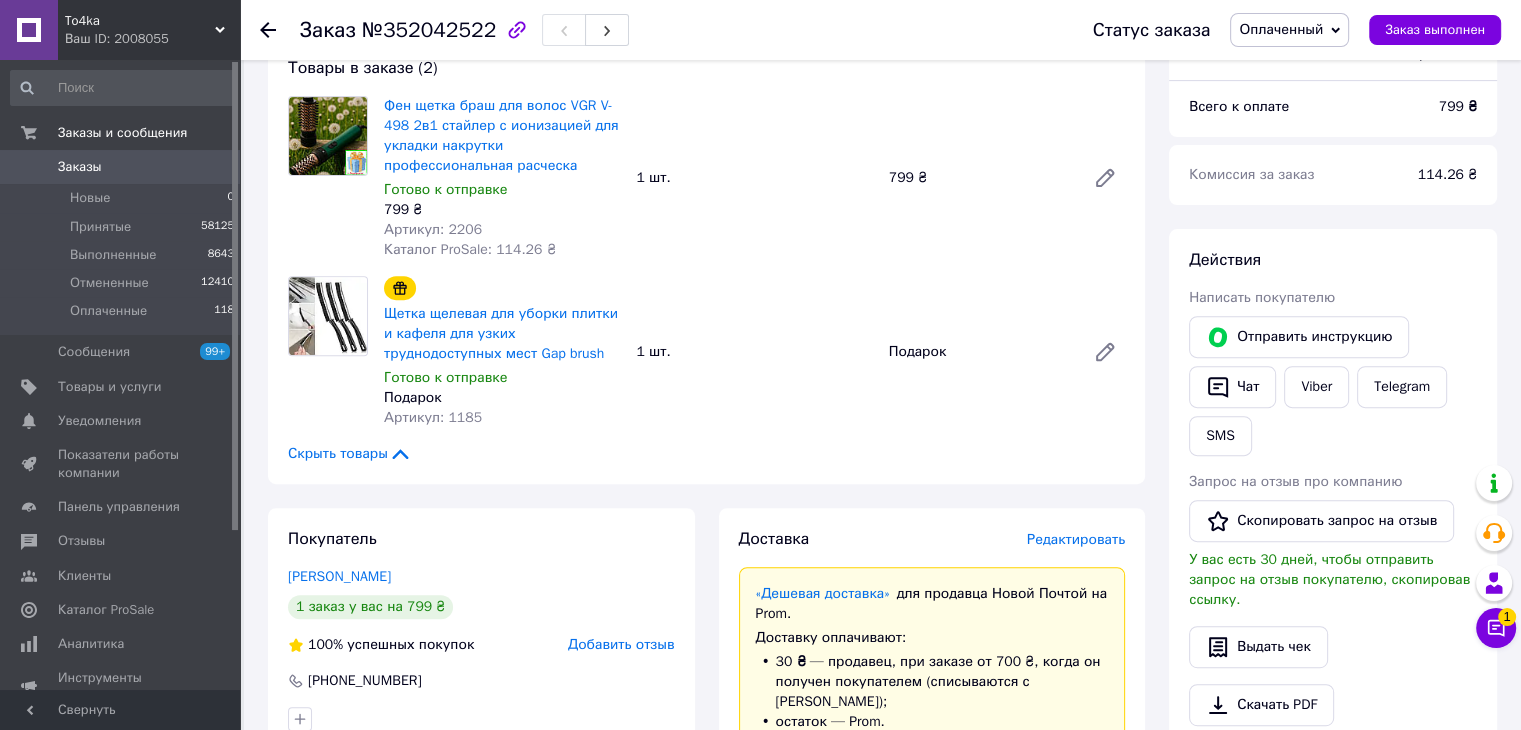 scroll, scrollTop: 592, scrollLeft: 0, axis: vertical 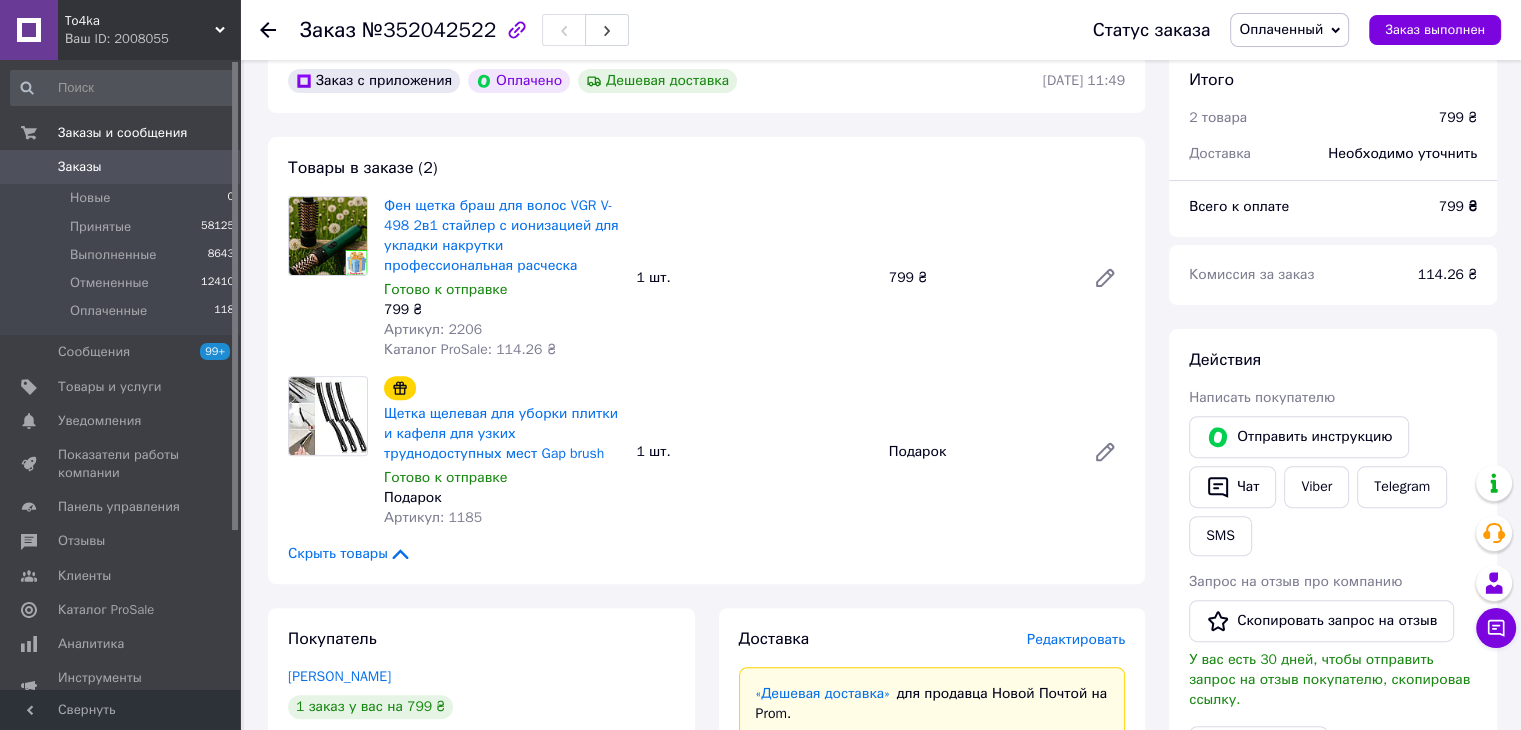 click on "To4ka Ваш ID: 2008055" at bounding box center (149, 30) 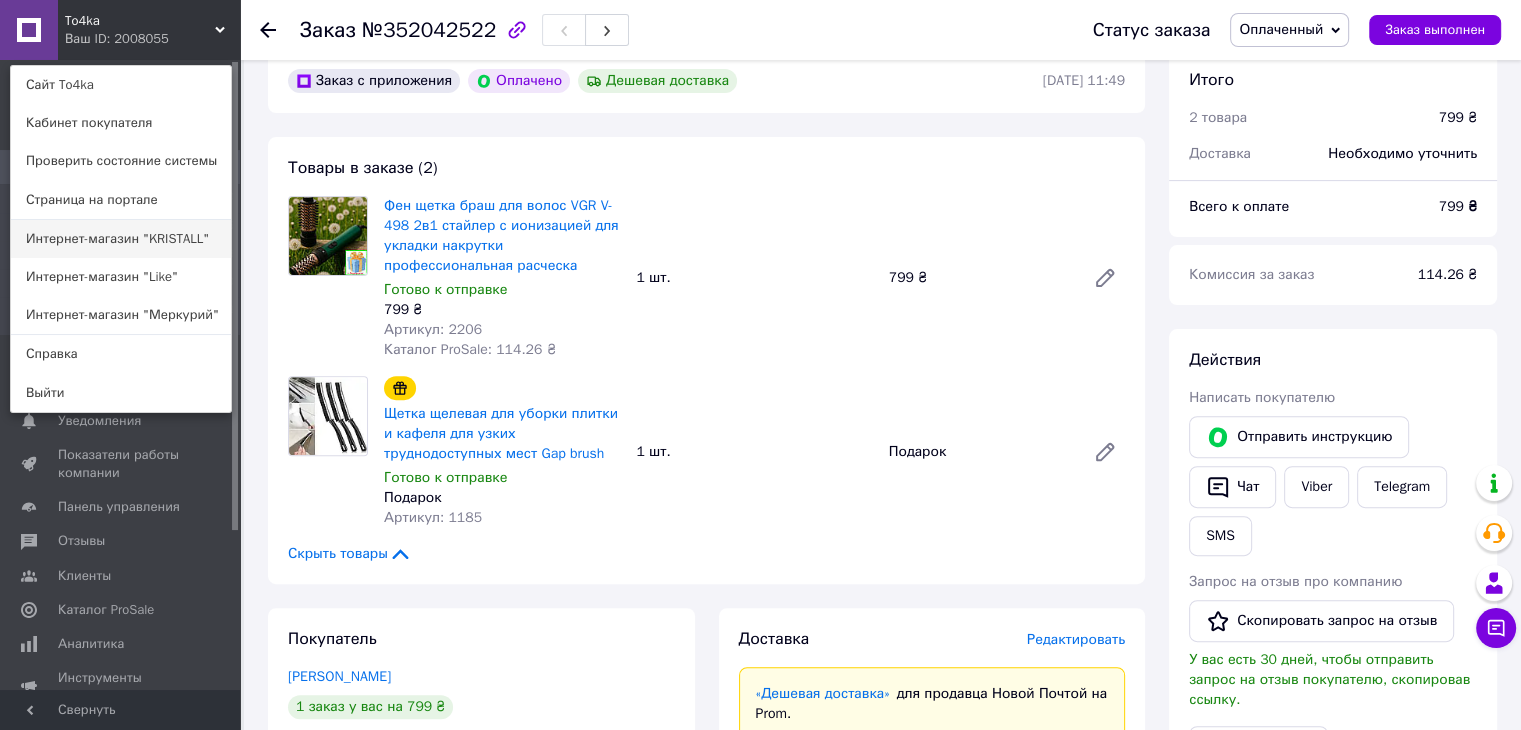 click on "Интернет-магазин "KRISTALL"" at bounding box center (121, 239) 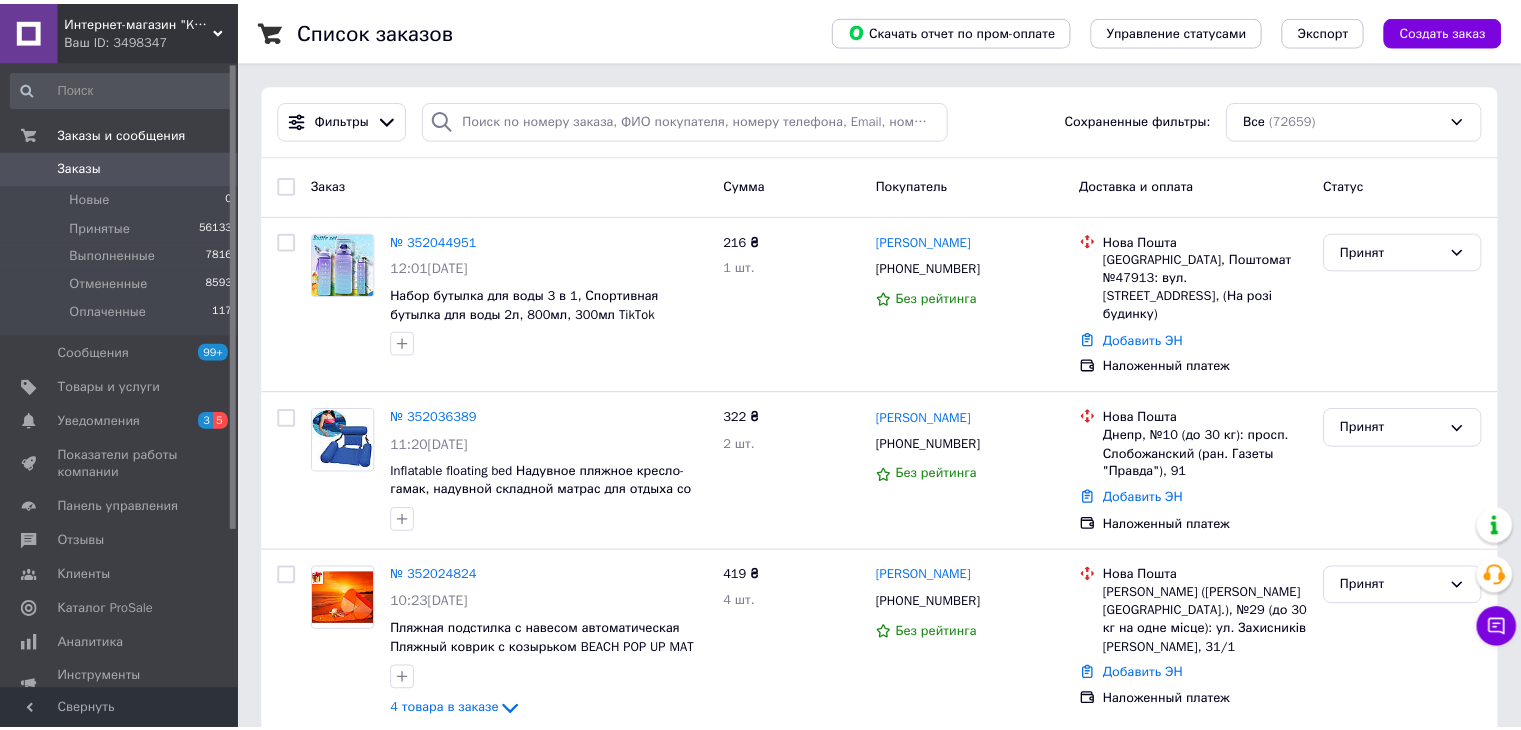 scroll, scrollTop: 0, scrollLeft: 0, axis: both 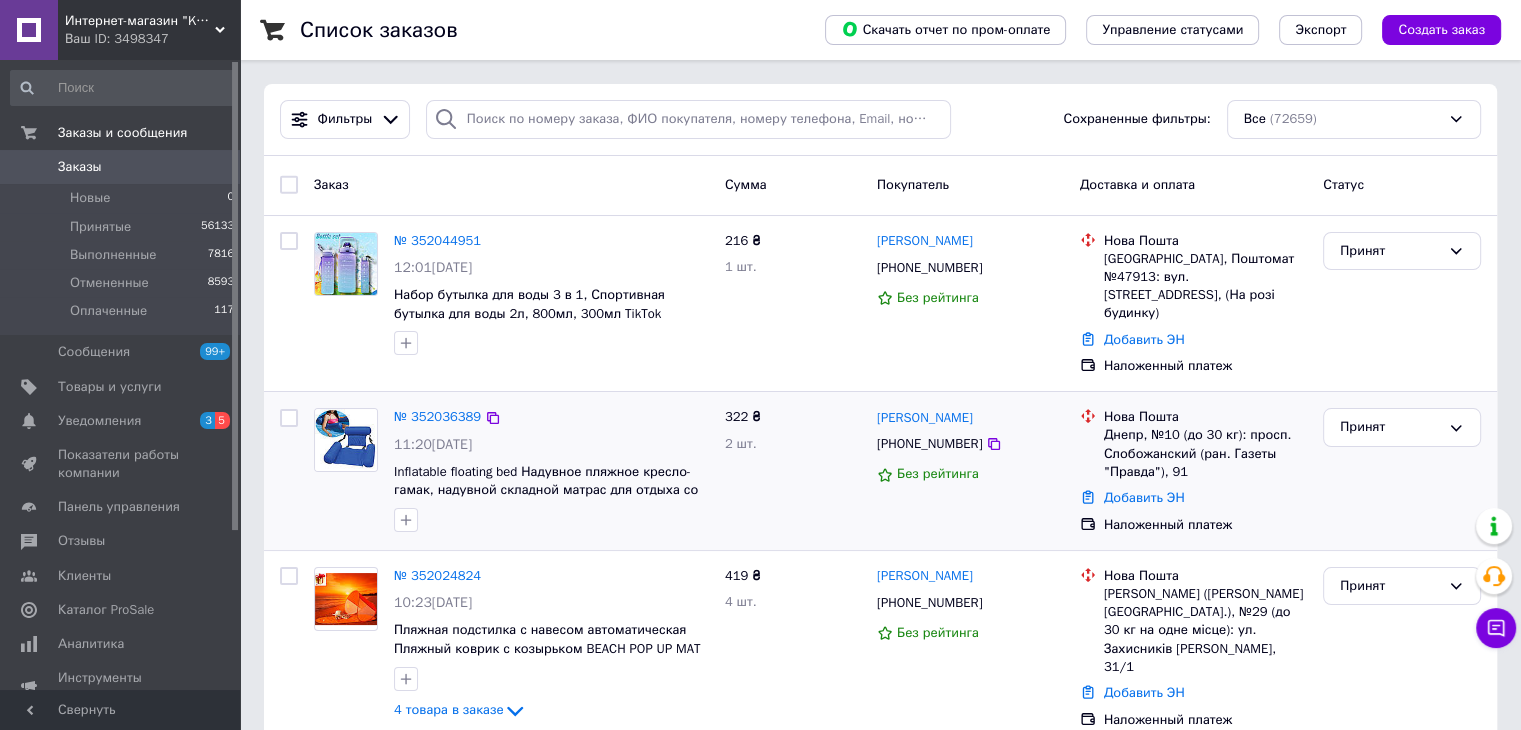 click at bounding box center [346, 440] 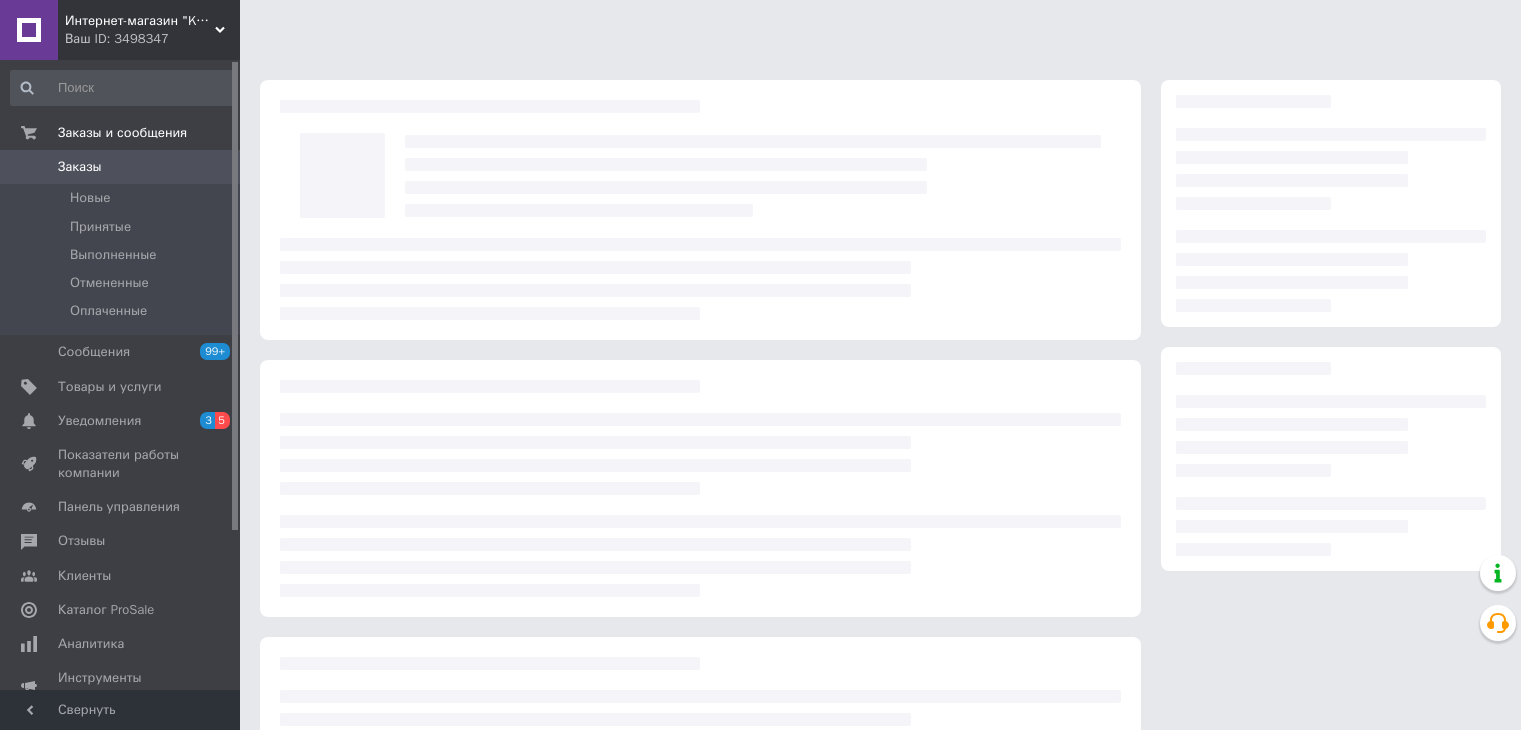 scroll, scrollTop: 0, scrollLeft: 0, axis: both 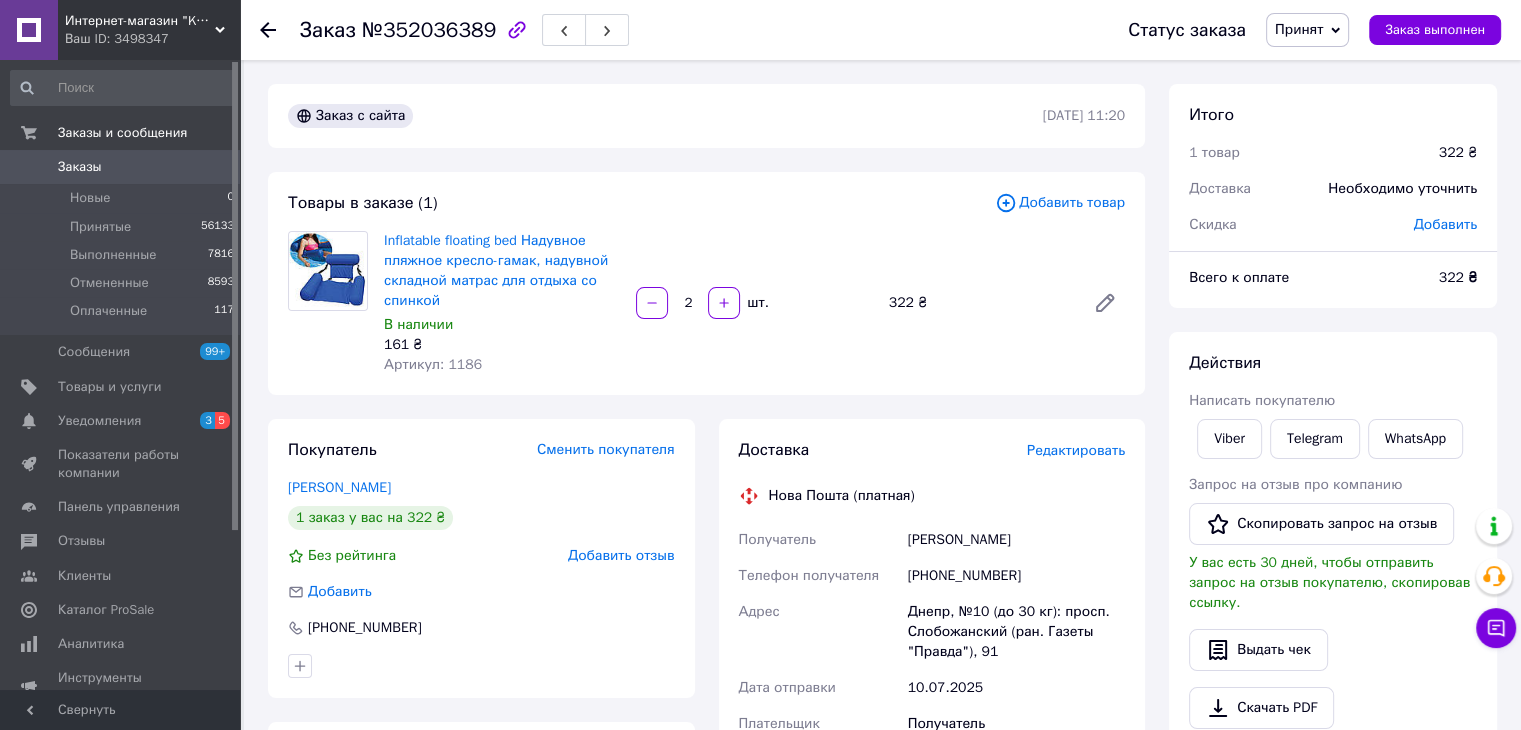 drag, startPoint x: 217, startPoint y: 20, endPoint x: 216, endPoint y: 30, distance: 10.049875 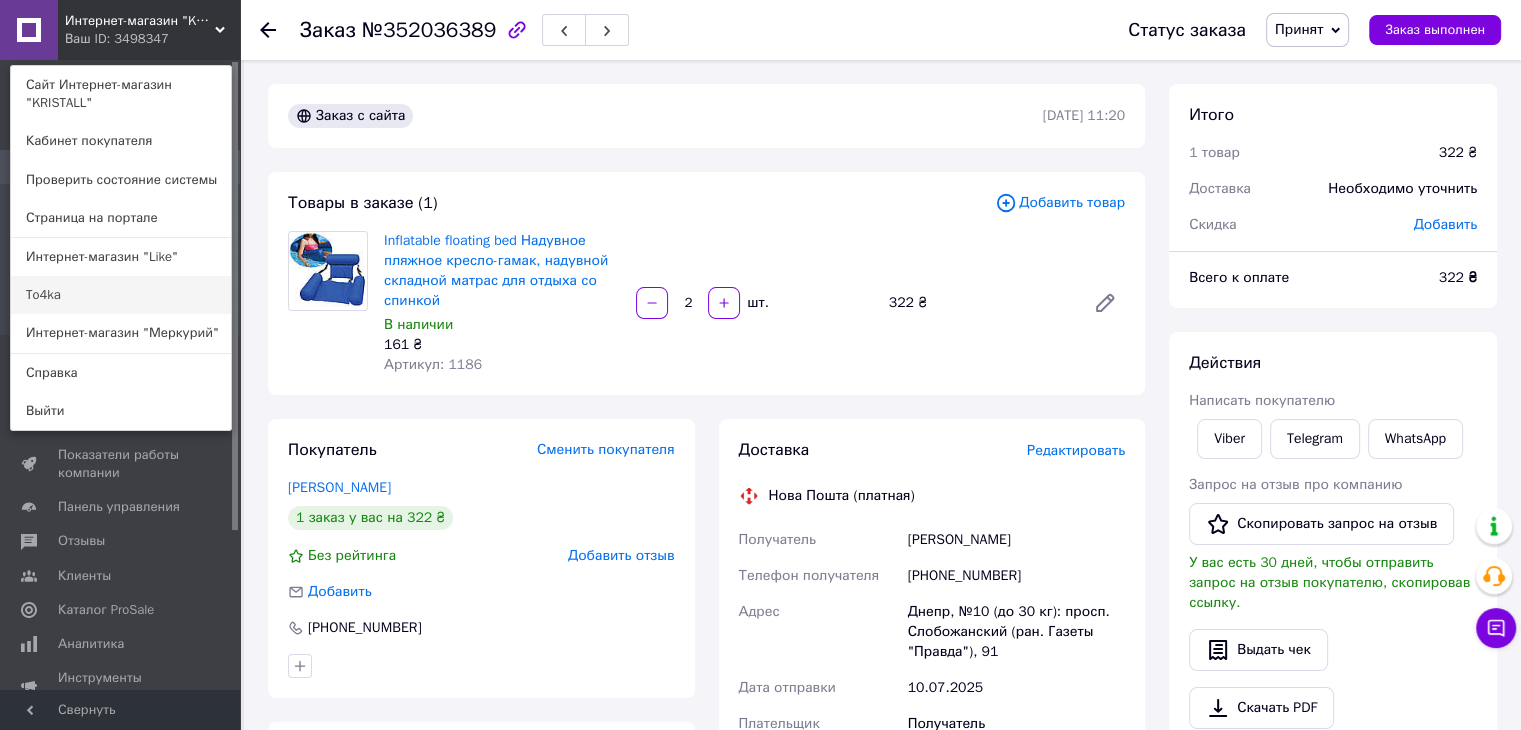 click on "To4ka" at bounding box center (121, 295) 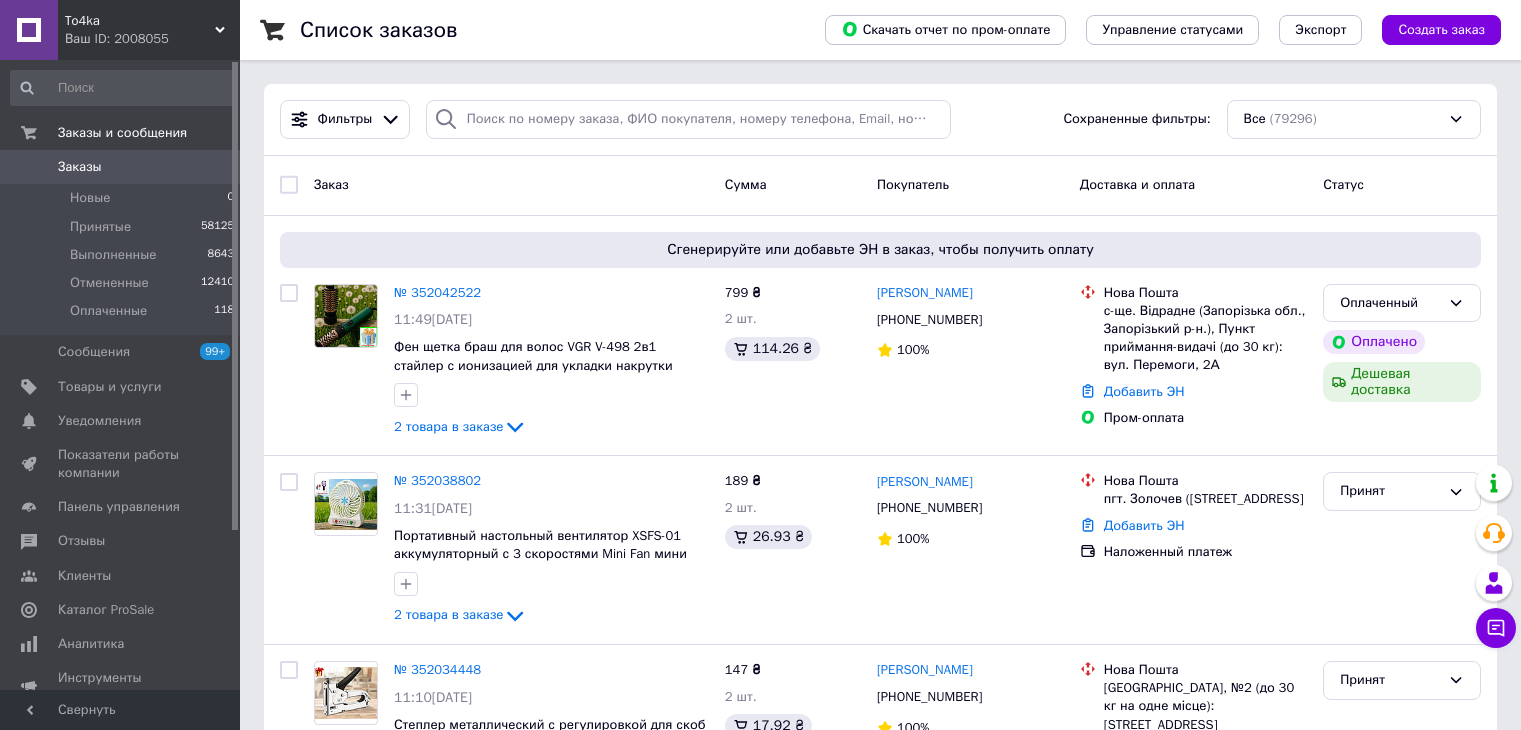 scroll, scrollTop: 0, scrollLeft: 0, axis: both 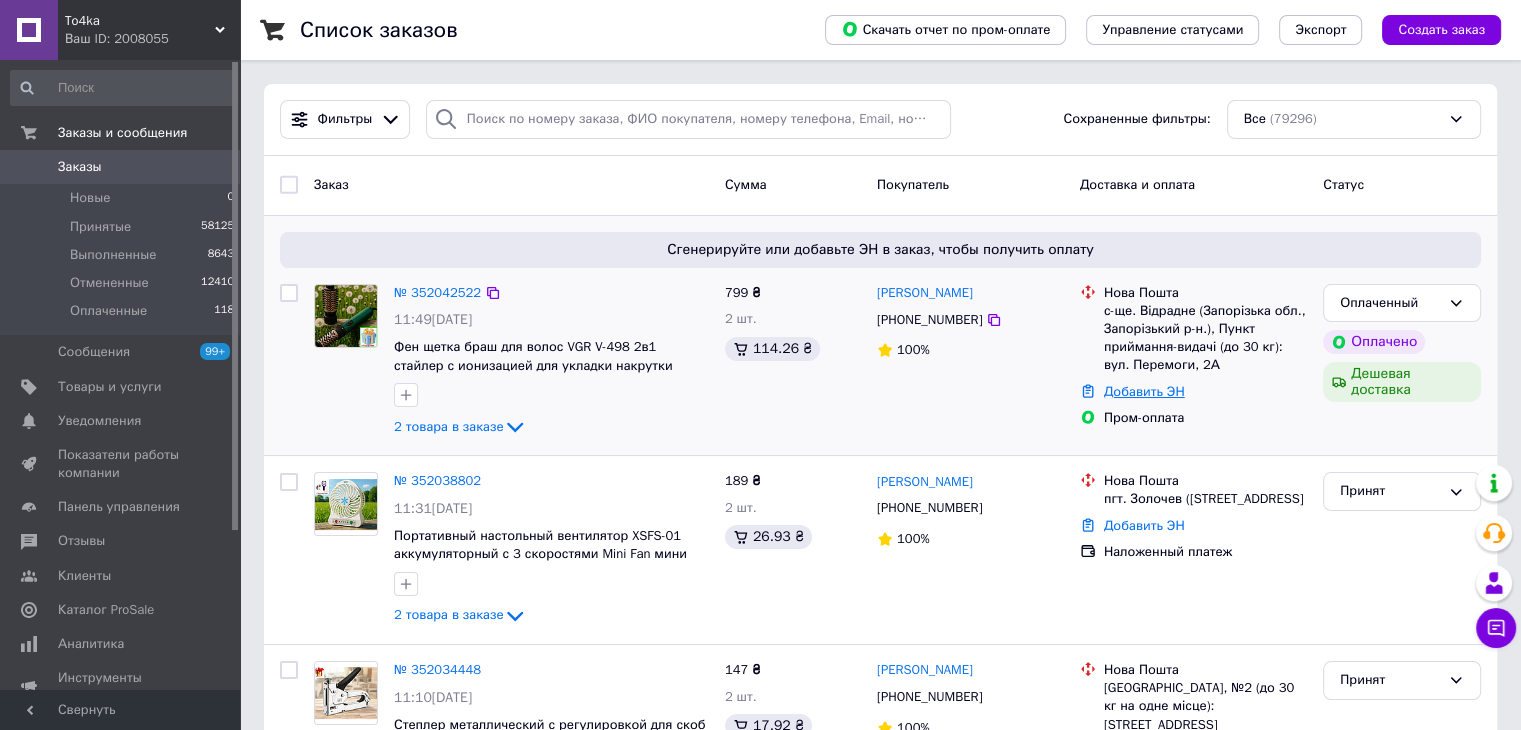 click on "Добавить ЭН" at bounding box center (1144, 391) 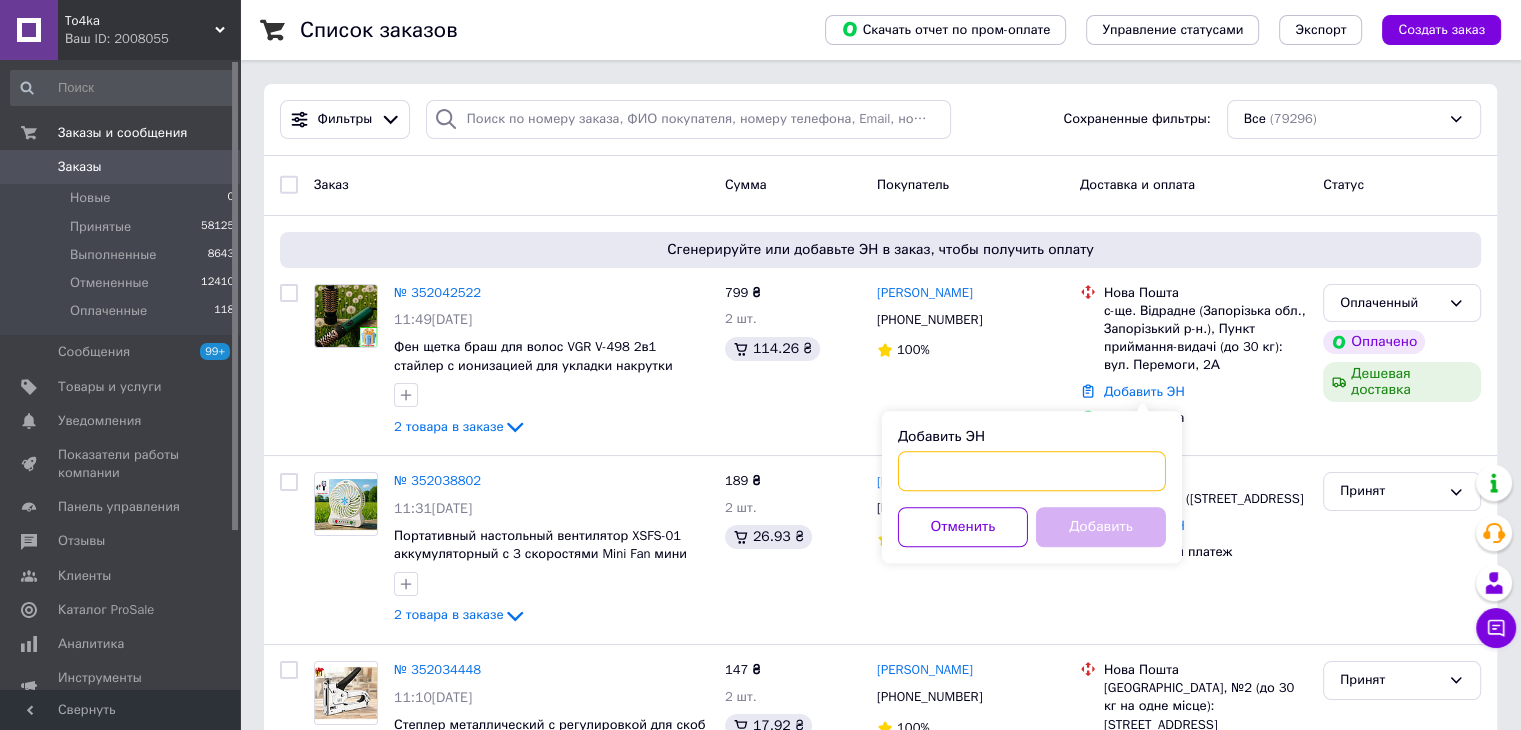 click on "Добавить ЭН" at bounding box center (1032, 471) 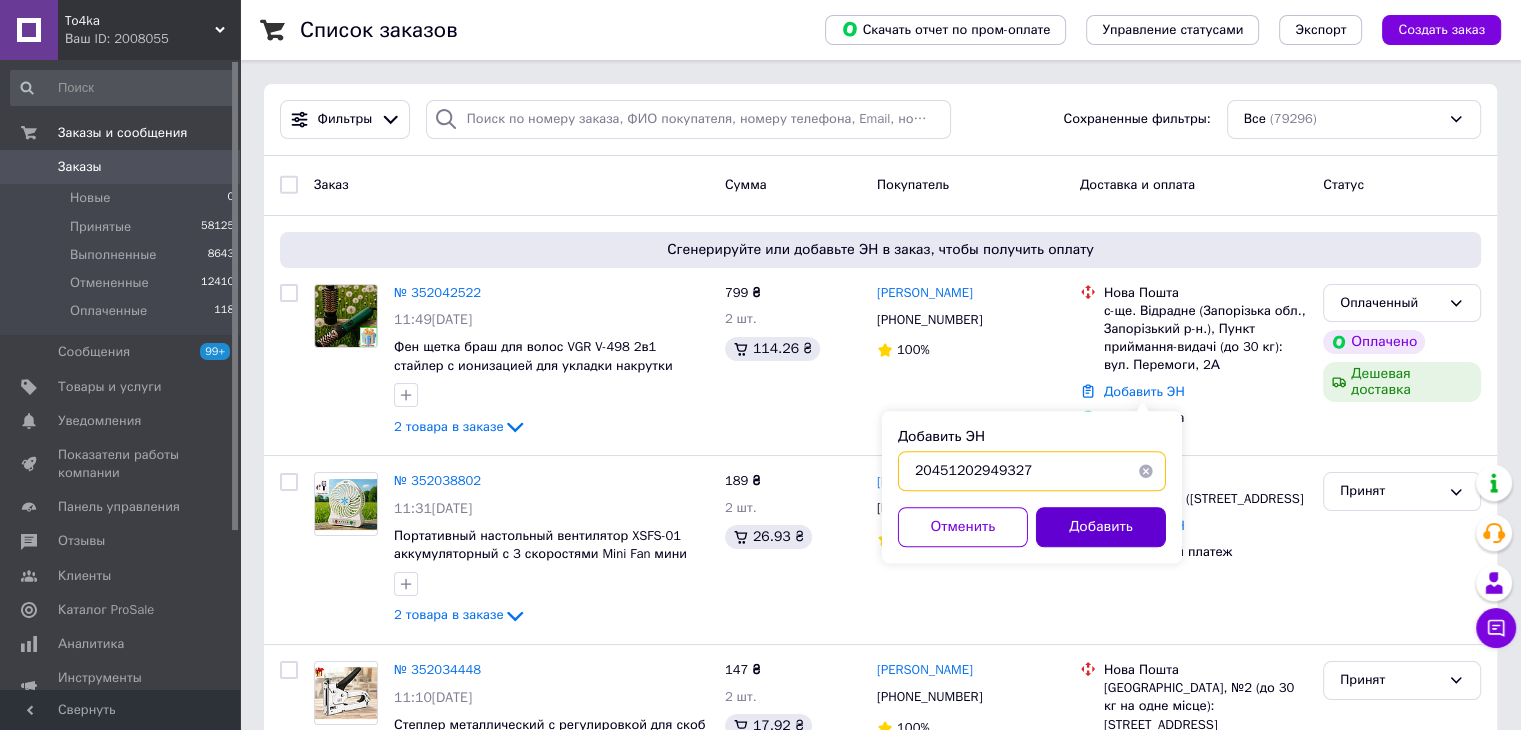 type on "20451202949327" 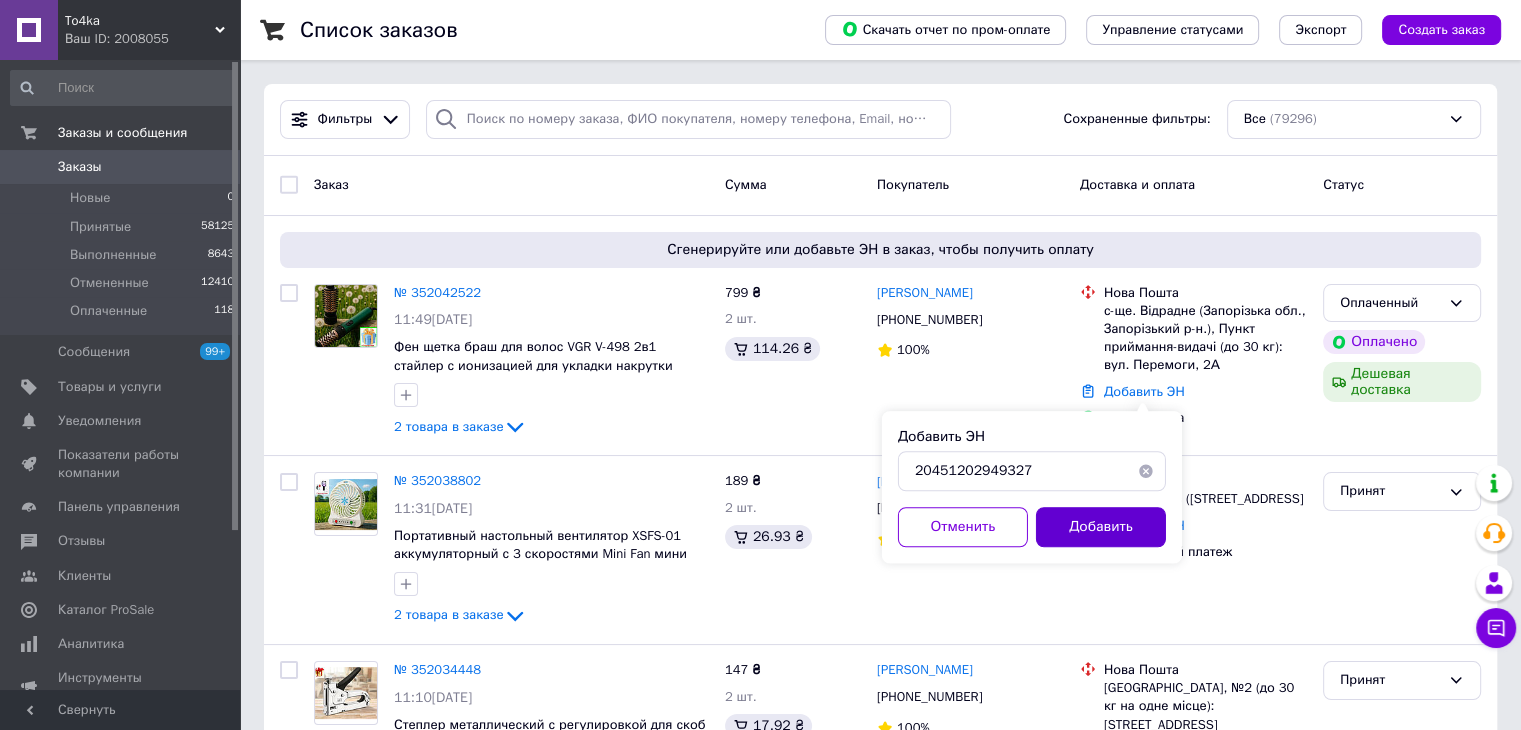 click on "Добавить" at bounding box center [1101, 527] 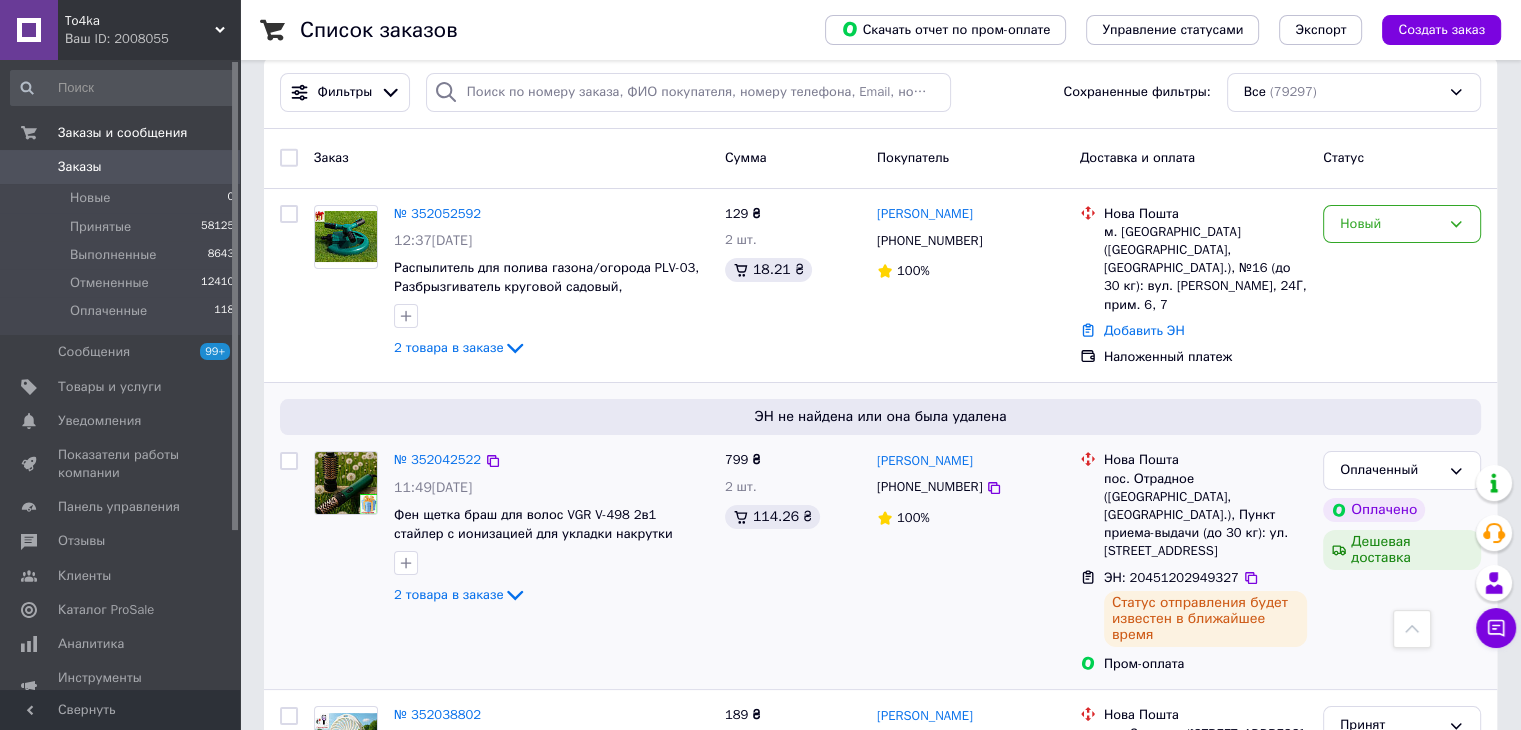 scroll, scrollTop: 0, scrollLeft: 0, axis: both 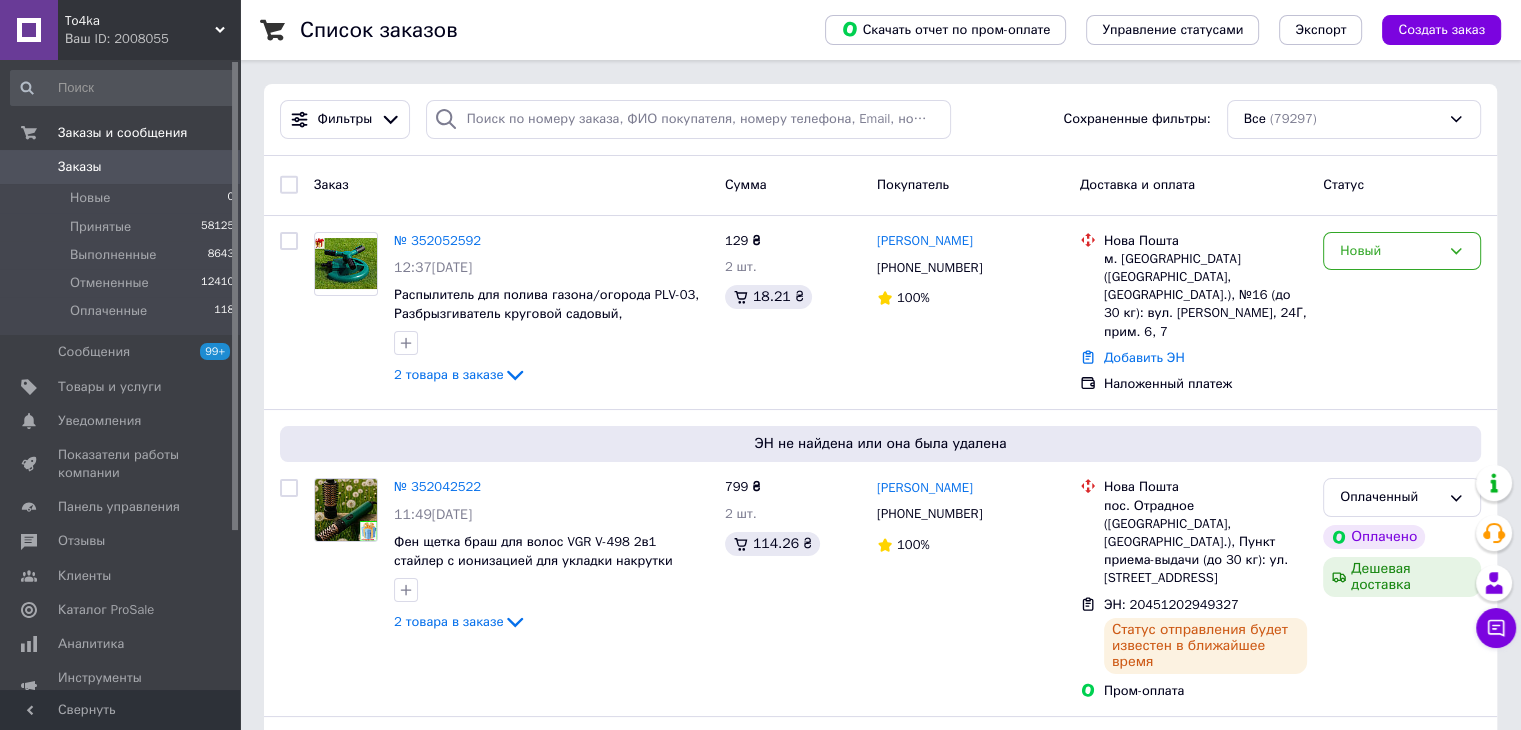 click on "Ваш ID: 2008055" at bounding box center (152, 39) 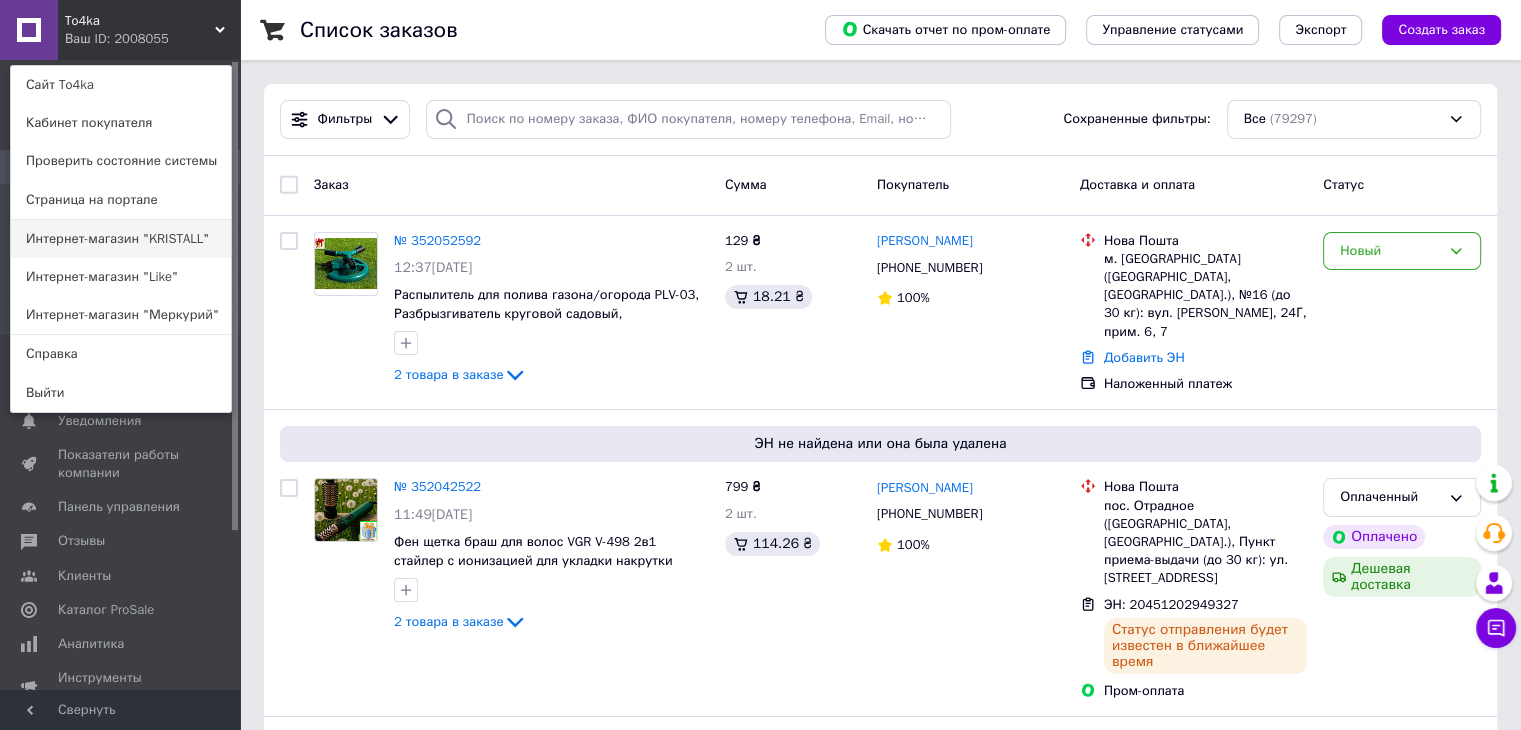 click on "Интернет-магазин "KRISTALL"" at bounding box center (121, 239) 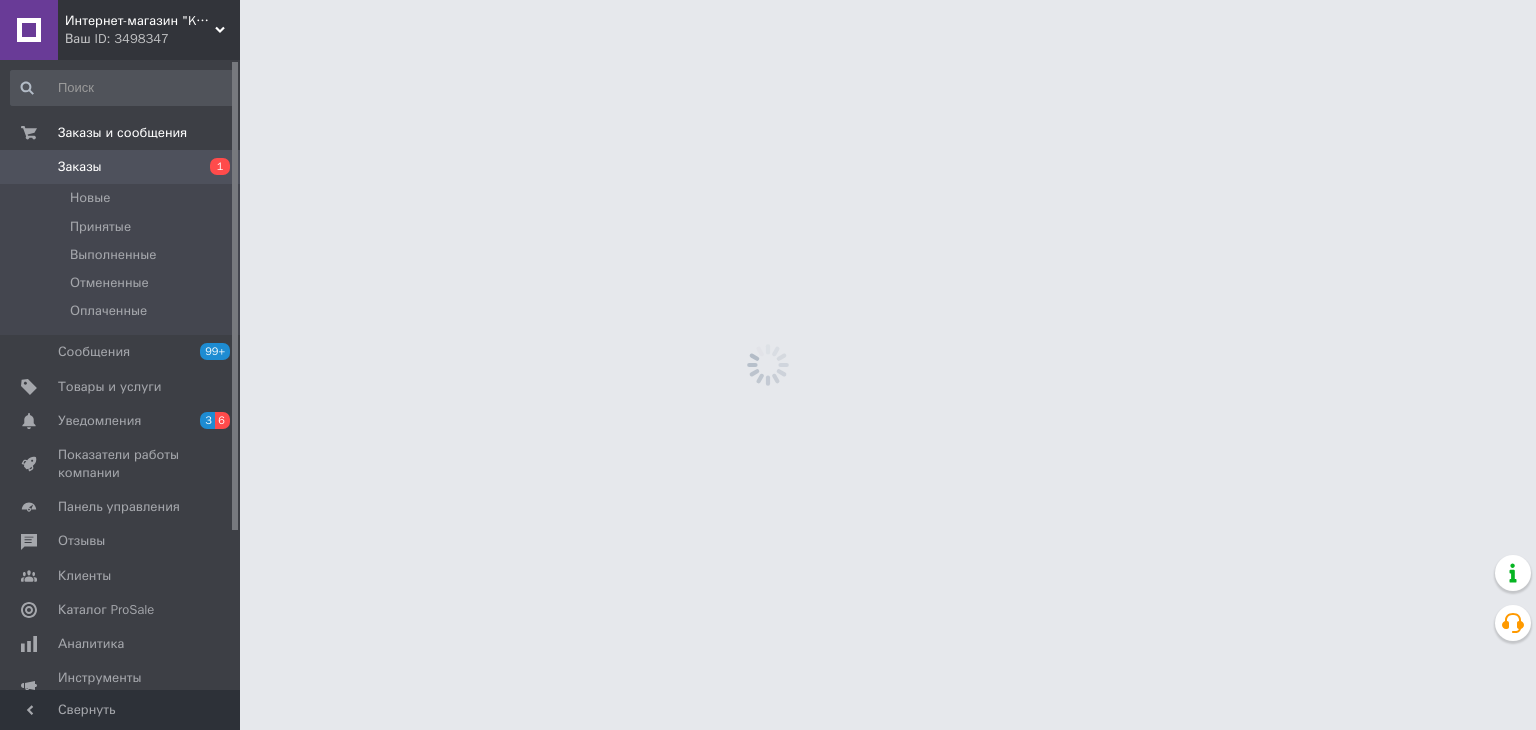 scroll, scrollTop: 0, scrollLeft: 0, axis: both 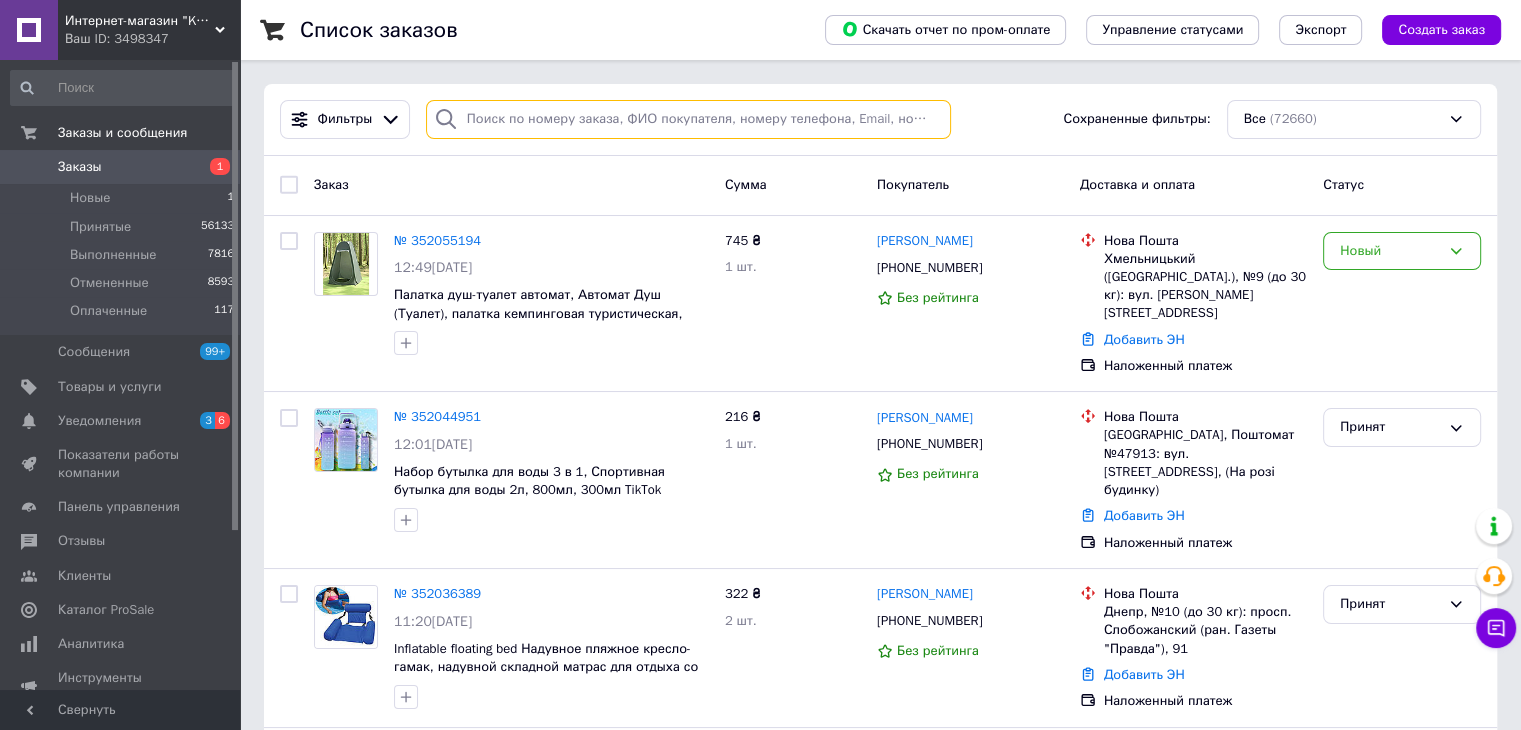 click at bounding box center (688, 119) 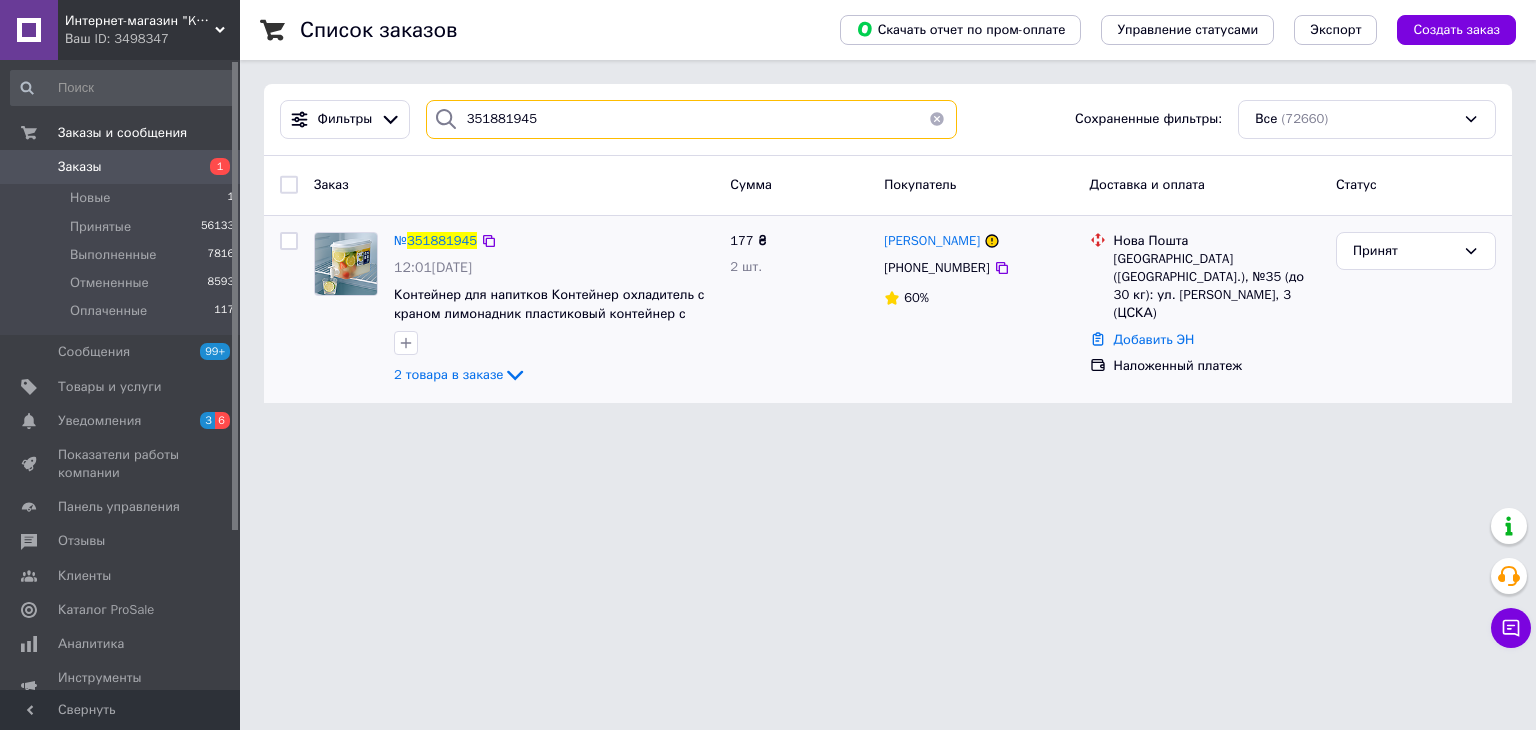 type on "351881945" 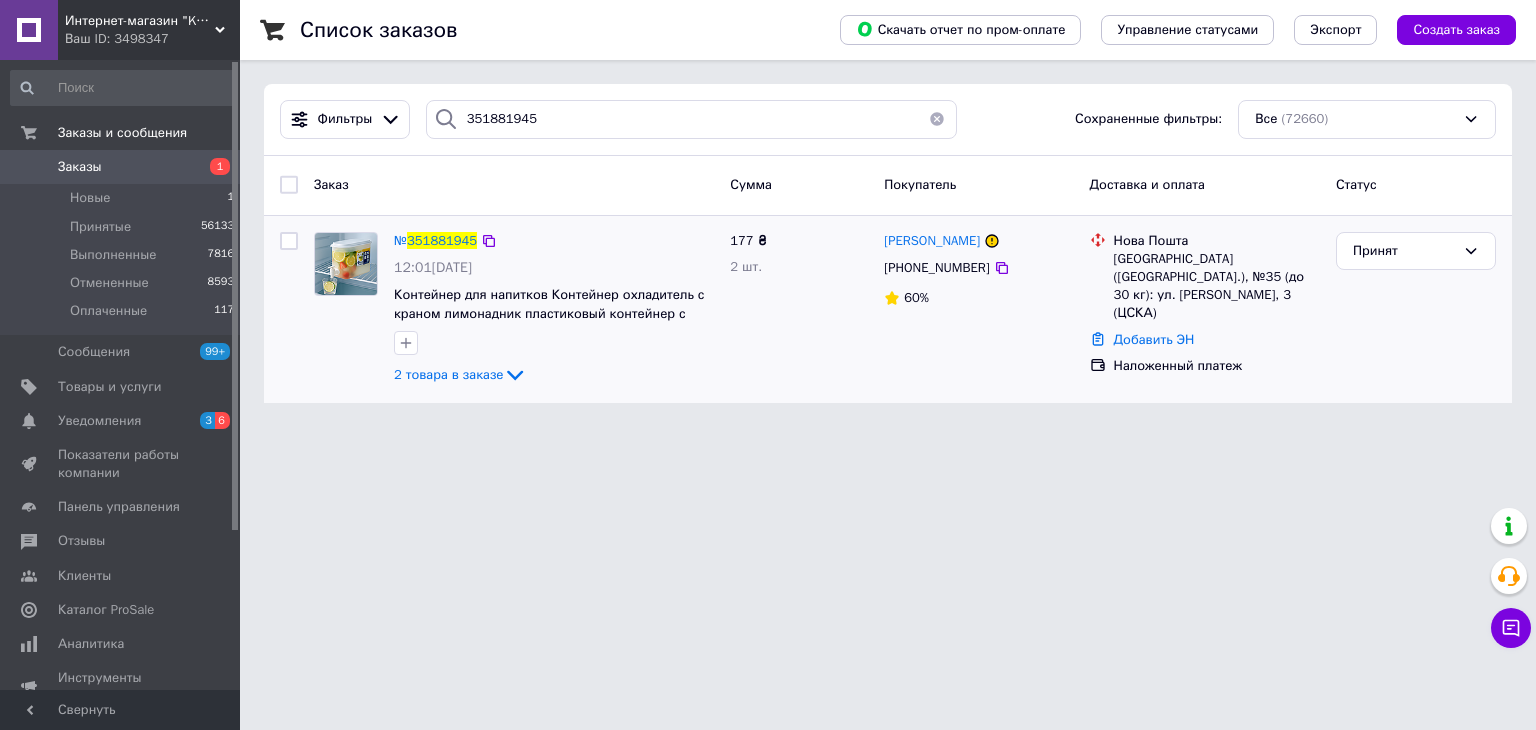 click at bounding box center (346, 264) 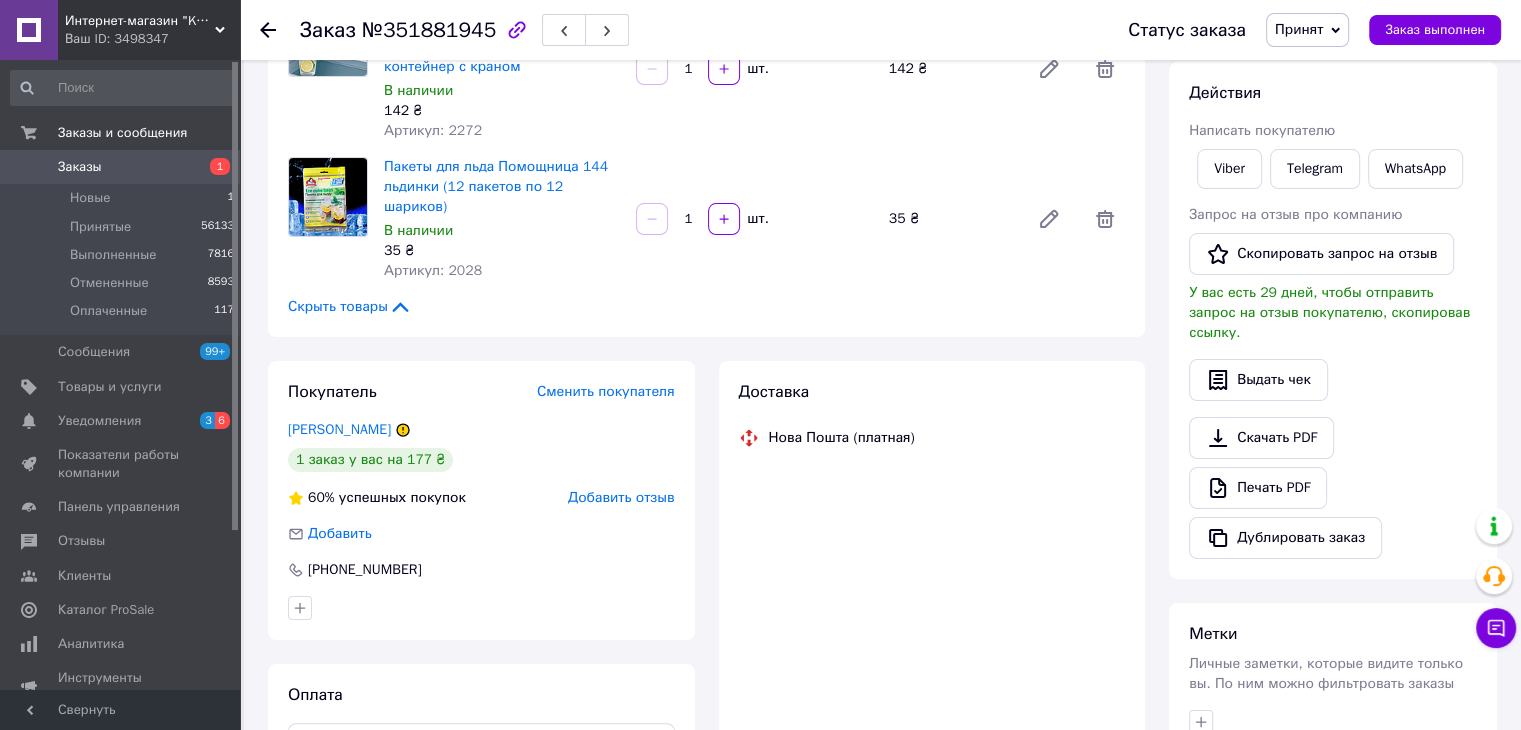 scroll, scrollTop: 300, scrollLeft: 0, axis: vertical 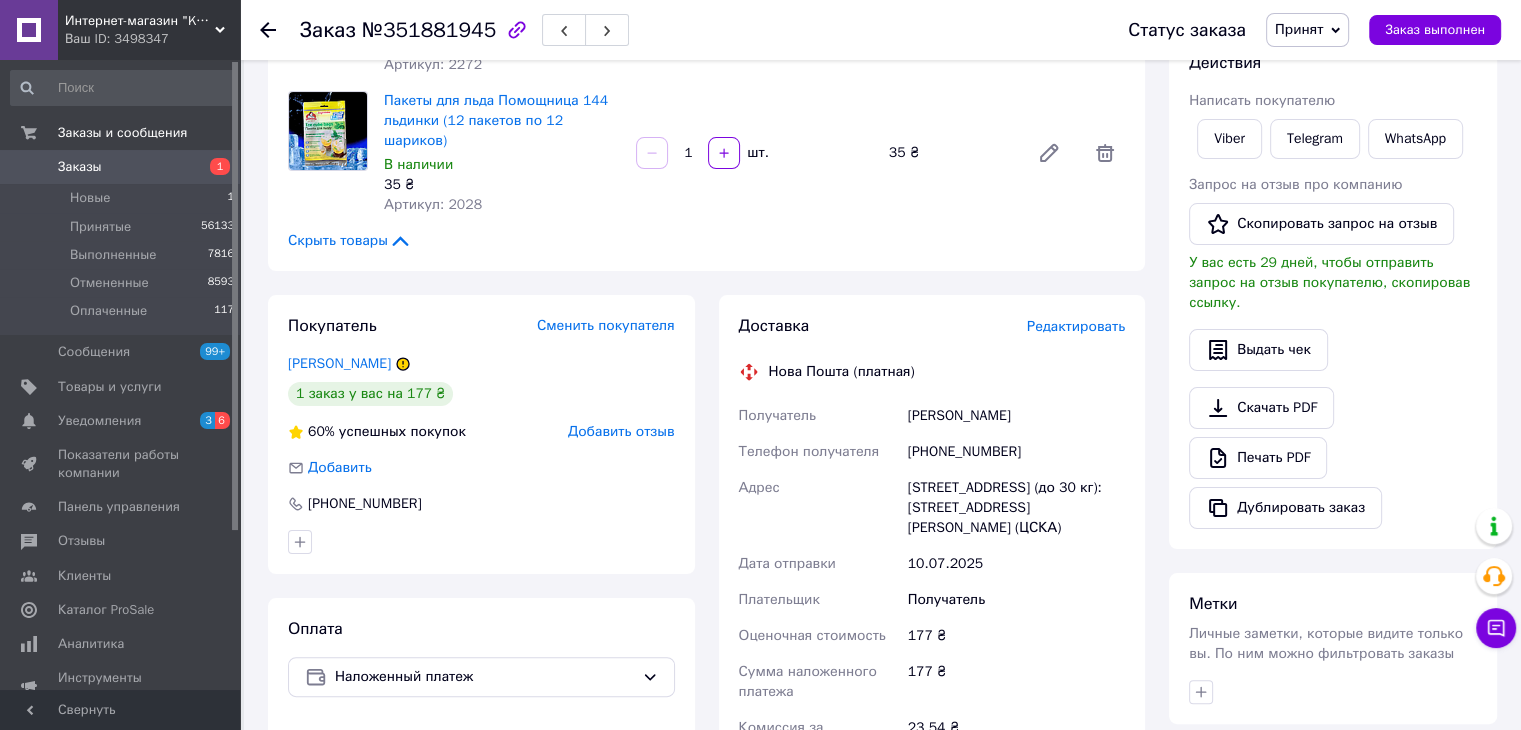 click on "Интернет-магазин "KRISTALL" Ваш ID: 3498347" at bounding box center [149, 30] 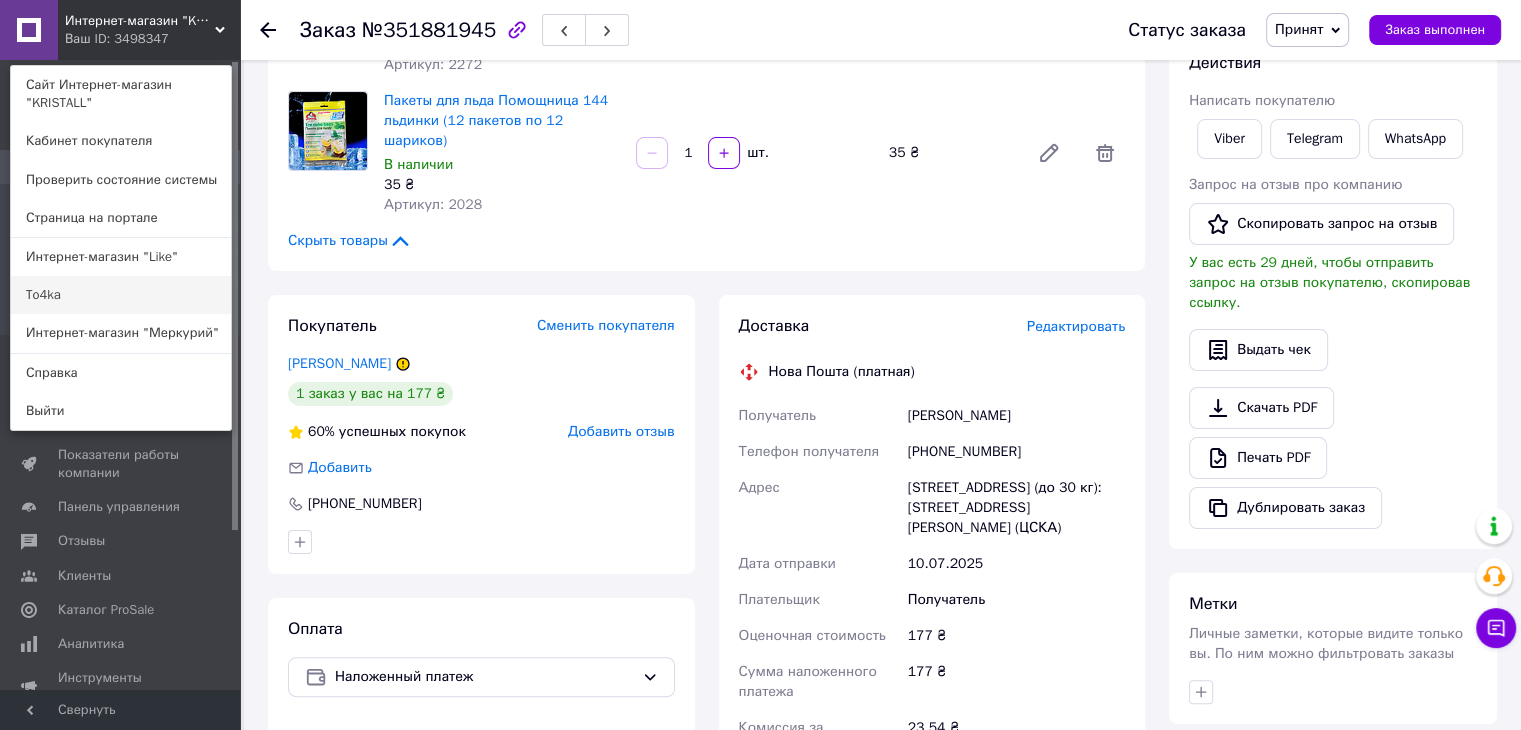 click on "To4ka" at bounding box center [121, 295] 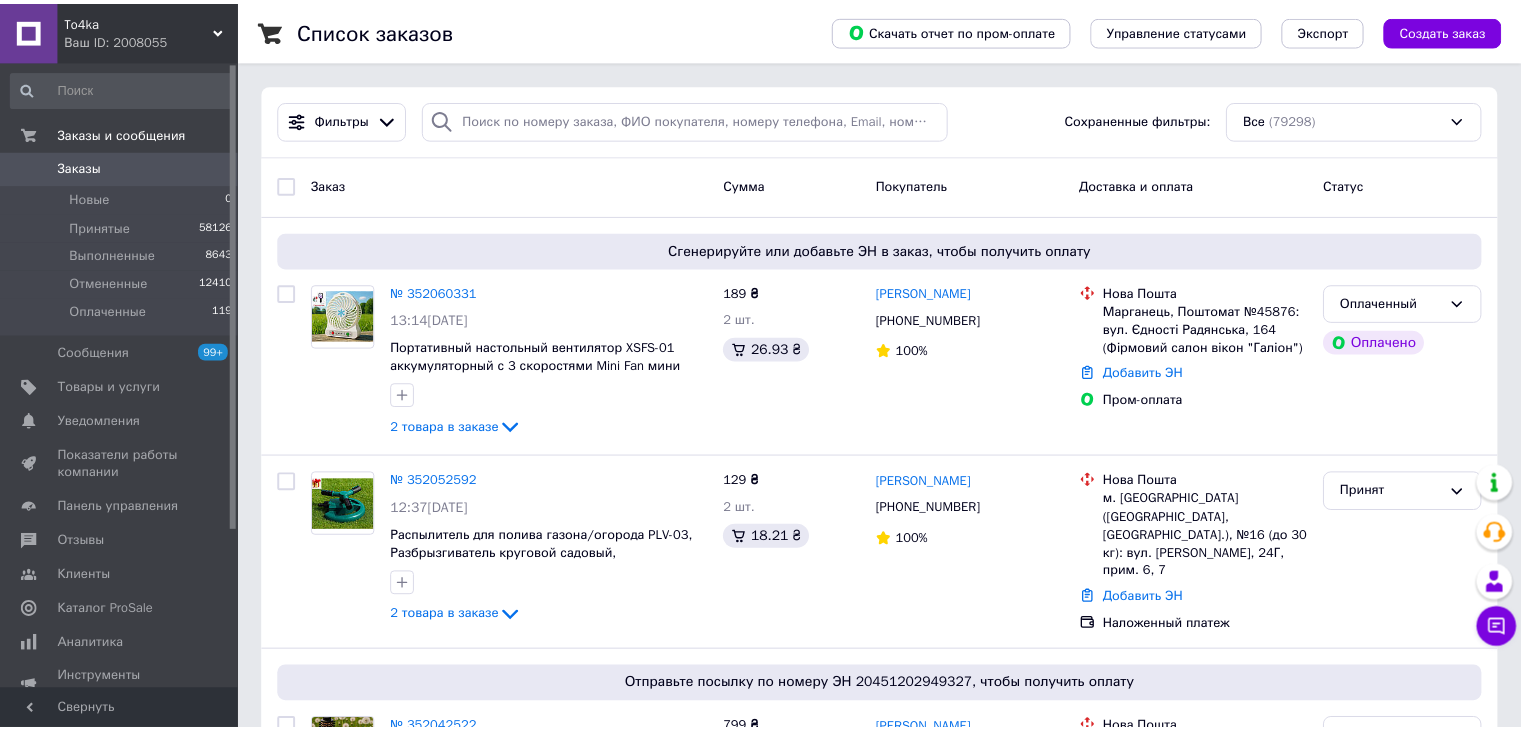 scroll, scrollTop: 0, scrollLeft: 0, axis: both 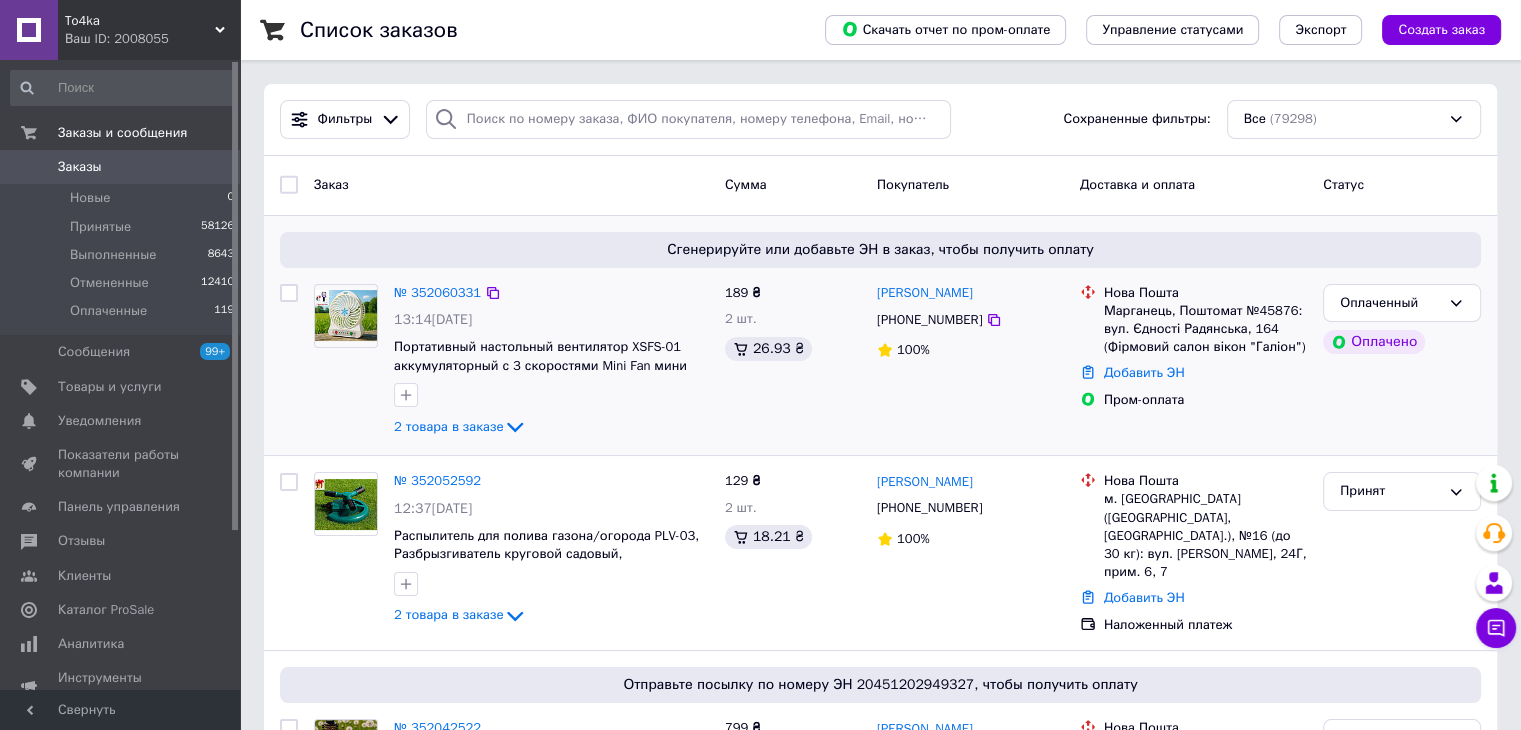 click at bounding box center (346, 315) 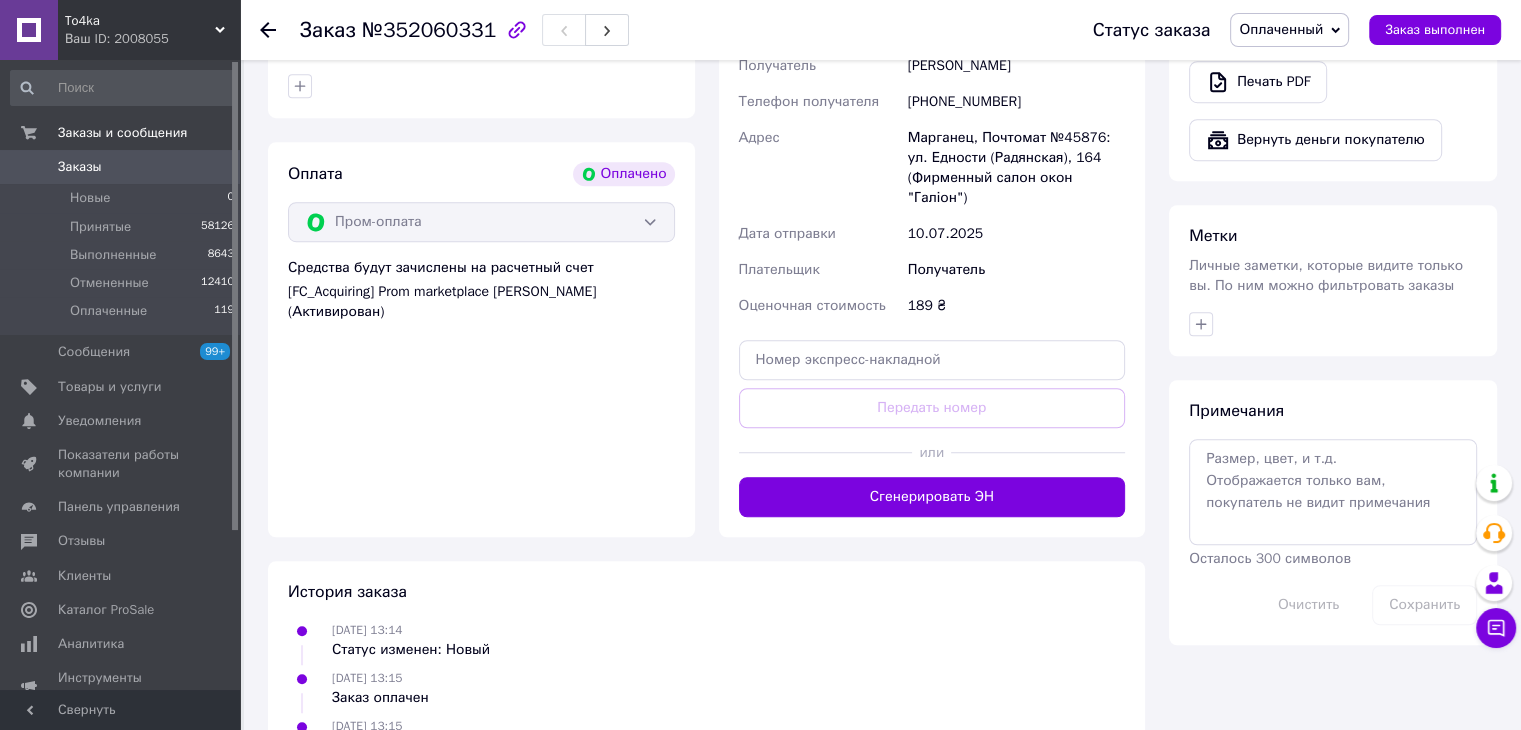 scroll, scrollTop: 1400, scrollLeft: 0, axis: vertical 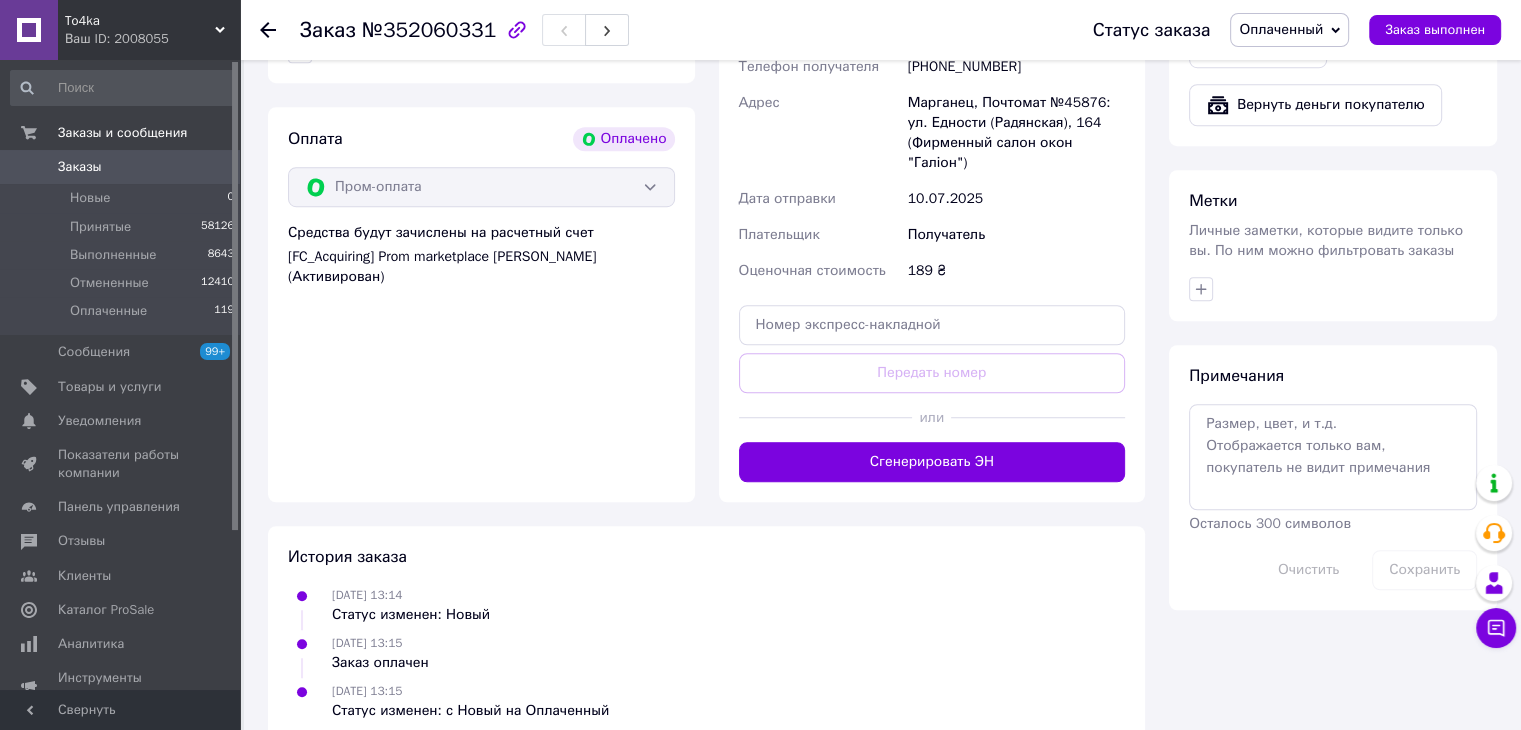 click 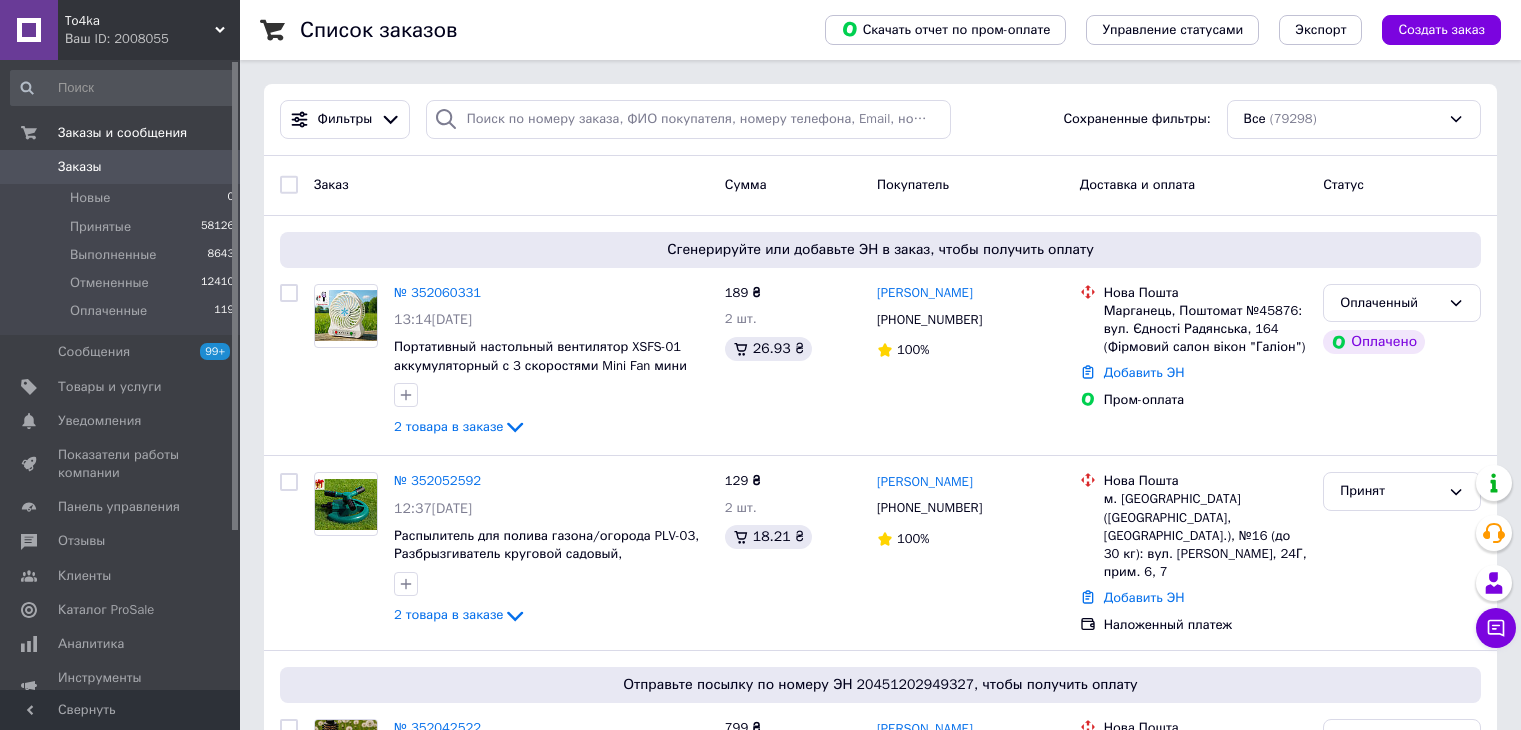 scroll, scrollTop: 0, scrollLeft: 0, axis: both 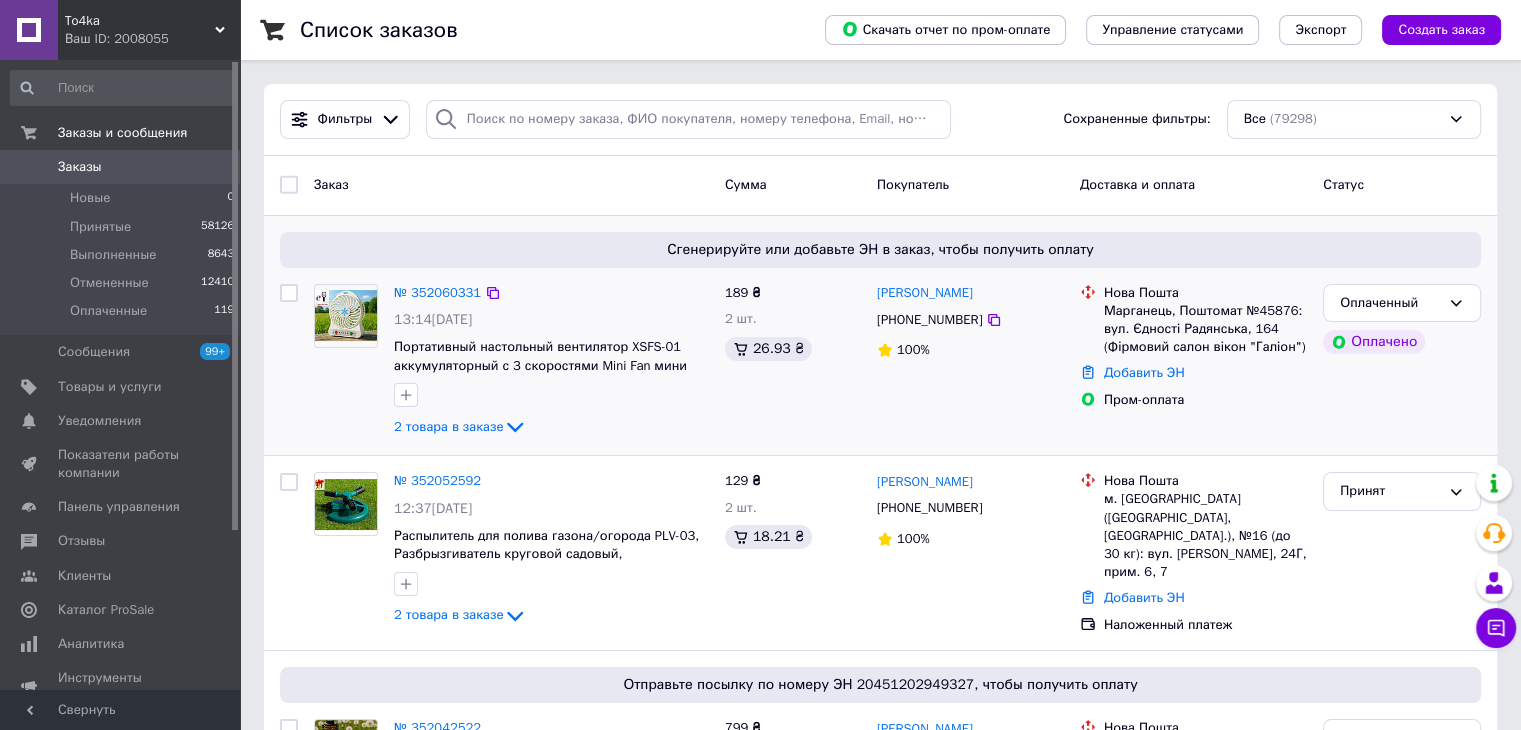 click at bounding box center (346, 315) 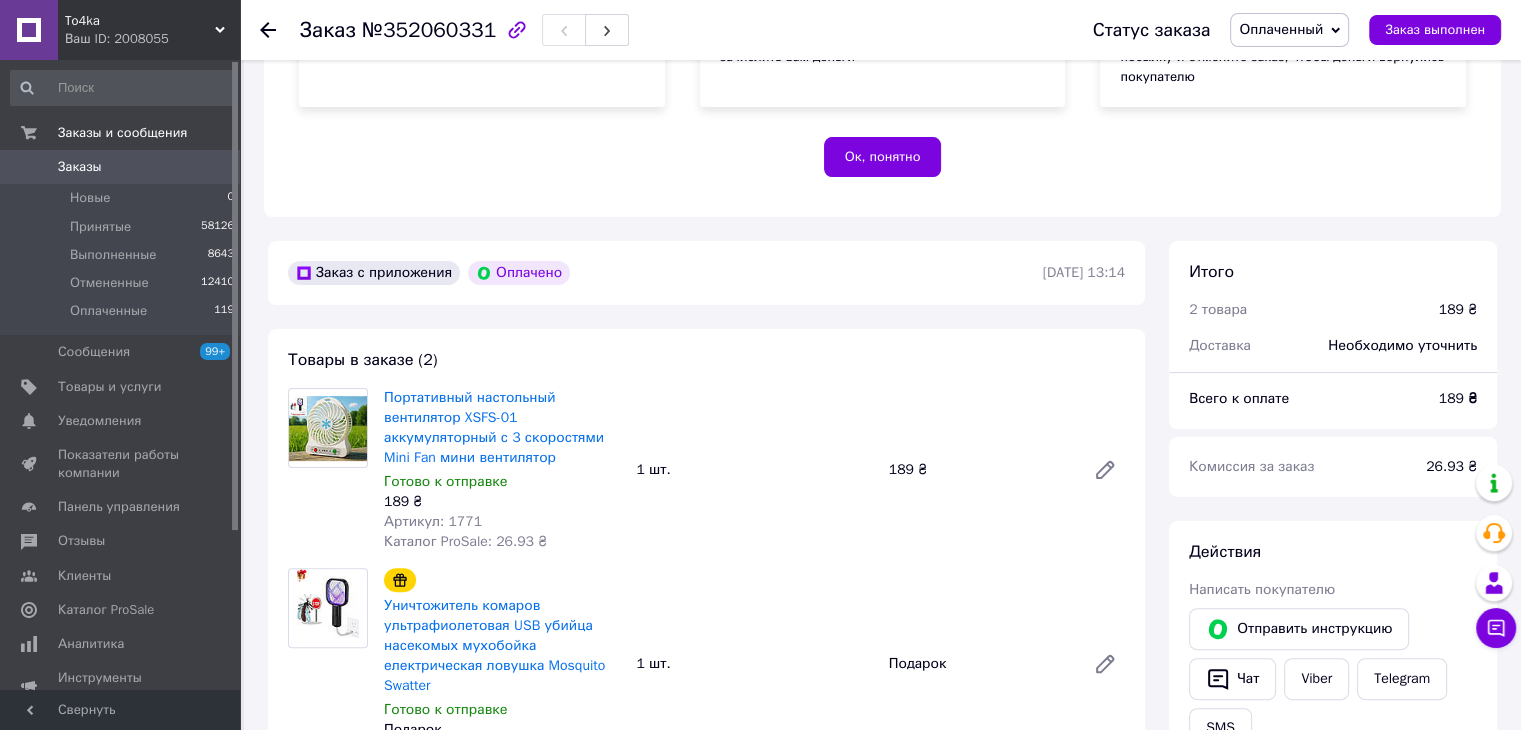 scroll, scrollTop: 400, scrollLeft: 0, axis: vertical 